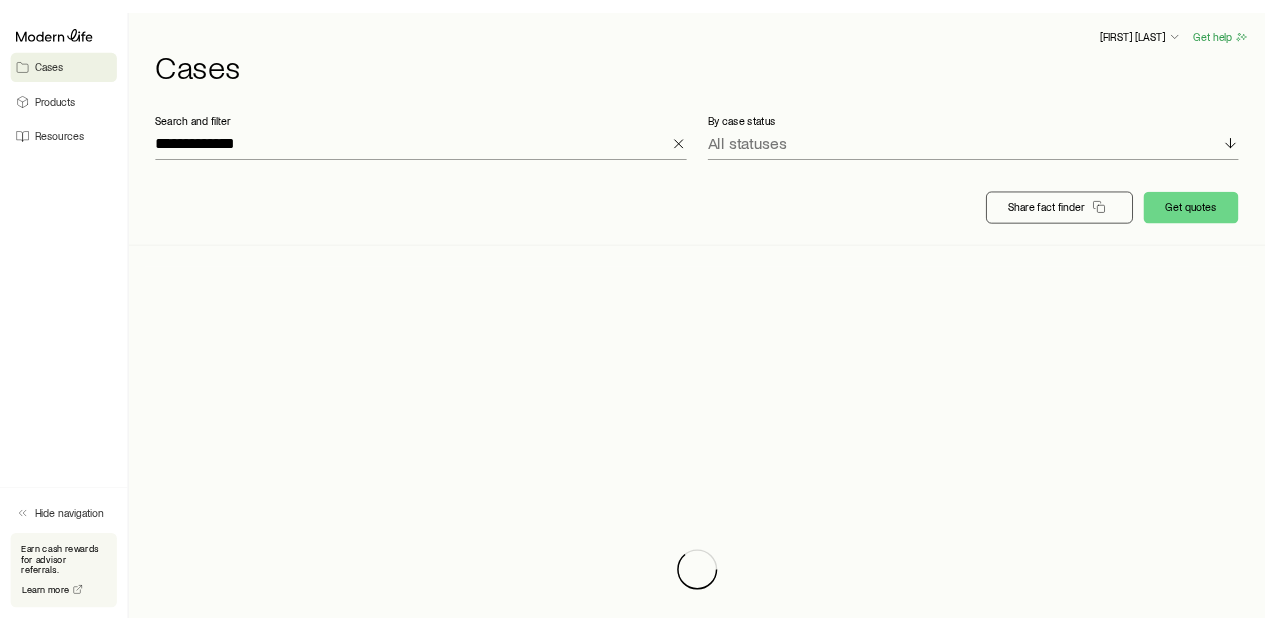 scroll, scrollTop: 0, scrollLeft: 0, axis: both 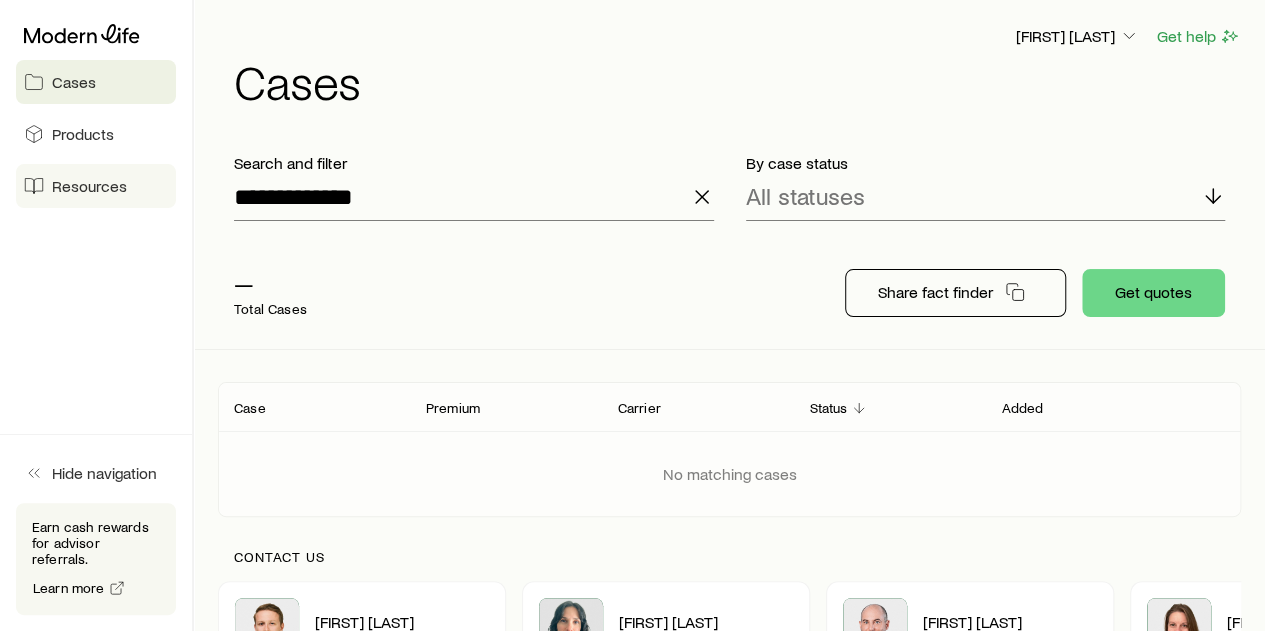 click on "Resources" at bounding box center [89, 186] 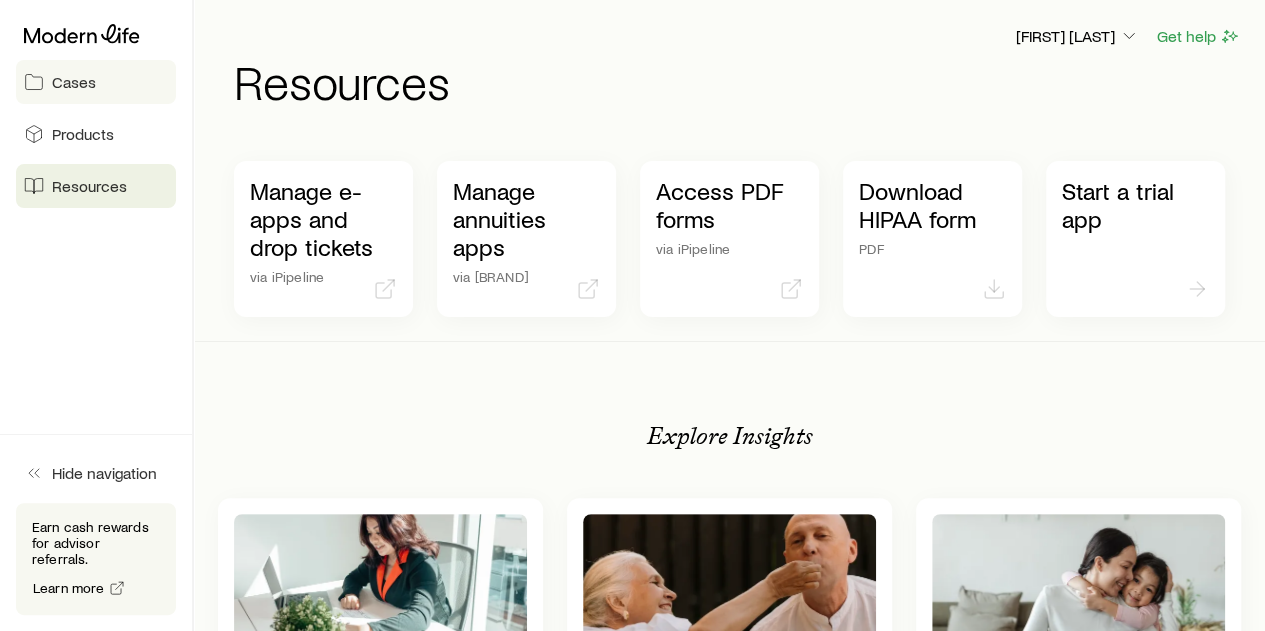 click on "Cases" at bounding box center (74, 82) 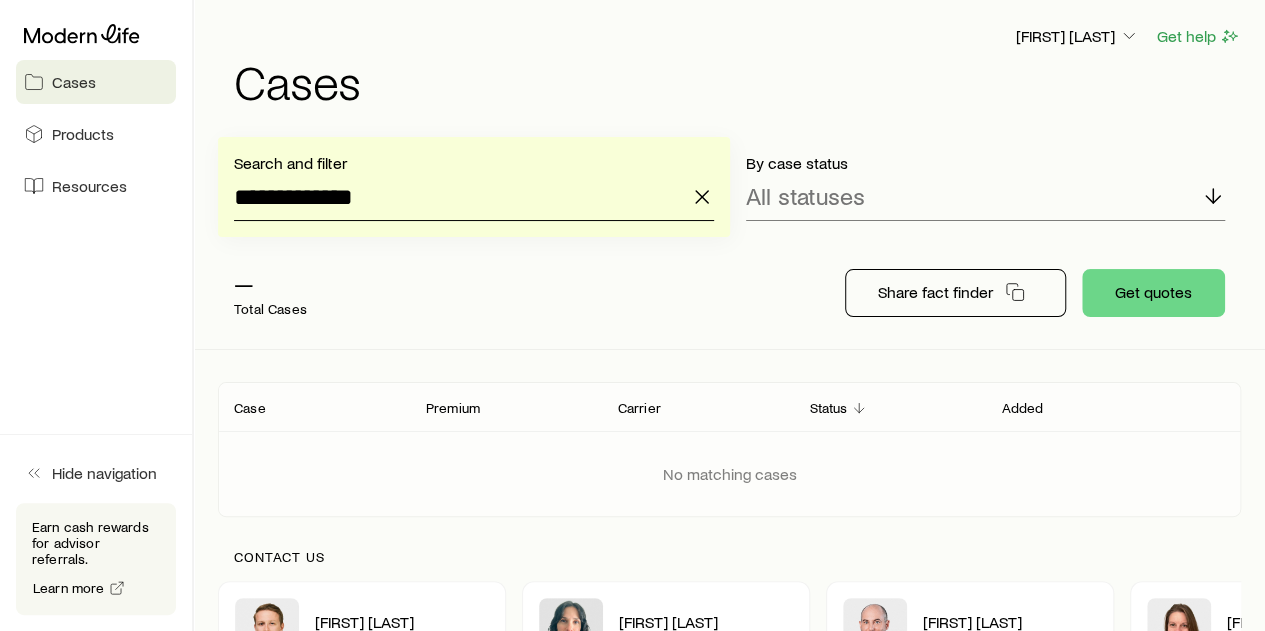 click on "**********" at bounding box center (474, 197) 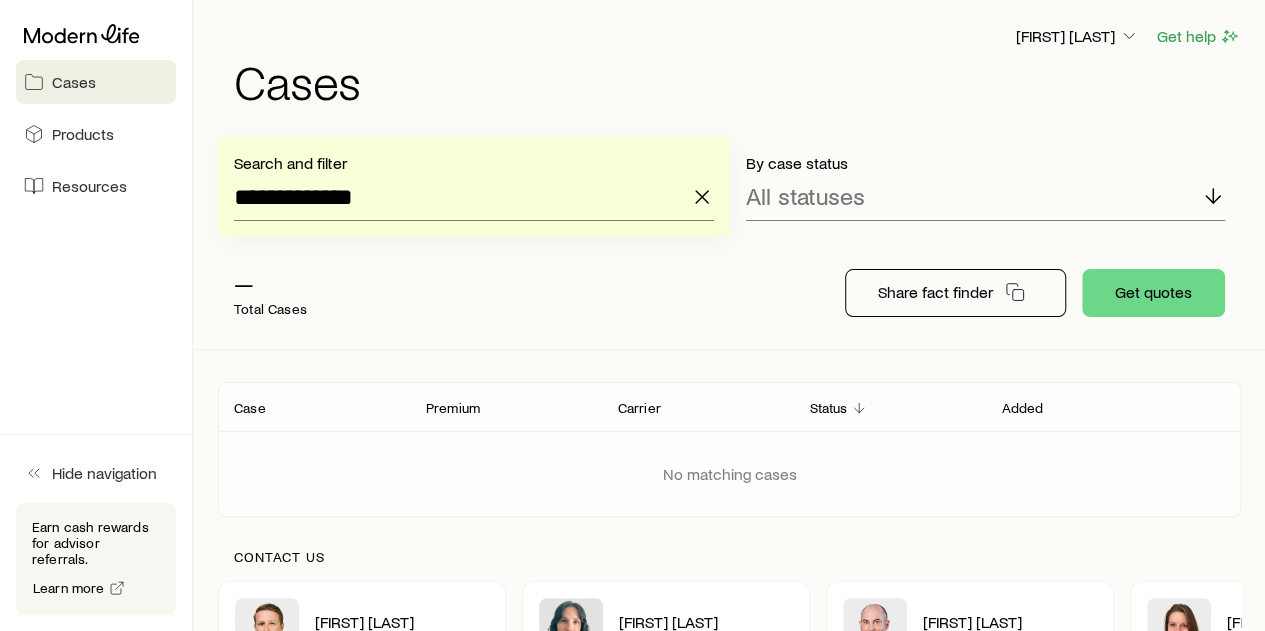 click 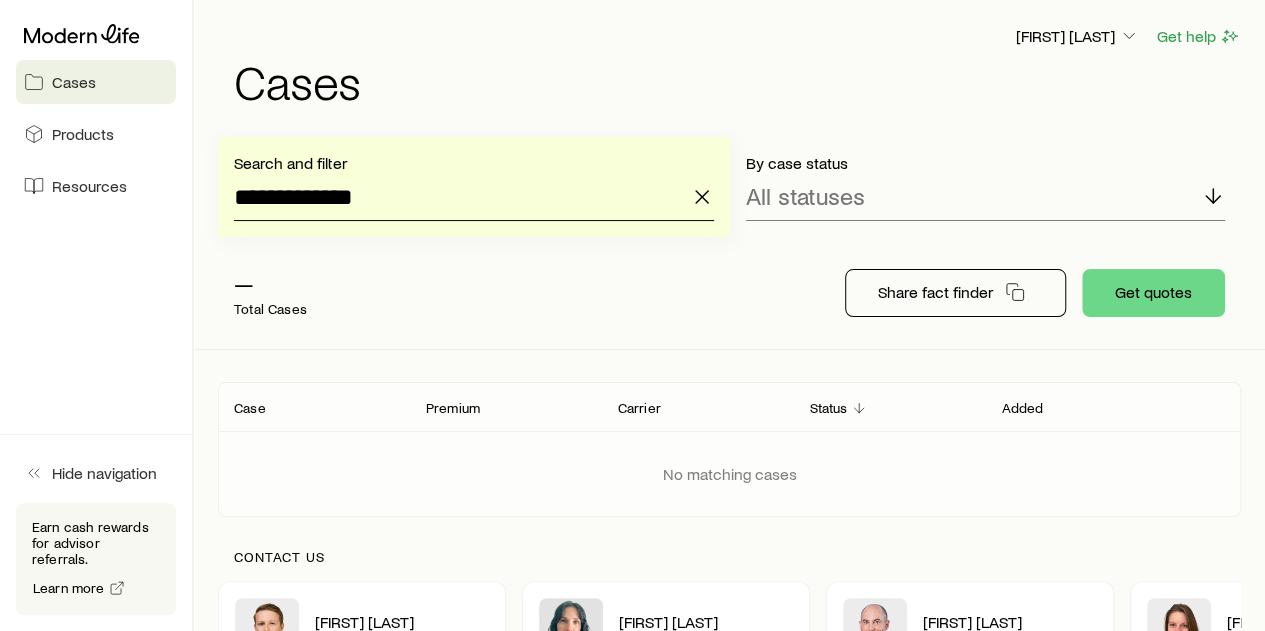 type 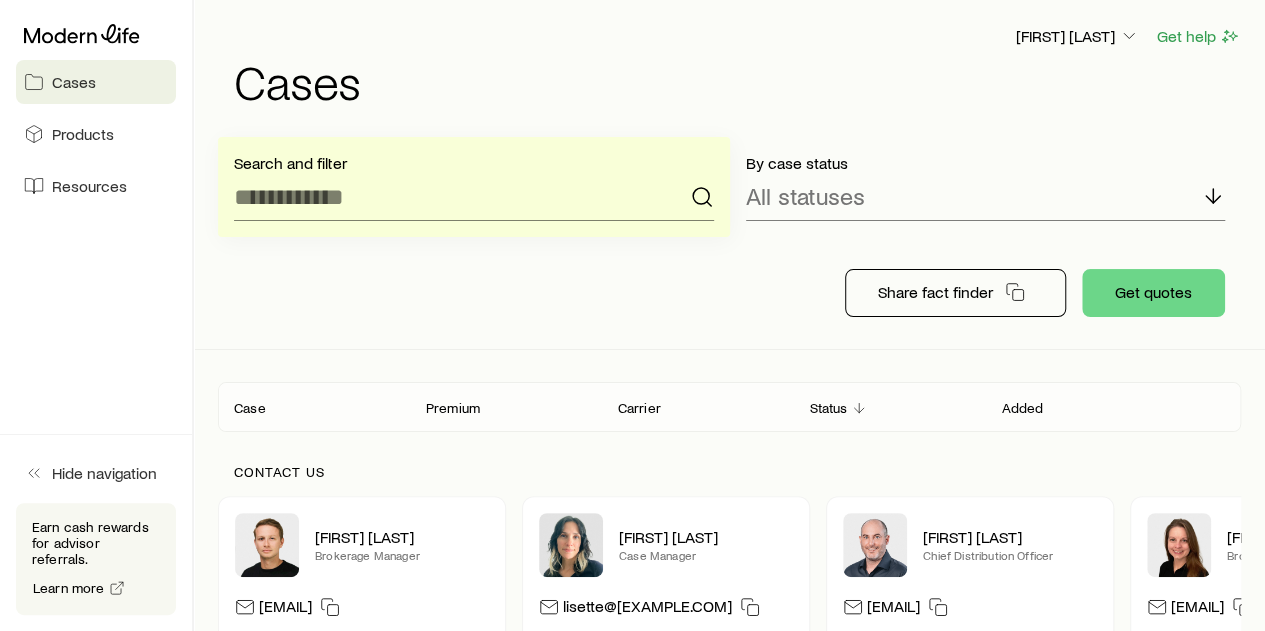 click on "Cases" at bounding box center [74, 82] 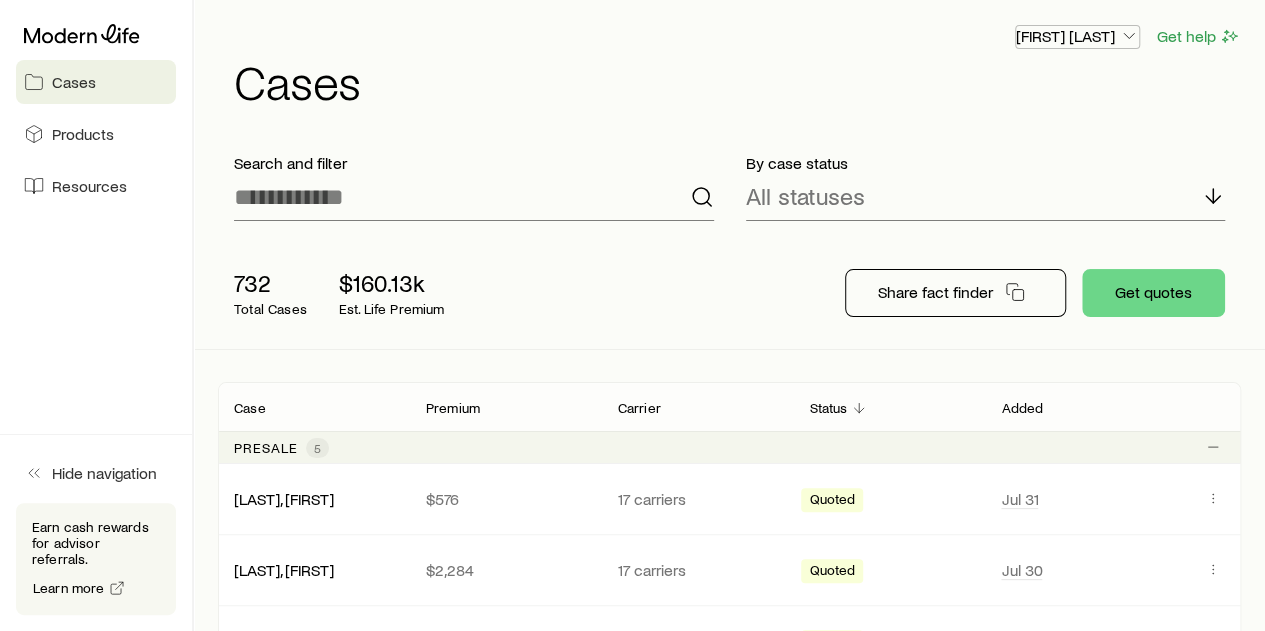 click 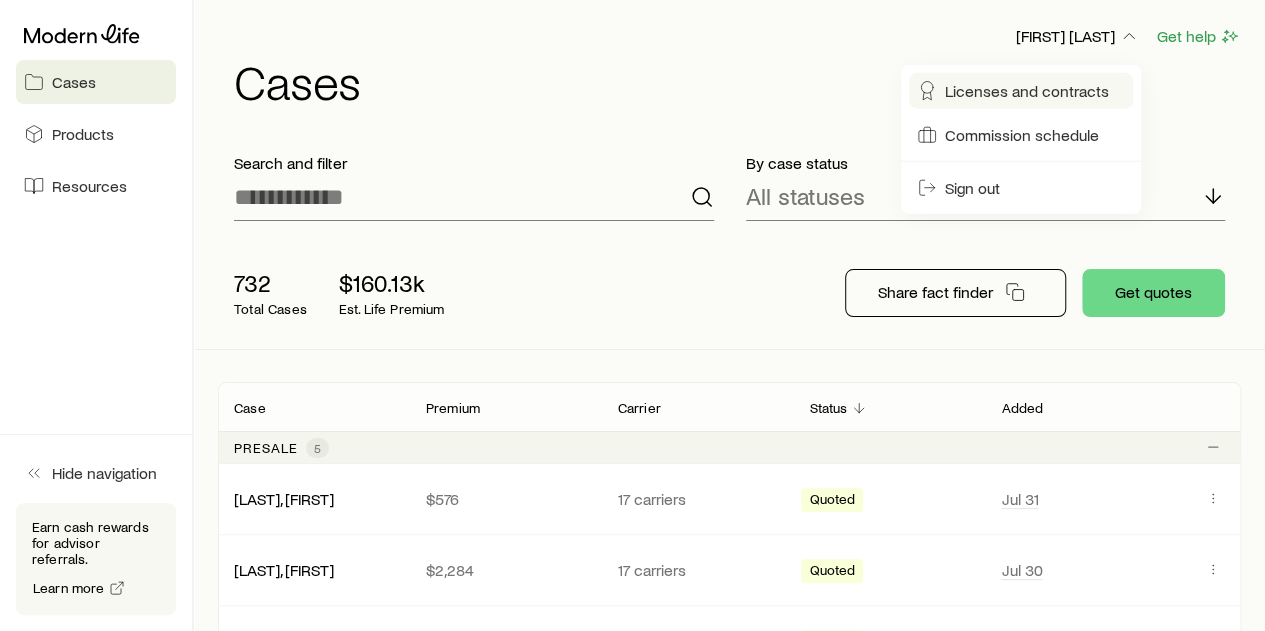 click on "Licenses and contracts" at bounding box center [1027, 91] 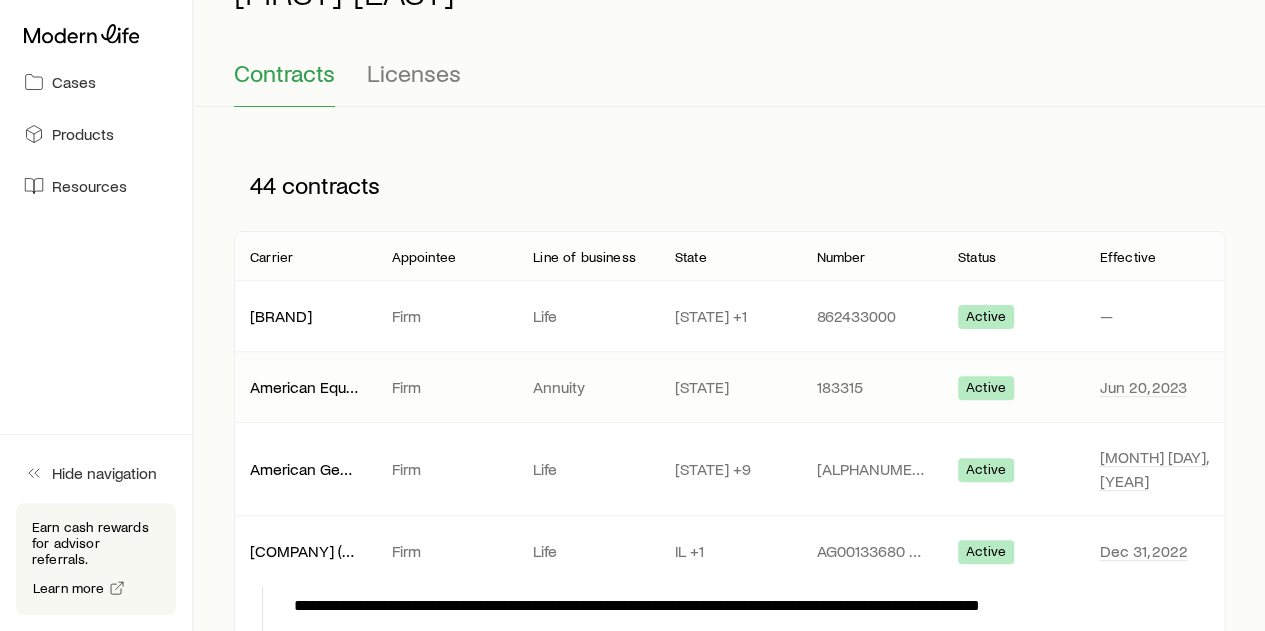 scroll, scrollTop: 0, scrollLeft: 0, axis: both 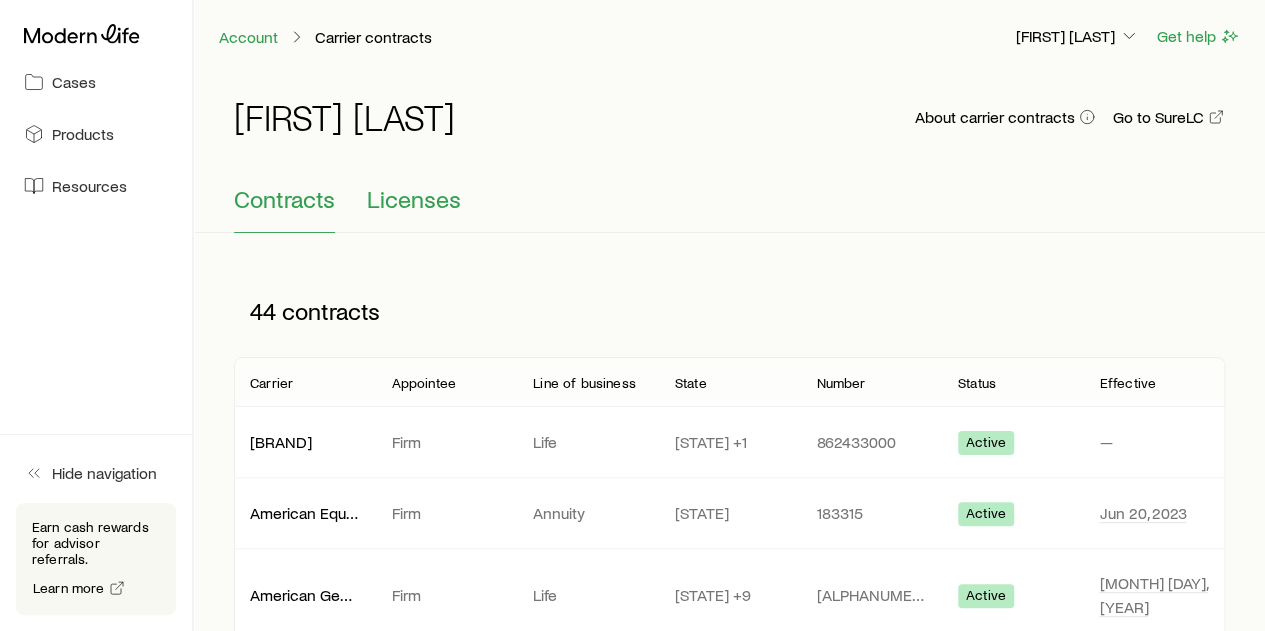 click on "Licenses" at bounding box center (414, 199) 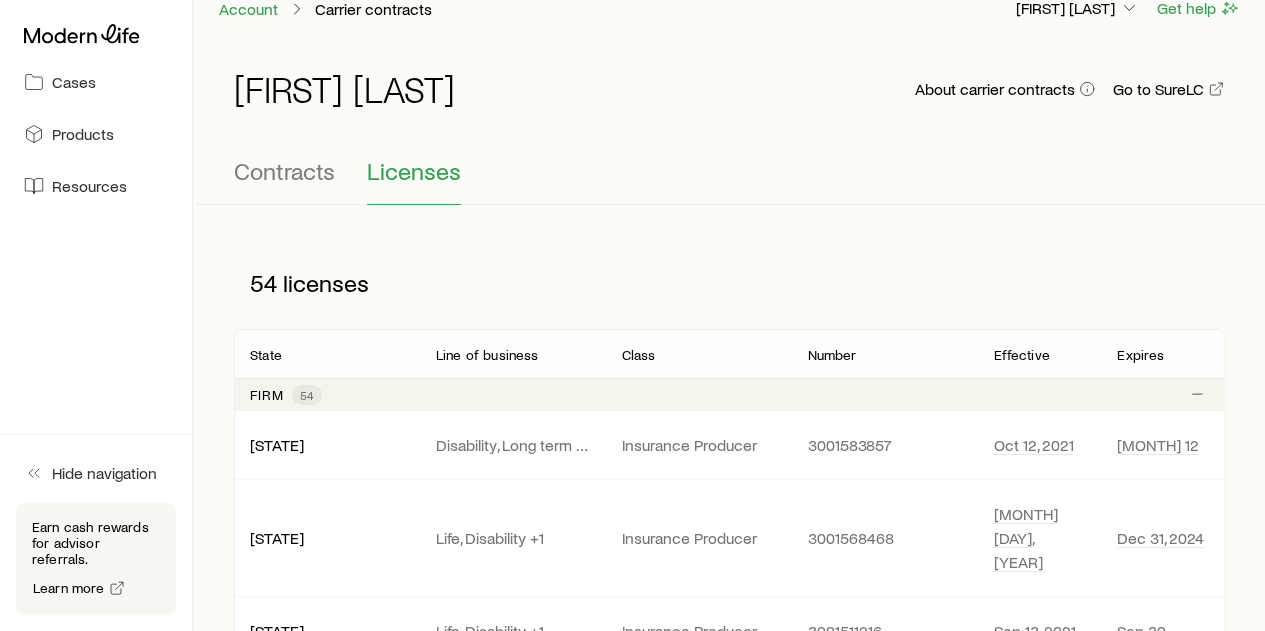 scroll, scrollTop: 0, scrollLeft: 0, axis: both 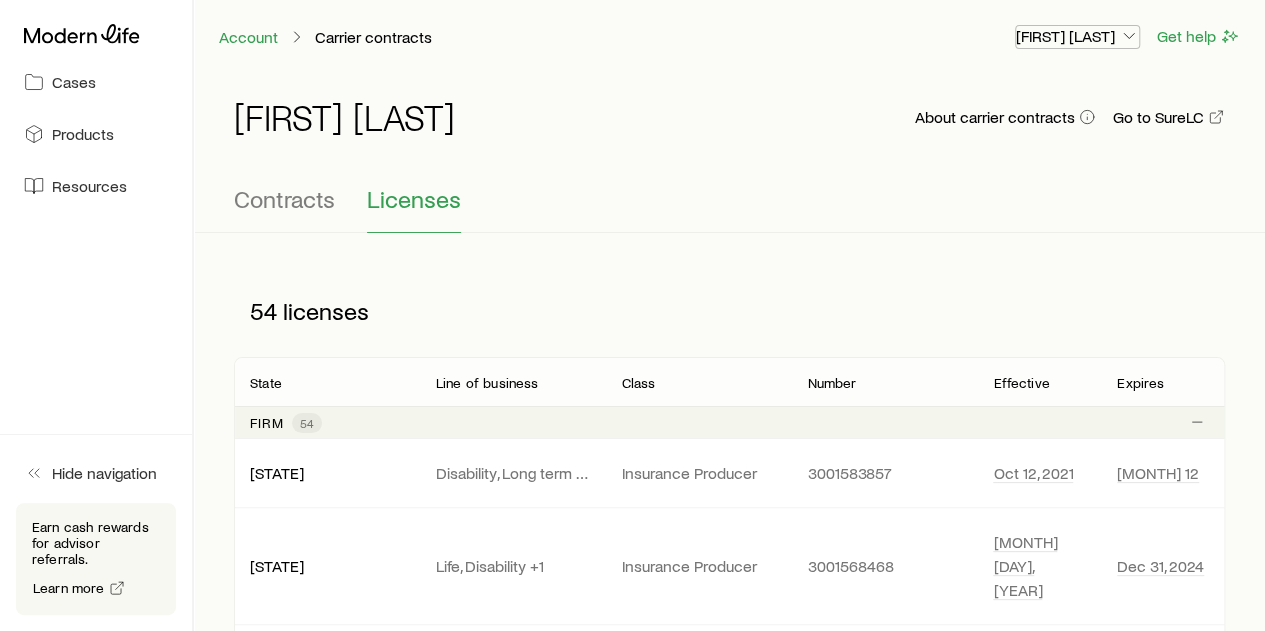 click 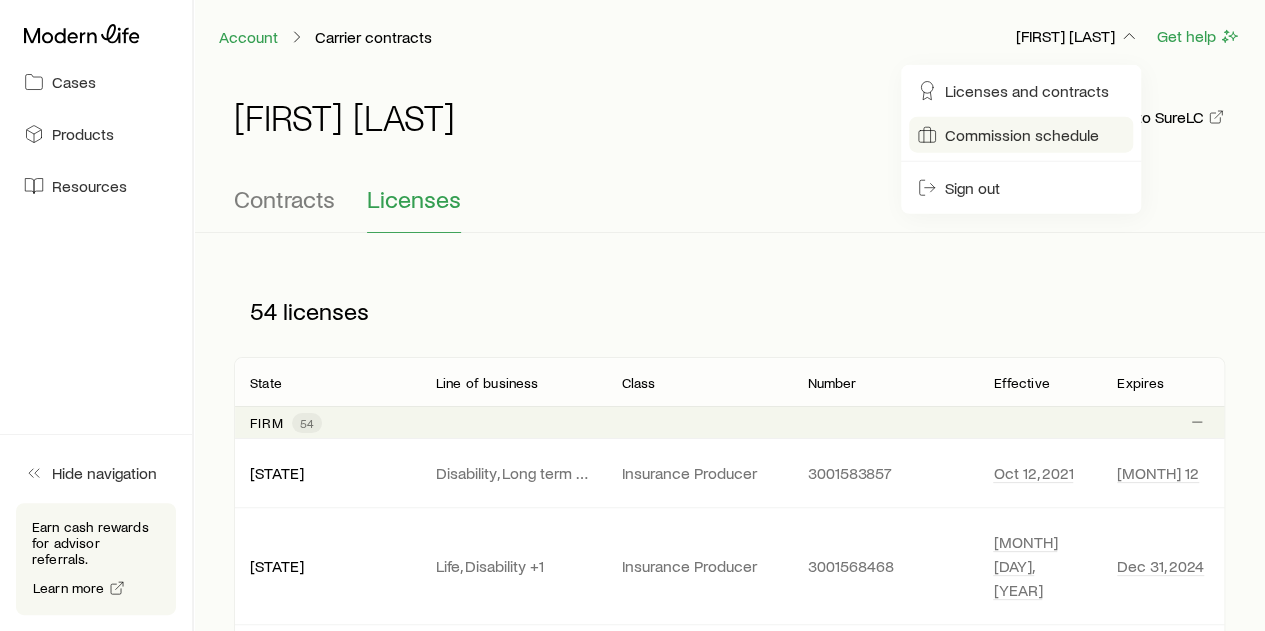 click on "Commission schedule" at bounding box center [1022, 135] 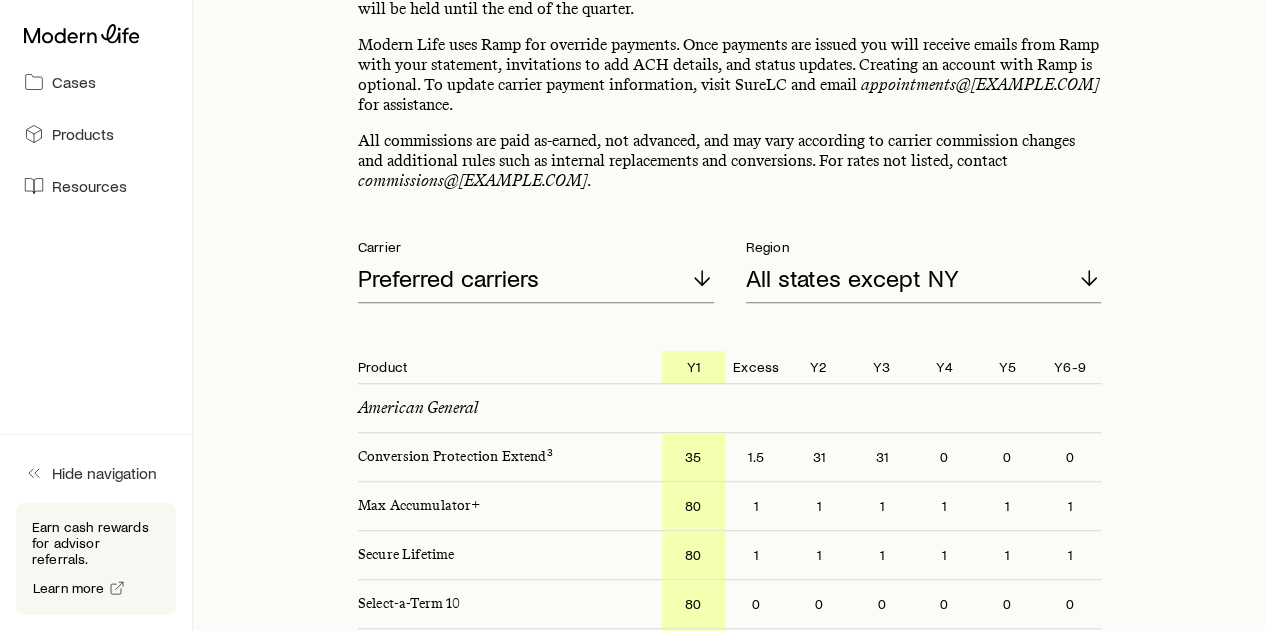 scroll, scrollTop: 200, scrollLeft: 0, axis: vertical 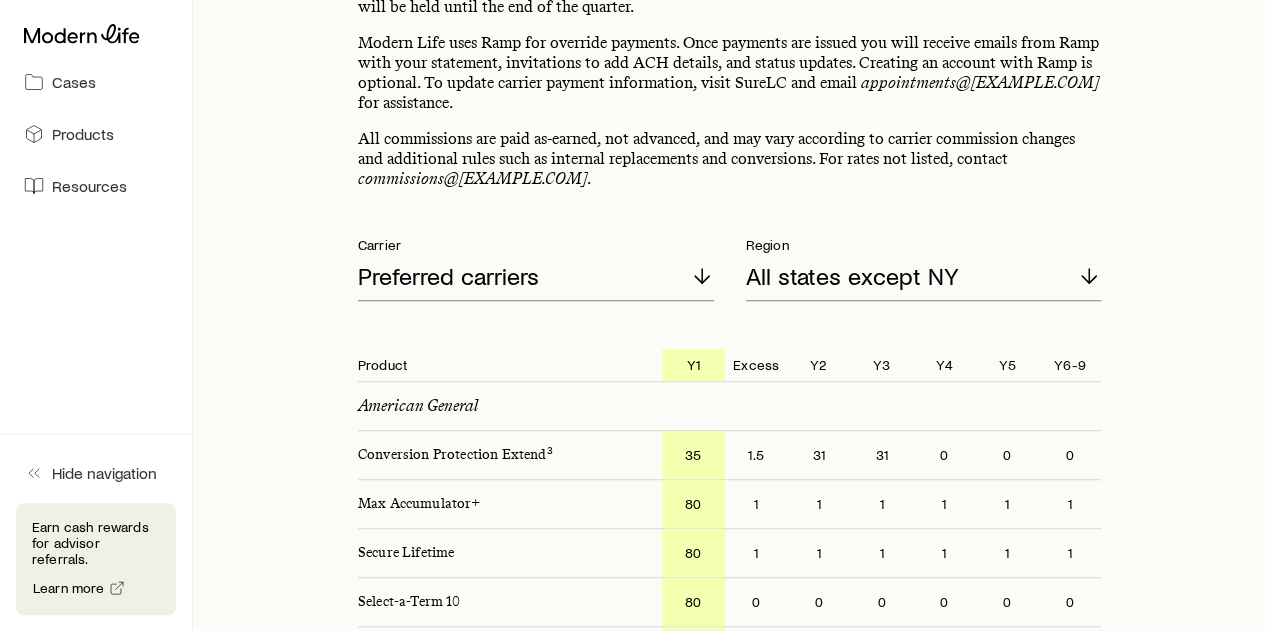 click on "Earn cash rewards for advisor referrals." at bounding box center (96, 543) 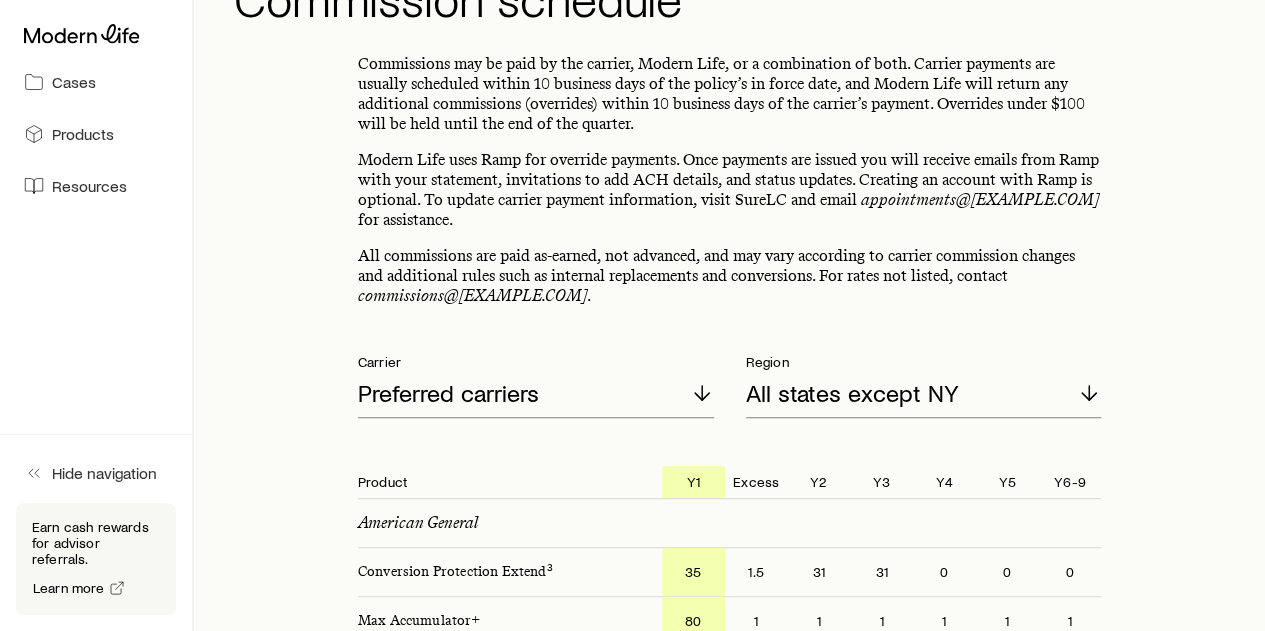 scroll, scrollTop: 0, scrollLeft: 0, axis: both 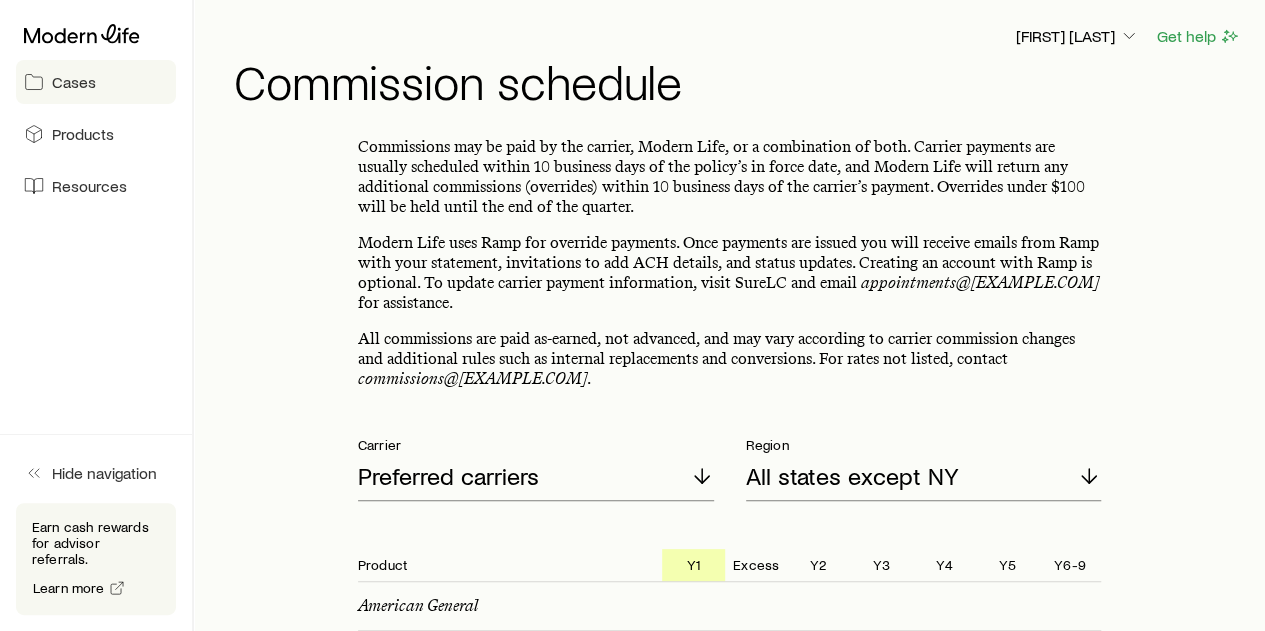 click on "Cases" at bounding box center (74, 82) 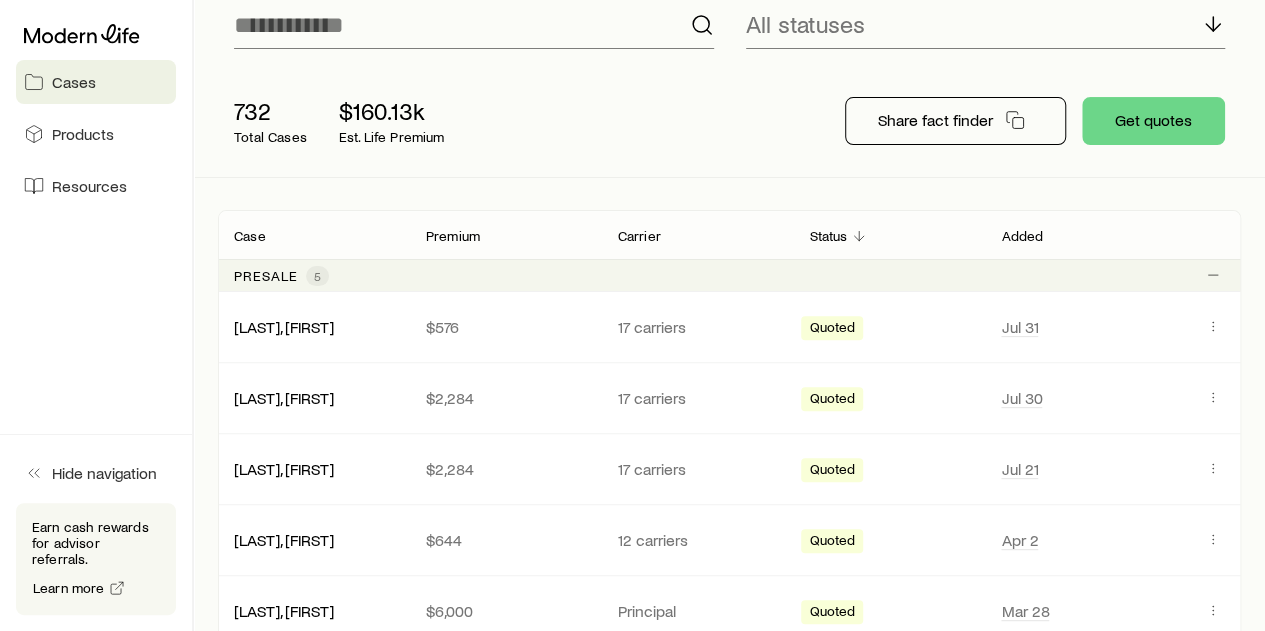 scroll, scrollTop: 200, scrollLeft: 0, axis: vertical 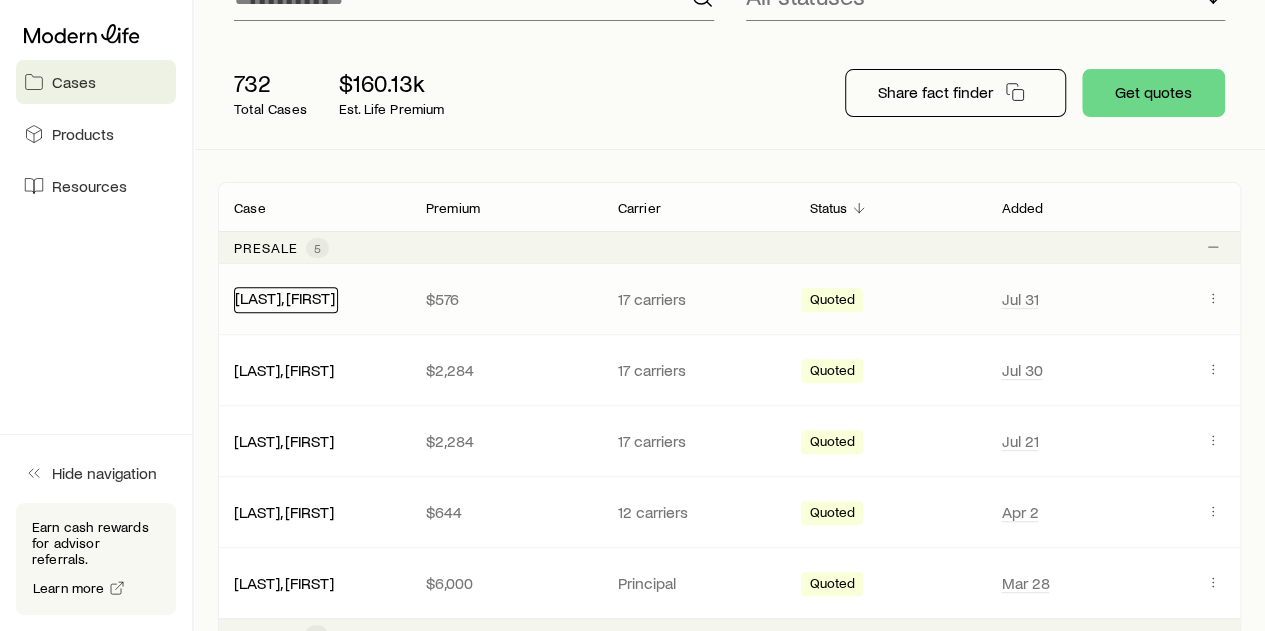 click on "[LAST], [FIRST]" at bounding box center [285, 297] 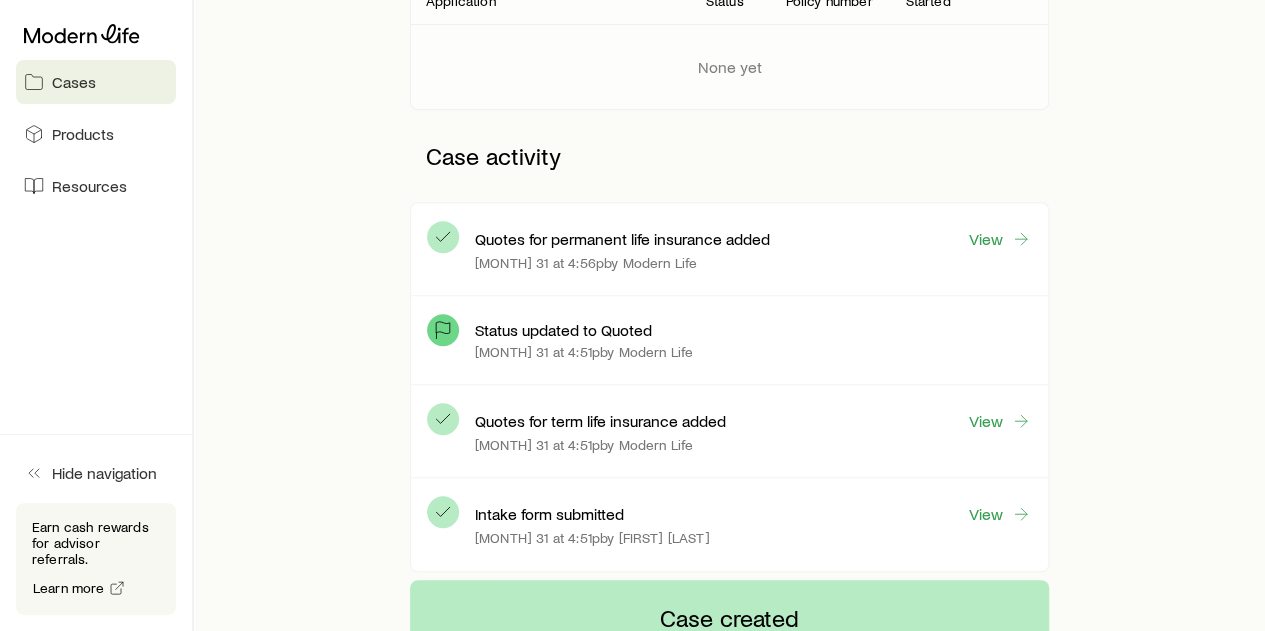 scroll, scrollTop: 400, scrollLeft: 0, axis: vertical 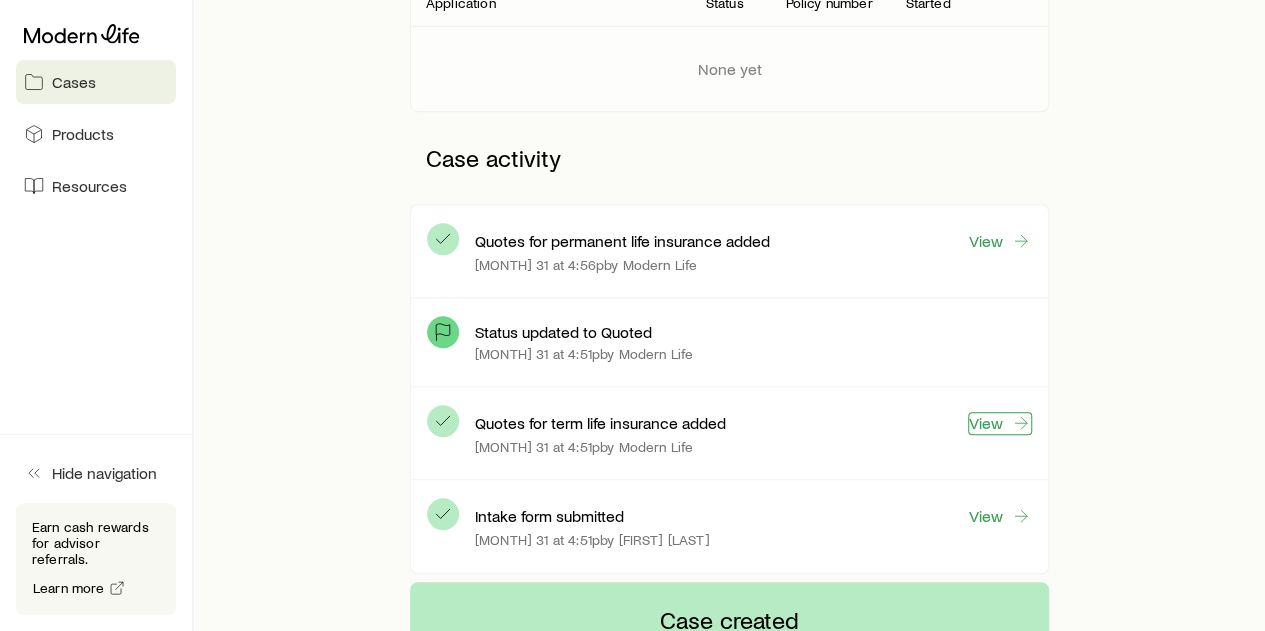 click on "View" at bounding box center [1000, 423] 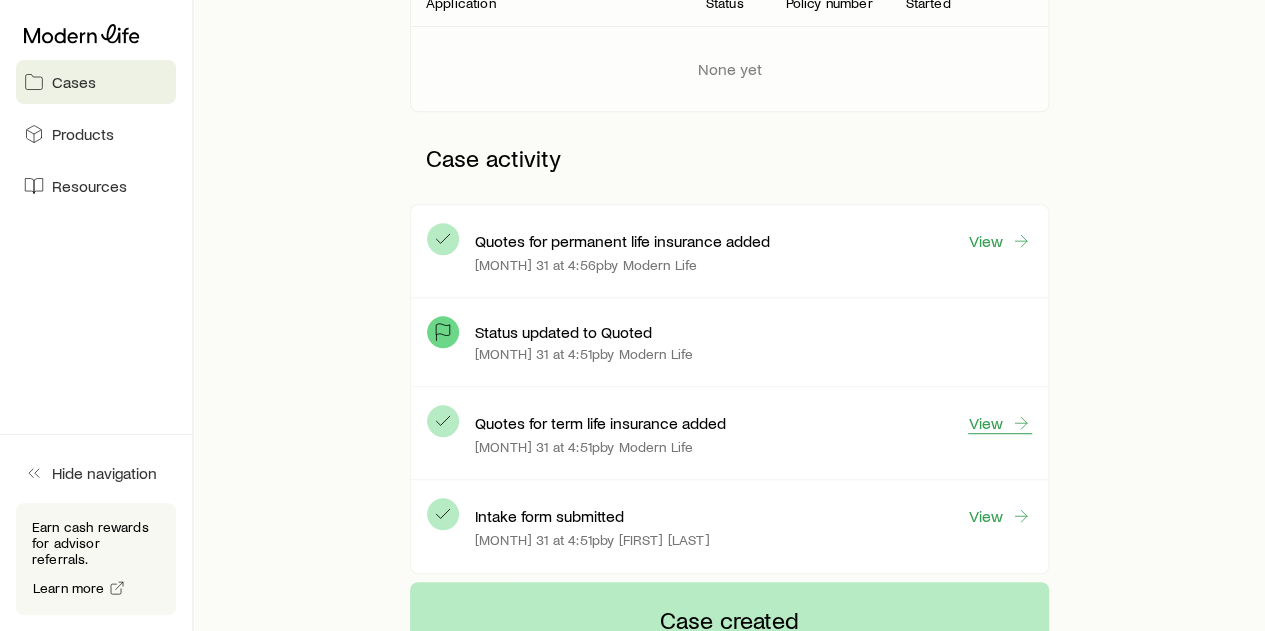 scroll, scrollTop: 0, scrollLeft: 0, axis: both 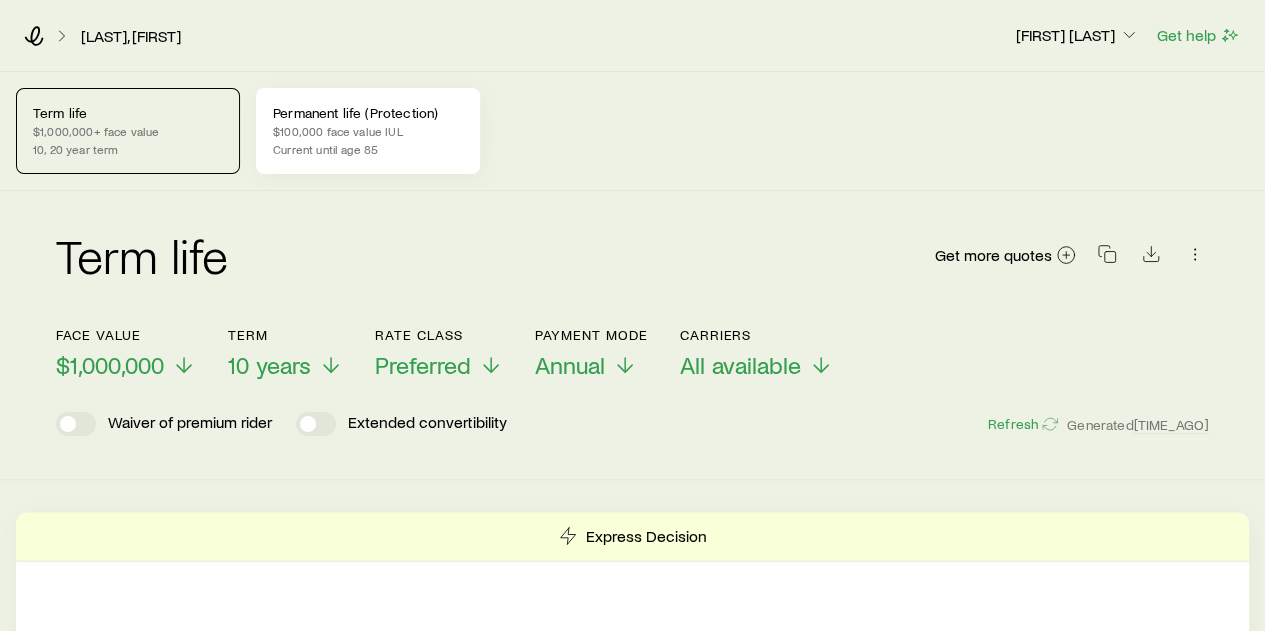 click on "$100,000 face value IUL" at bounding box center (368, 131) 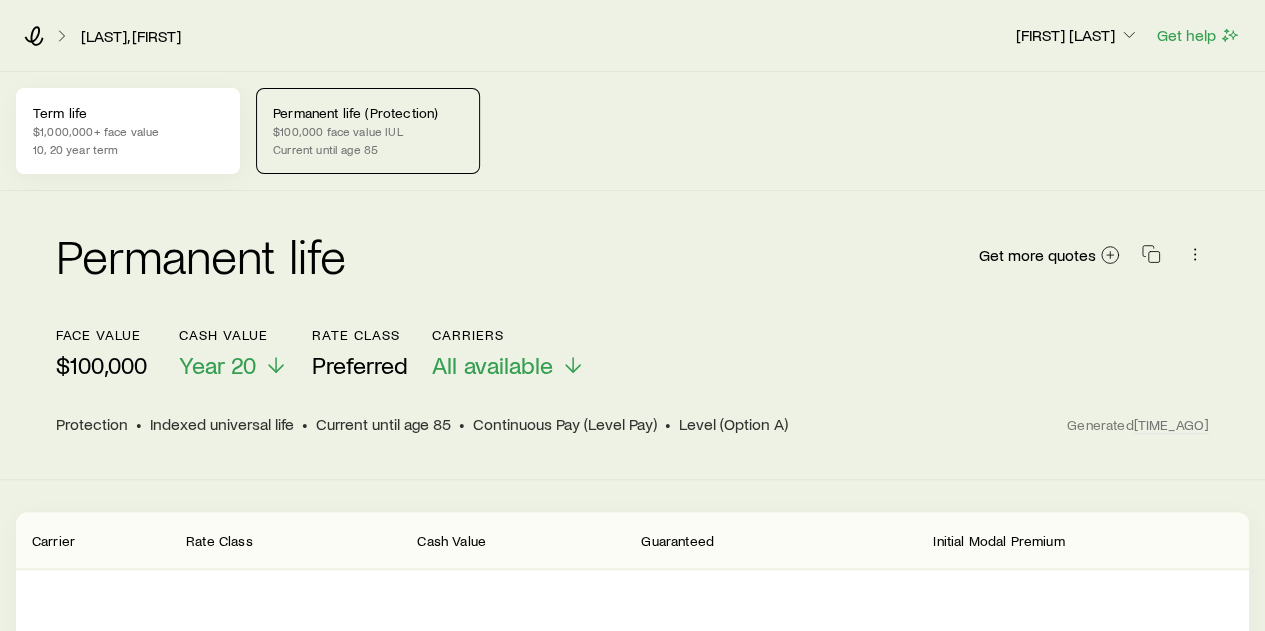 click on "$1,000,000+ face value" at bounding box center [128, 131] 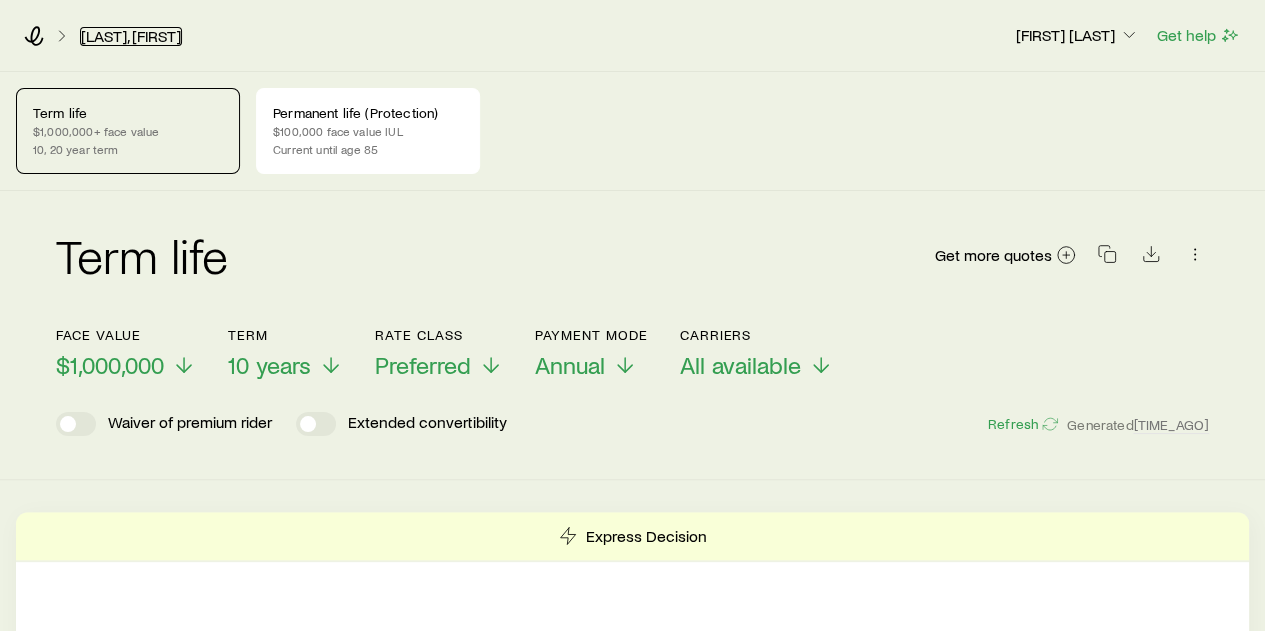 click on "[LAST], [FIRST]" at bounding box center (131, 36) 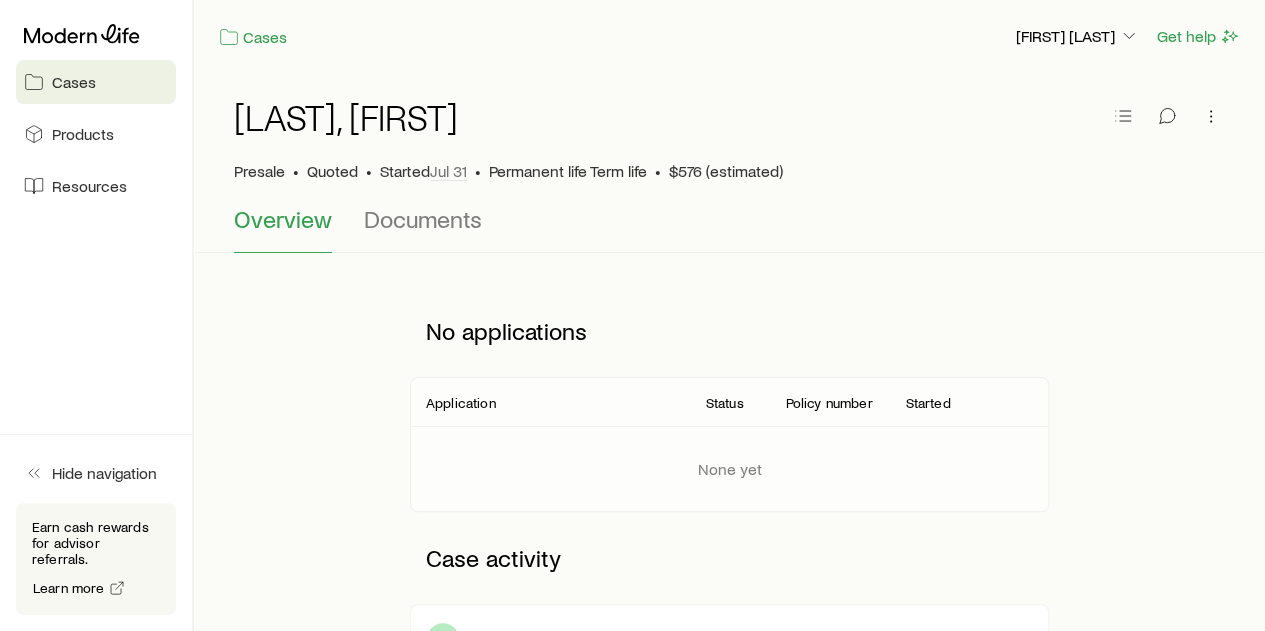 click on "Cases" at bounding box center [74, 82] 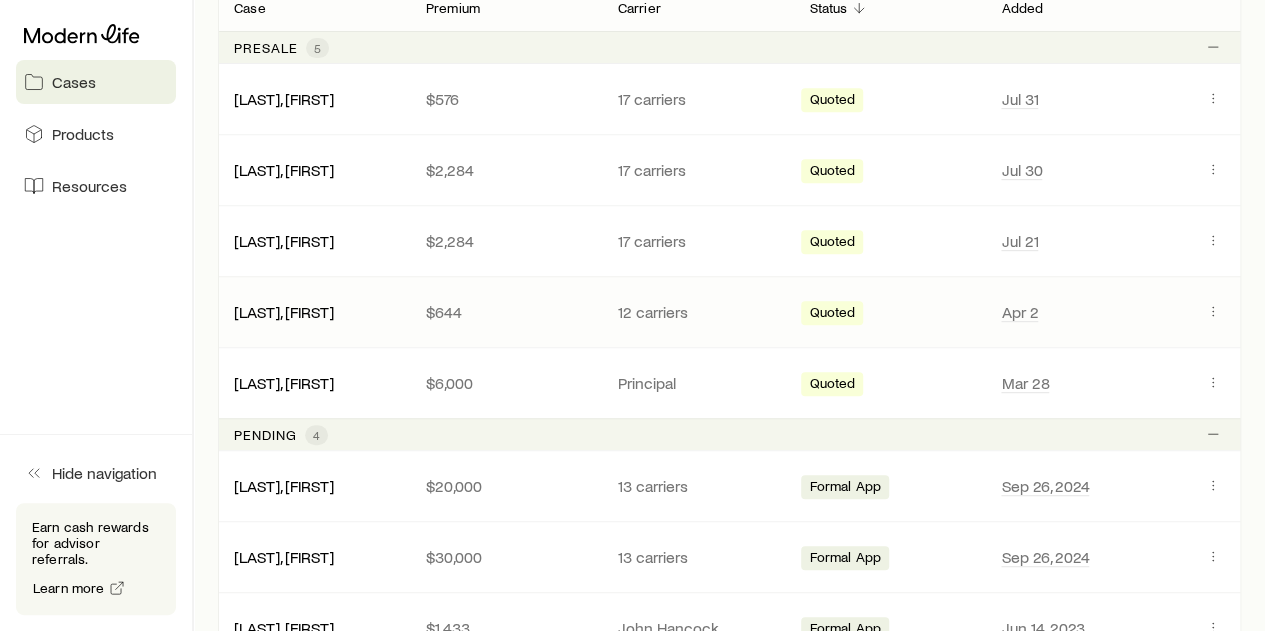 scroll, scrollTop: 500, scrollLeft: 0, axis: vertical 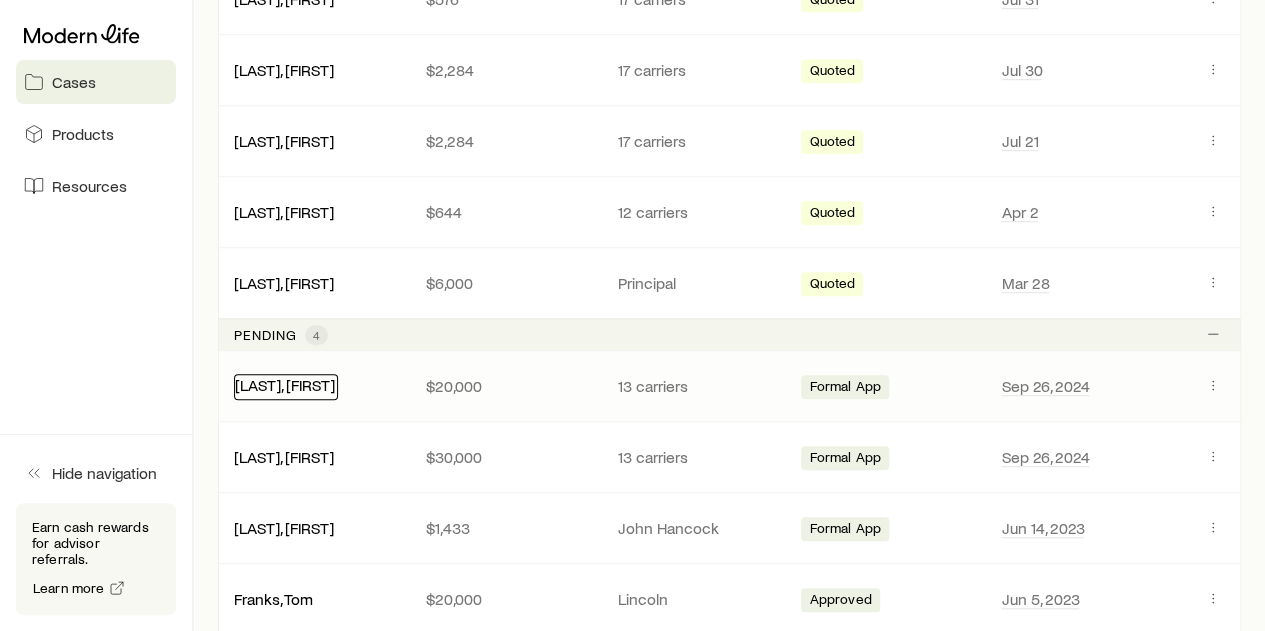 click on "[LAST], [FIRST]" at bounding box center [285, 384] 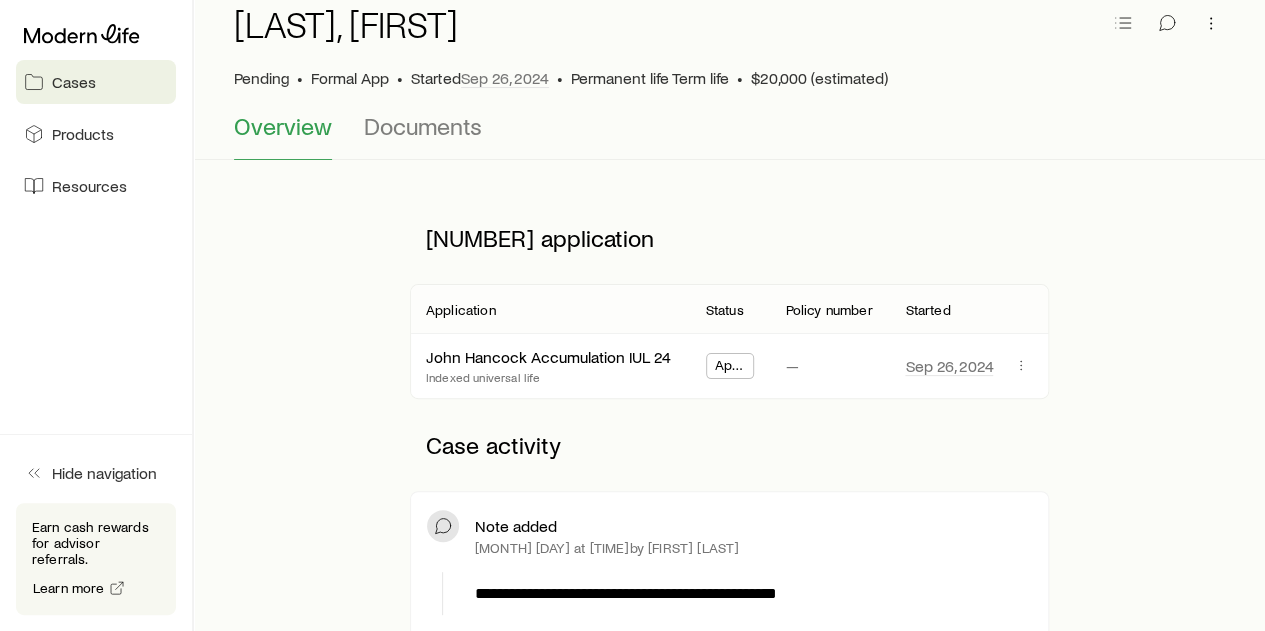 scroll, scrollTop: 0, scrollLeft: 0, axis: both 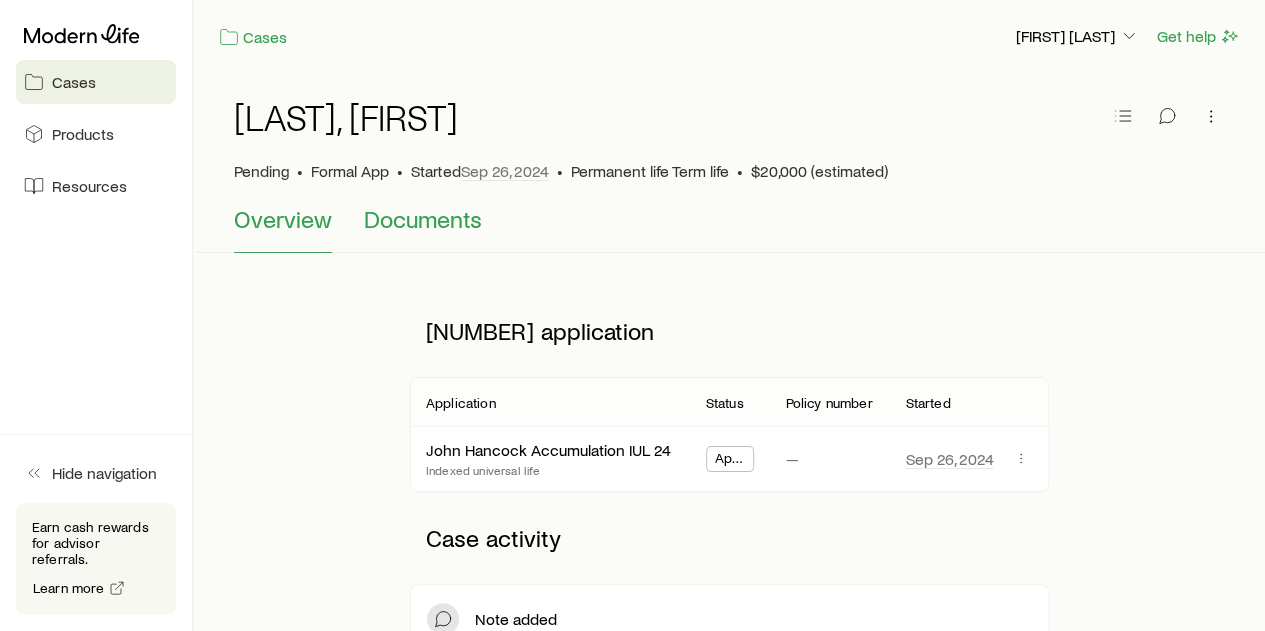 click on "Documents" at bounding box center (423, 219) 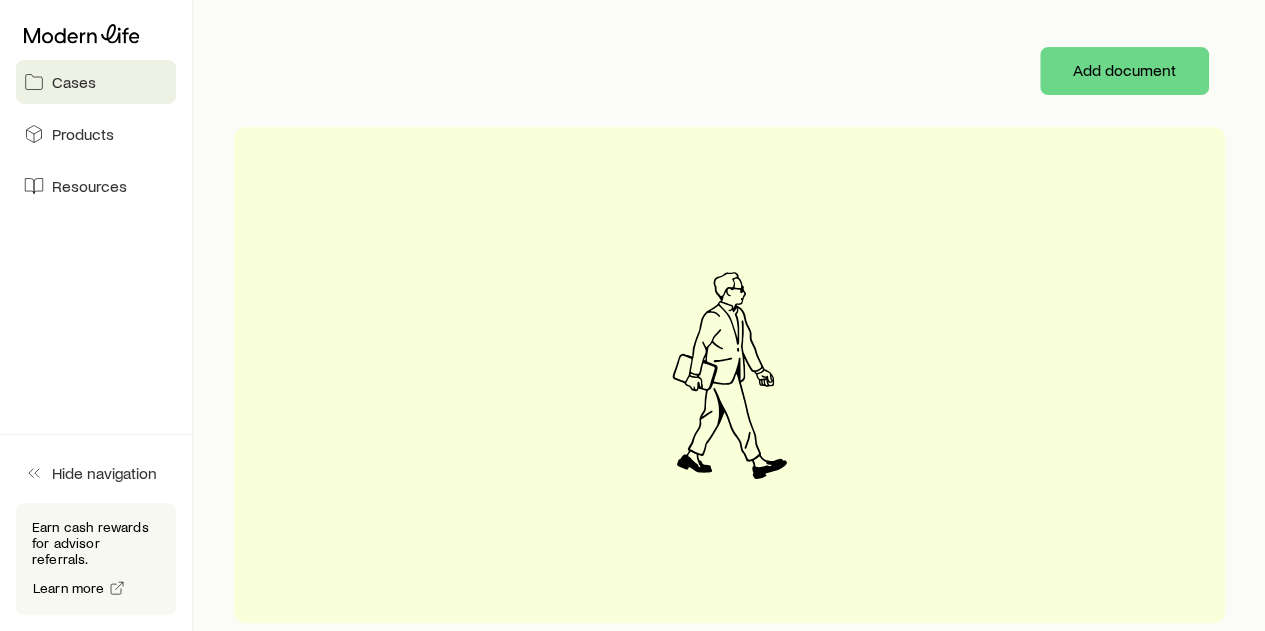 scroll, scrollTop: 0, scrollLeft: 0, axis: both 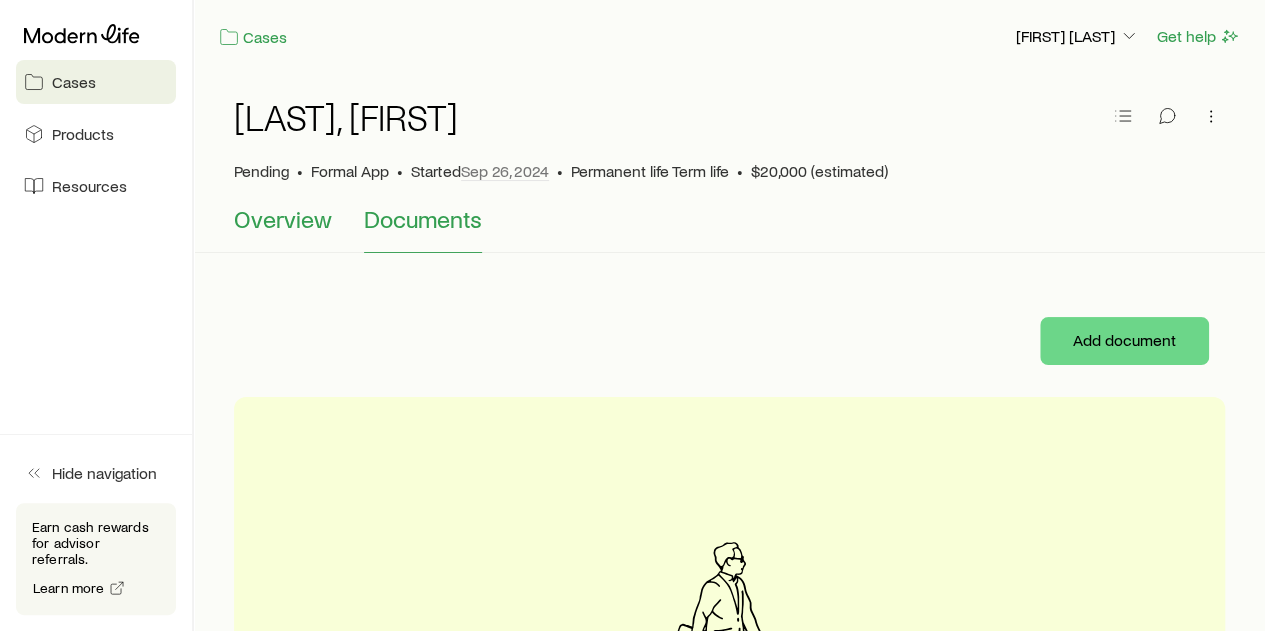 click on "Overview" at bounding box center [283, 219] 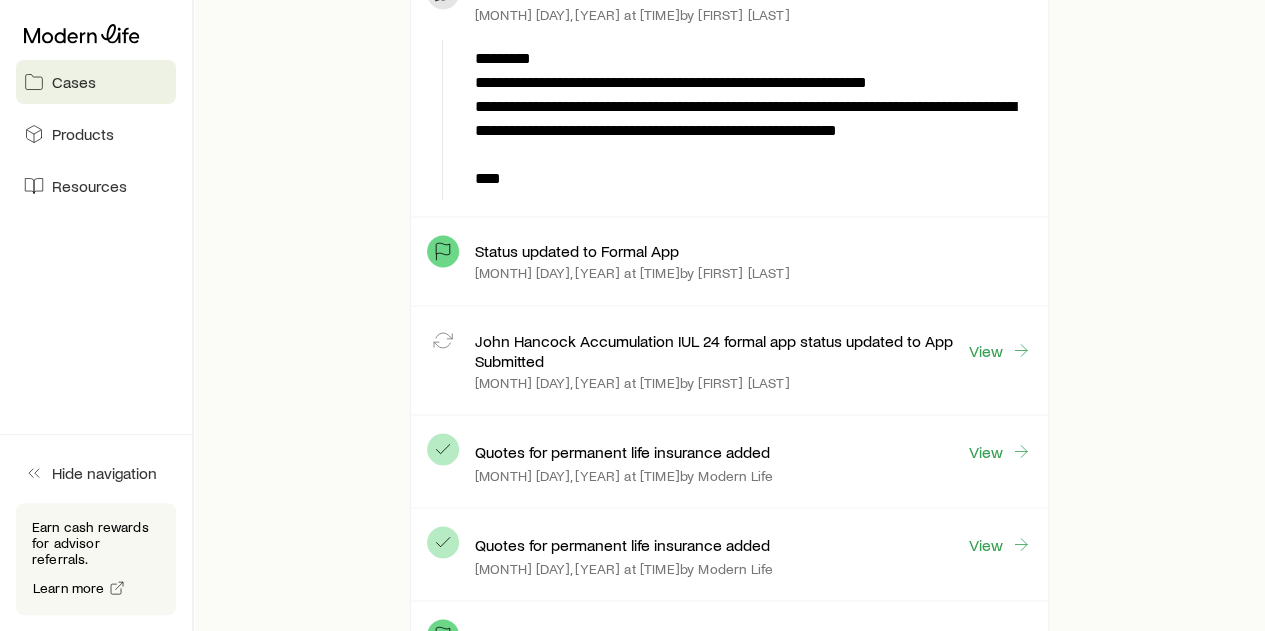 scroll, scrollTop: 1700, scrollLeft: 0, axis: vertical 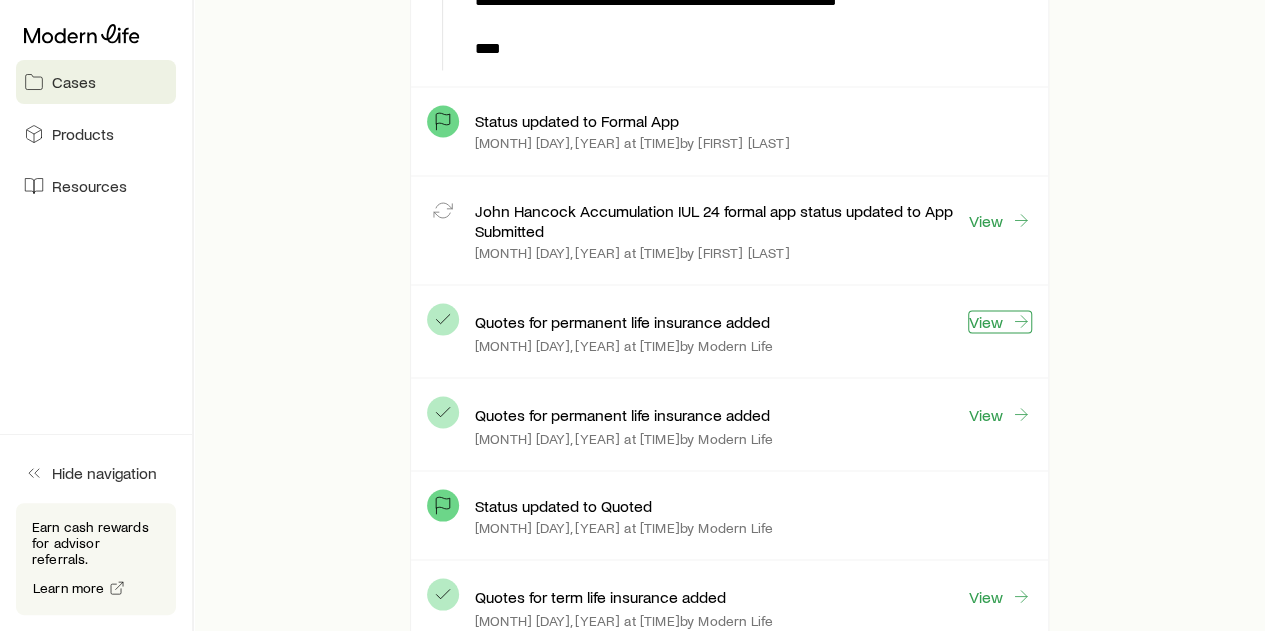 click on "View" at bounding box center [1000, 321] 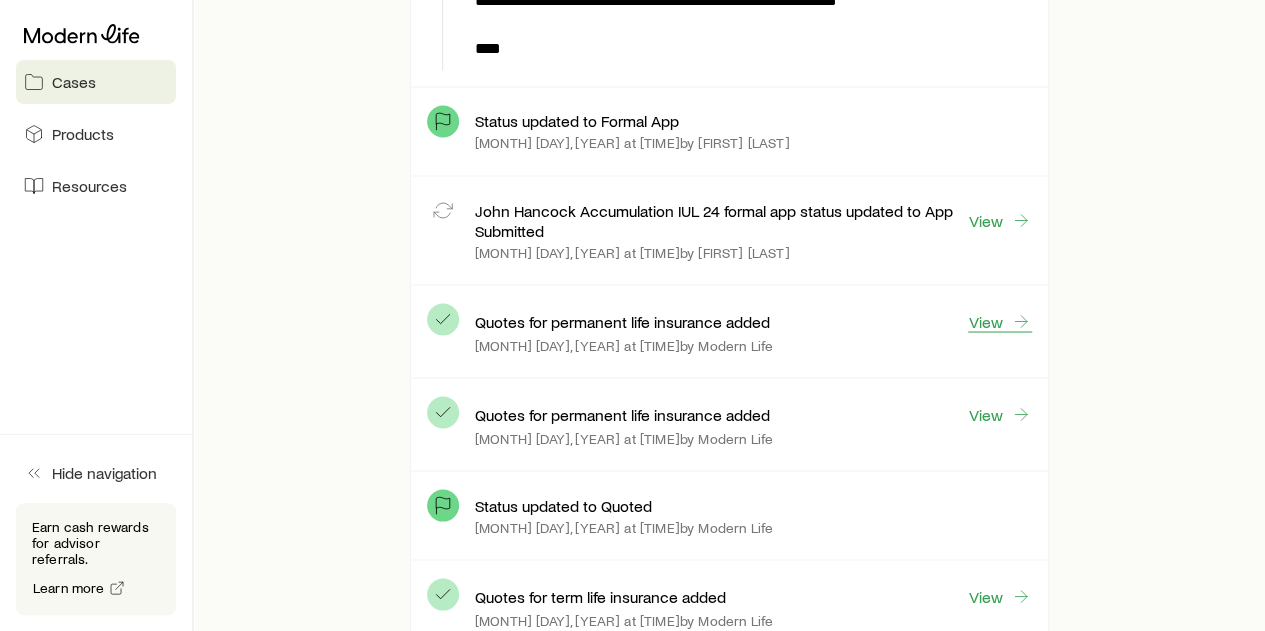 scroll, scrollTop: 0, scrollLeft: 0, axis: both 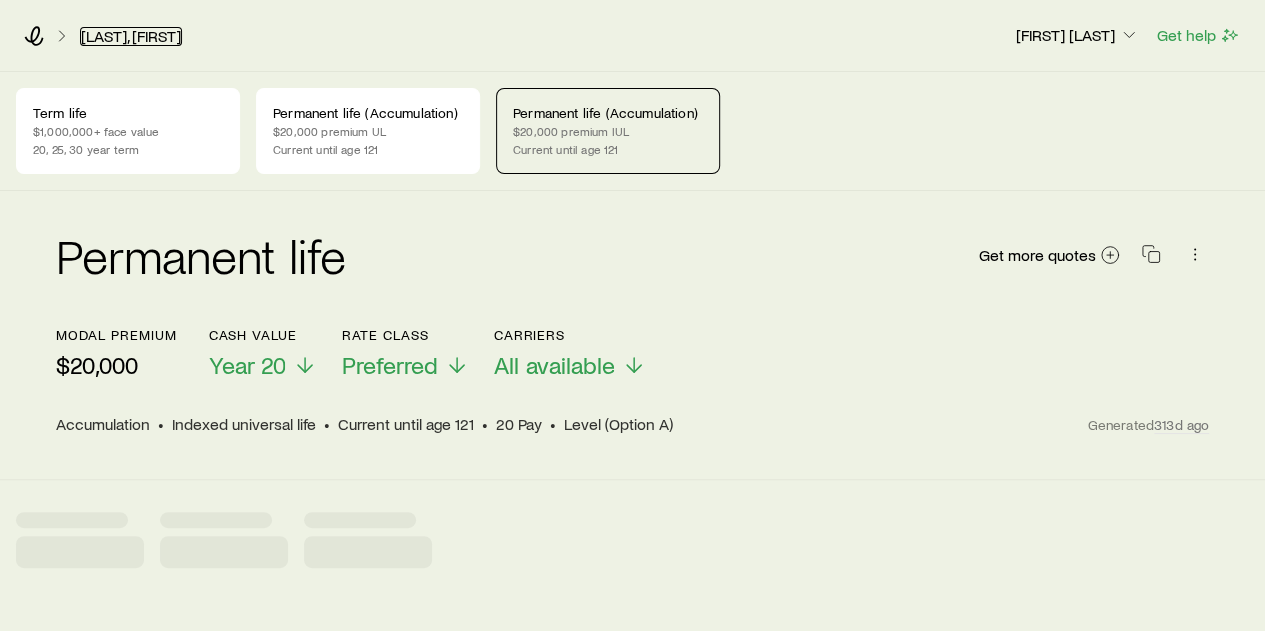 click on "[LAST], [FIRST]" at bounding box center (131, 36) 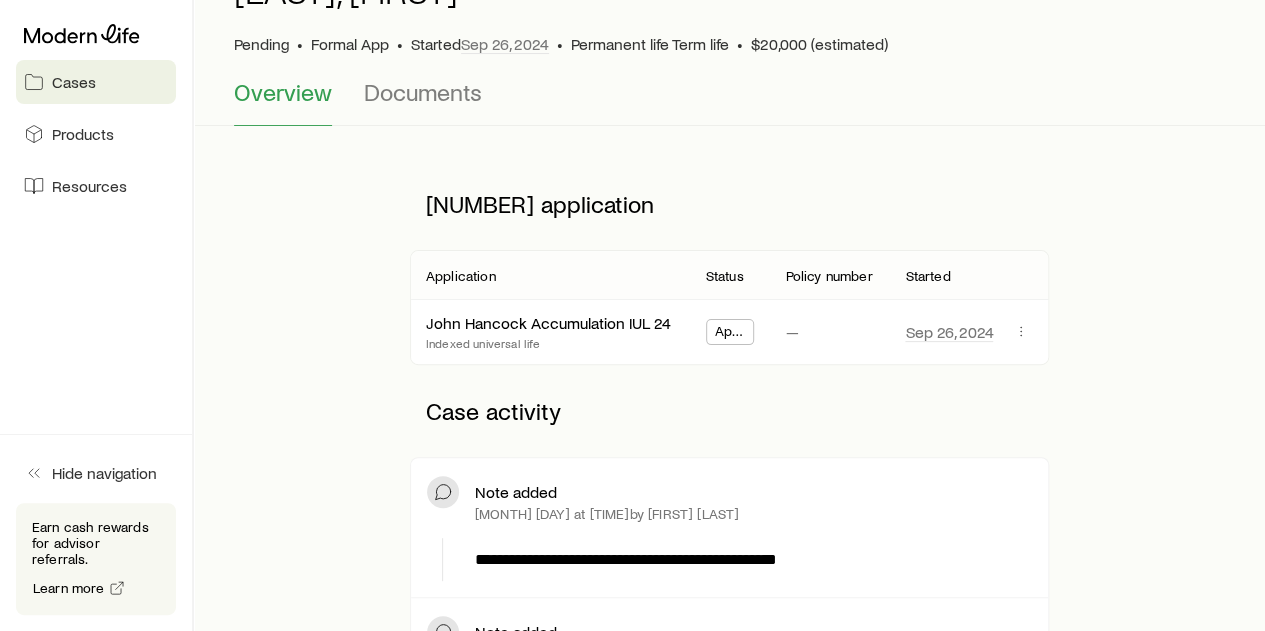 scroll, scrollTop: 0, scrollLeft: 0, axis: both 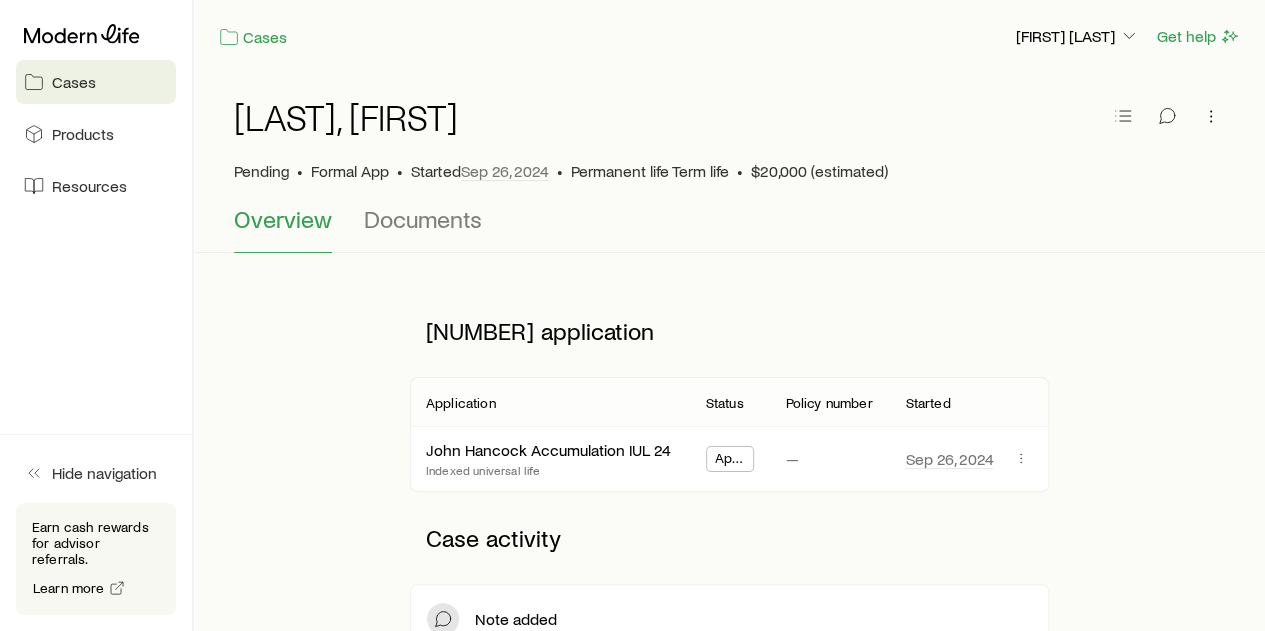 click on "Cases" at bounding box center (74, 82) 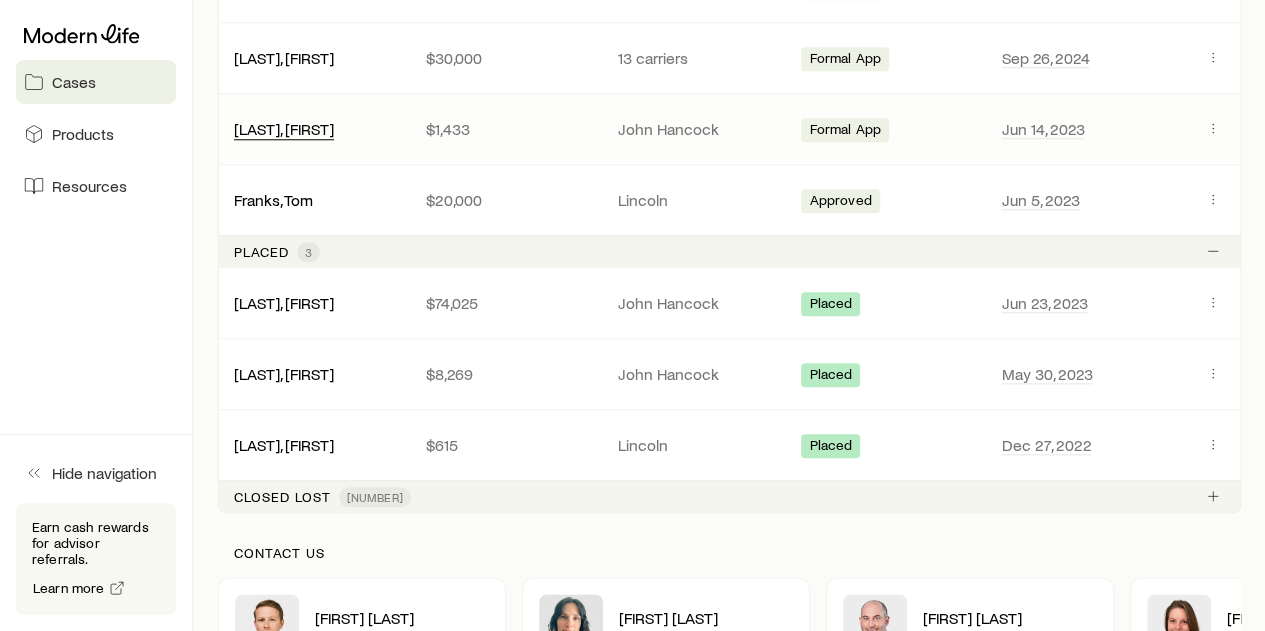 scroll, scrollTop: 900, scrollLeft: 0, axis: vertical 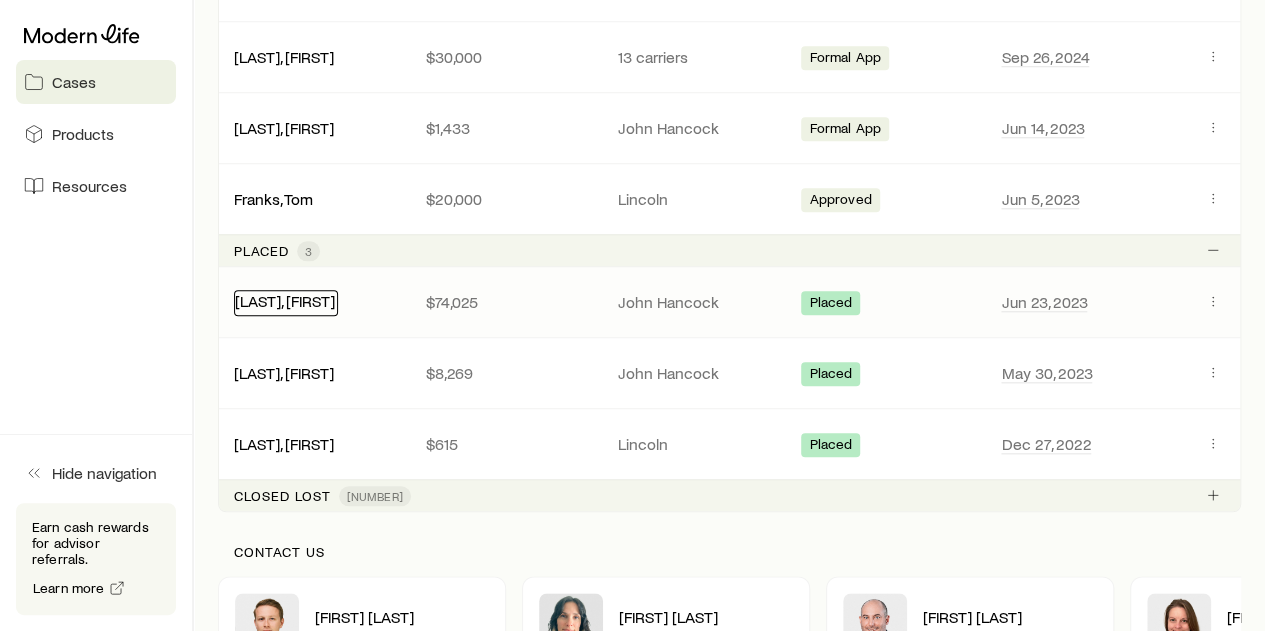 click on "[LAST], [FIRST]" at bounding box center (285, 300) 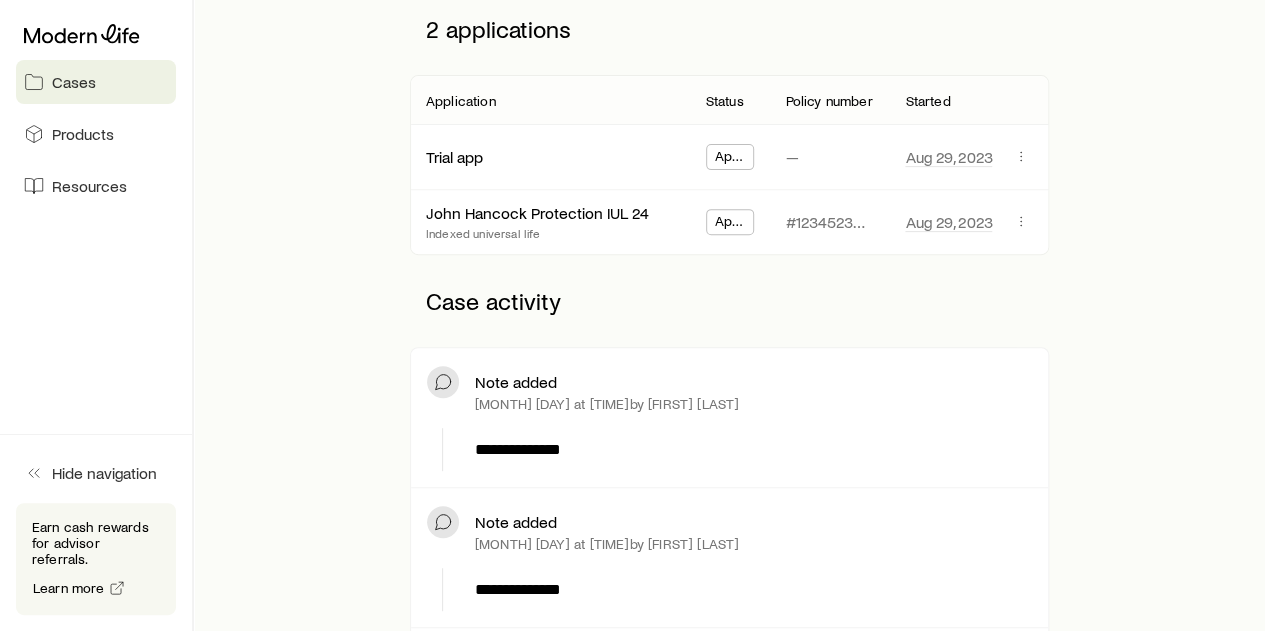 scroll, scrollTop: 0, scrollLeft: 0, axis: both 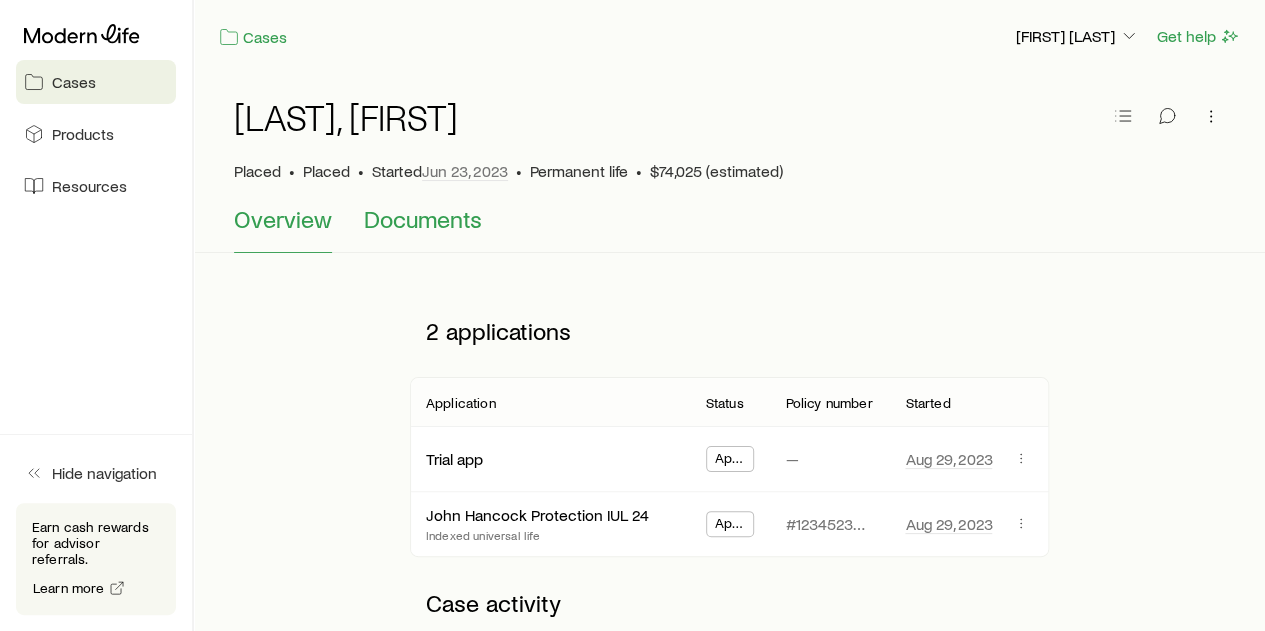 click on "Documents" at bounding box center (423, 219) 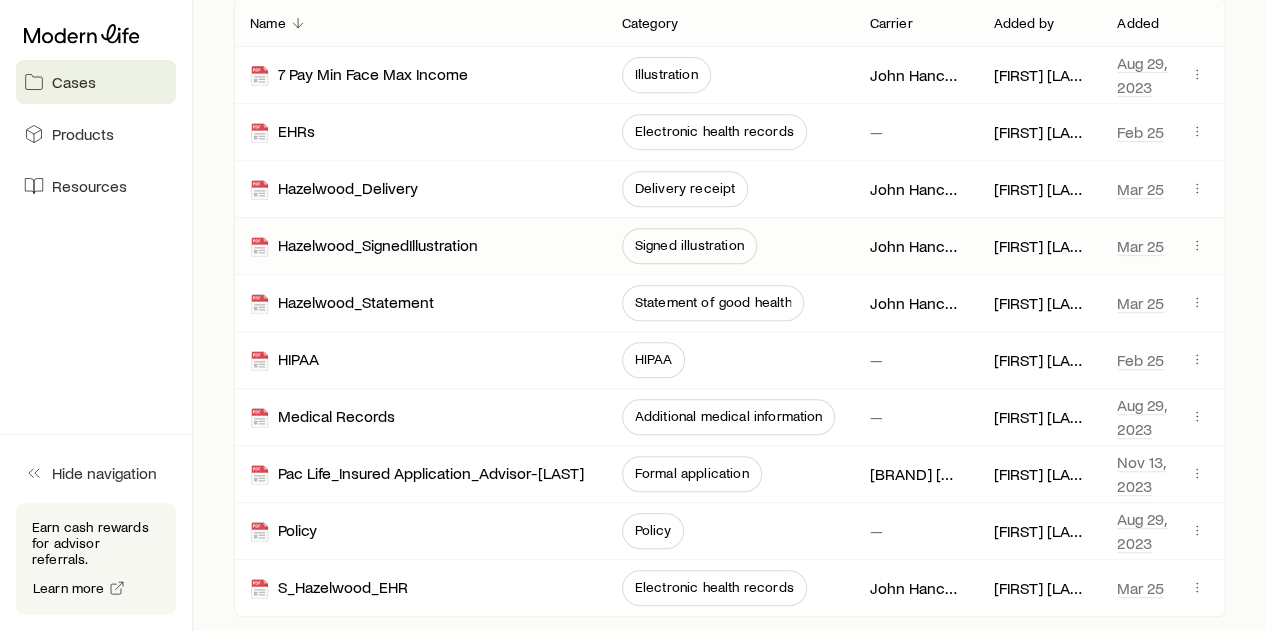 scroll, scrollTop: 500, scrollLeft: 0, axis: vertical 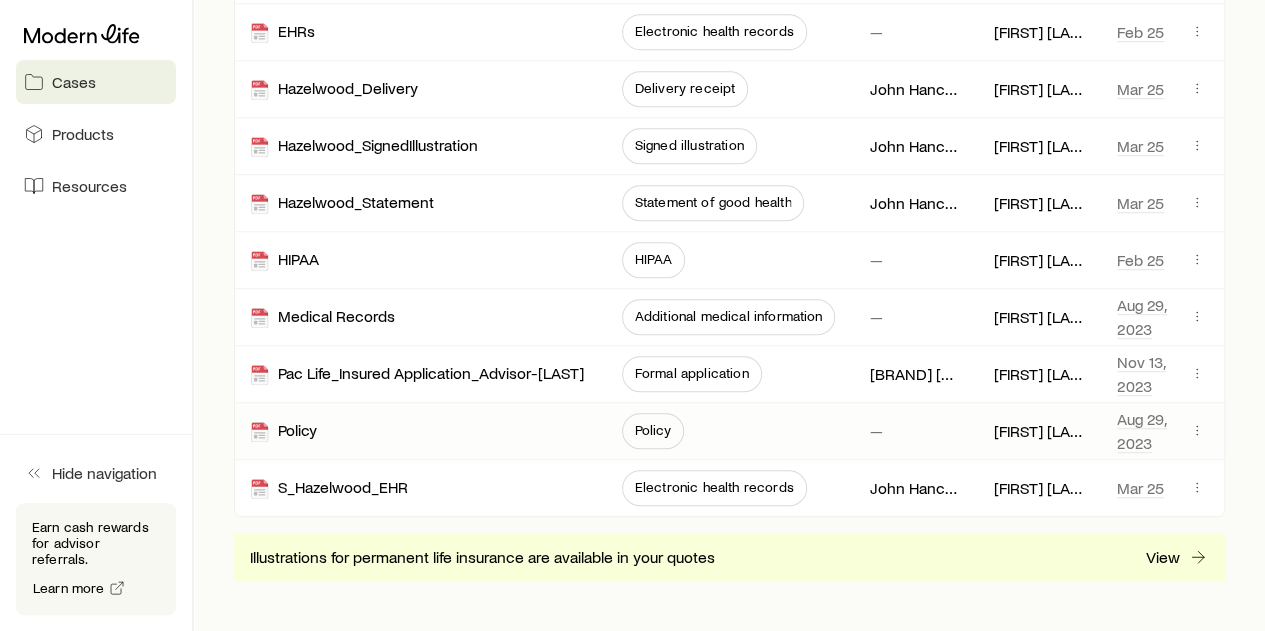 click on "Policy" at bounding box center [653, 430] 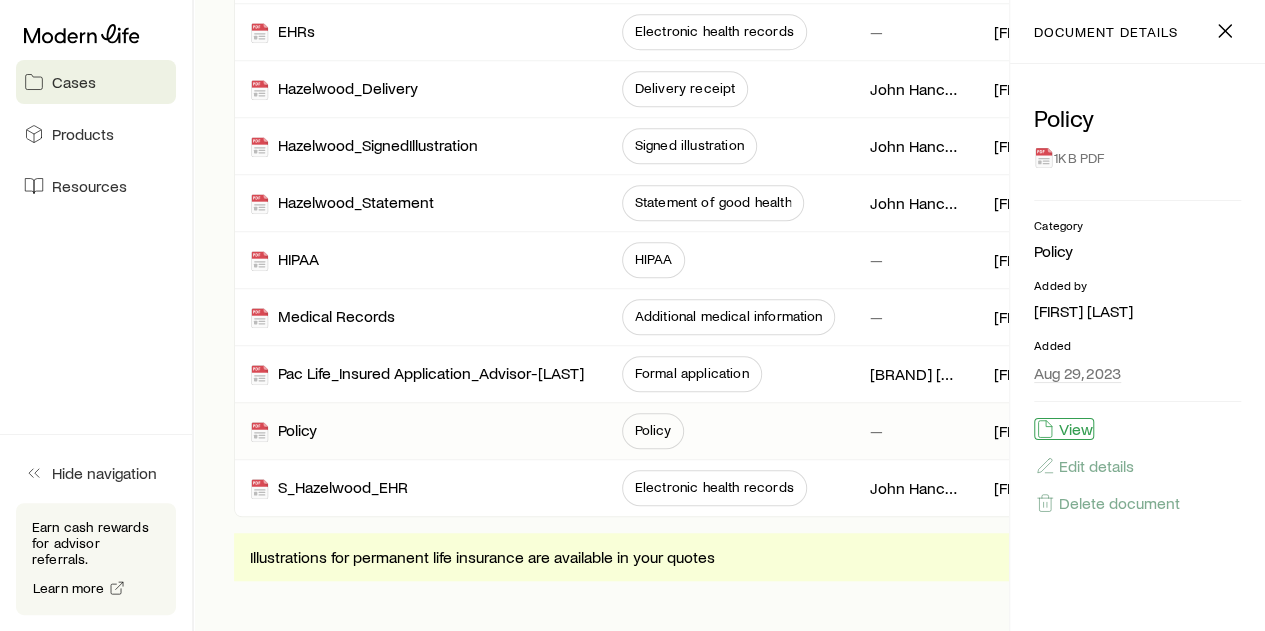 click on "View" at bounding box center (1064, 429) 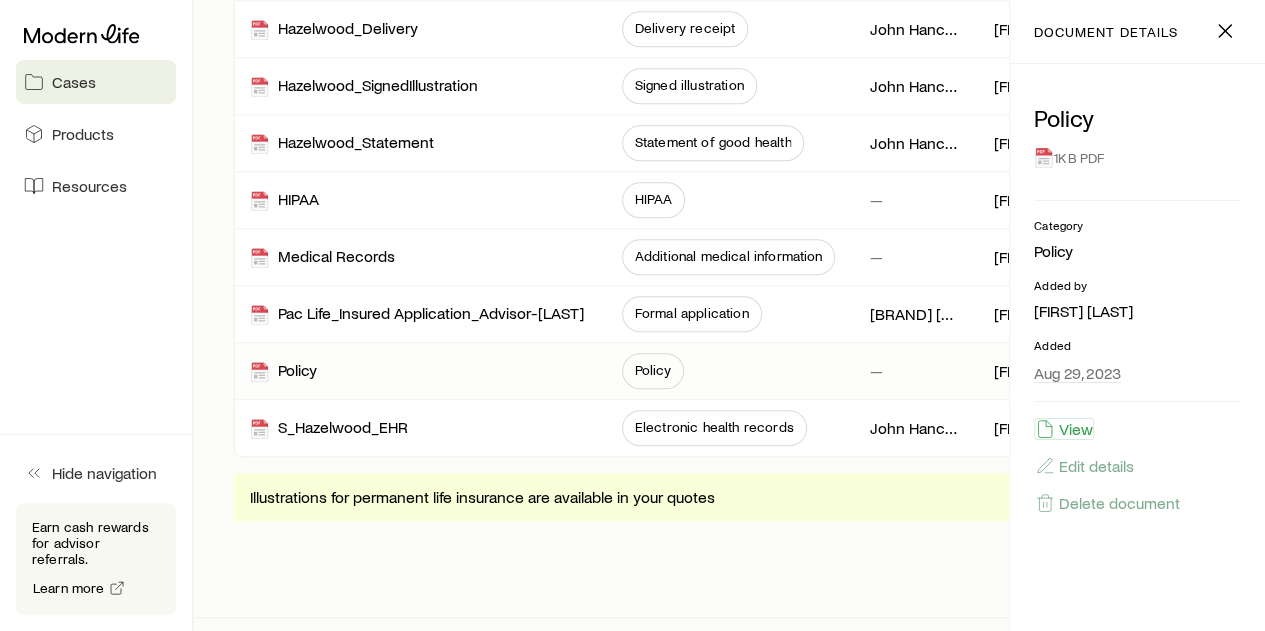 scroll, scrollTop: 590, scrollLeft: 0, axis: vertical 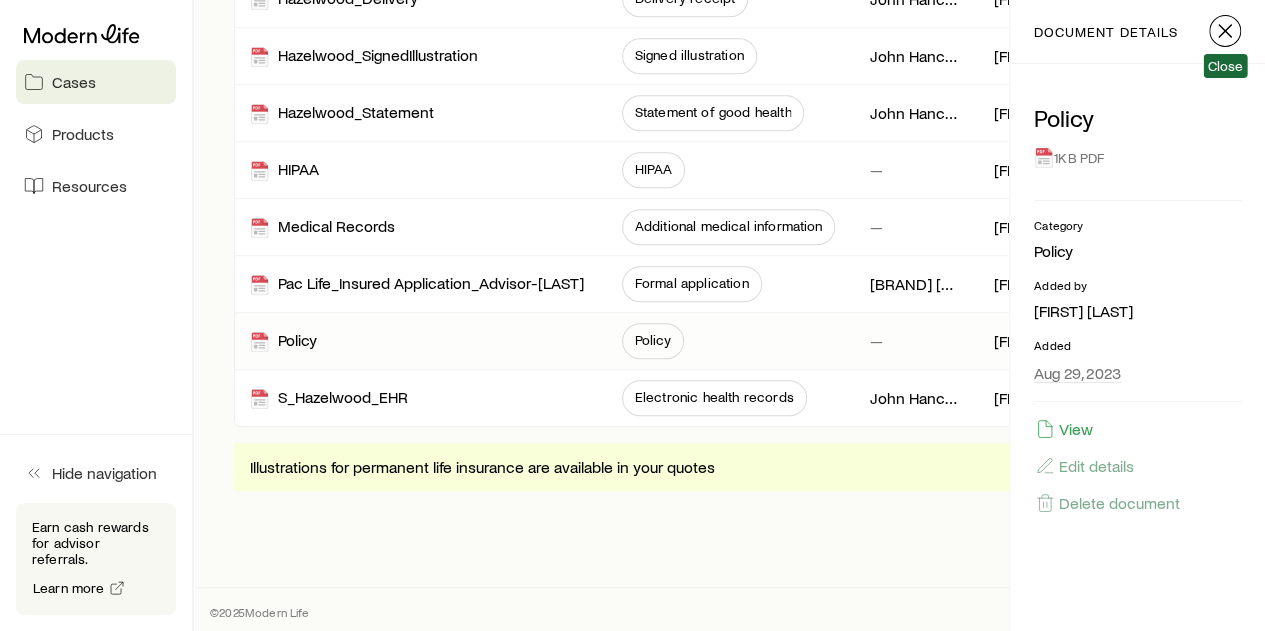 click 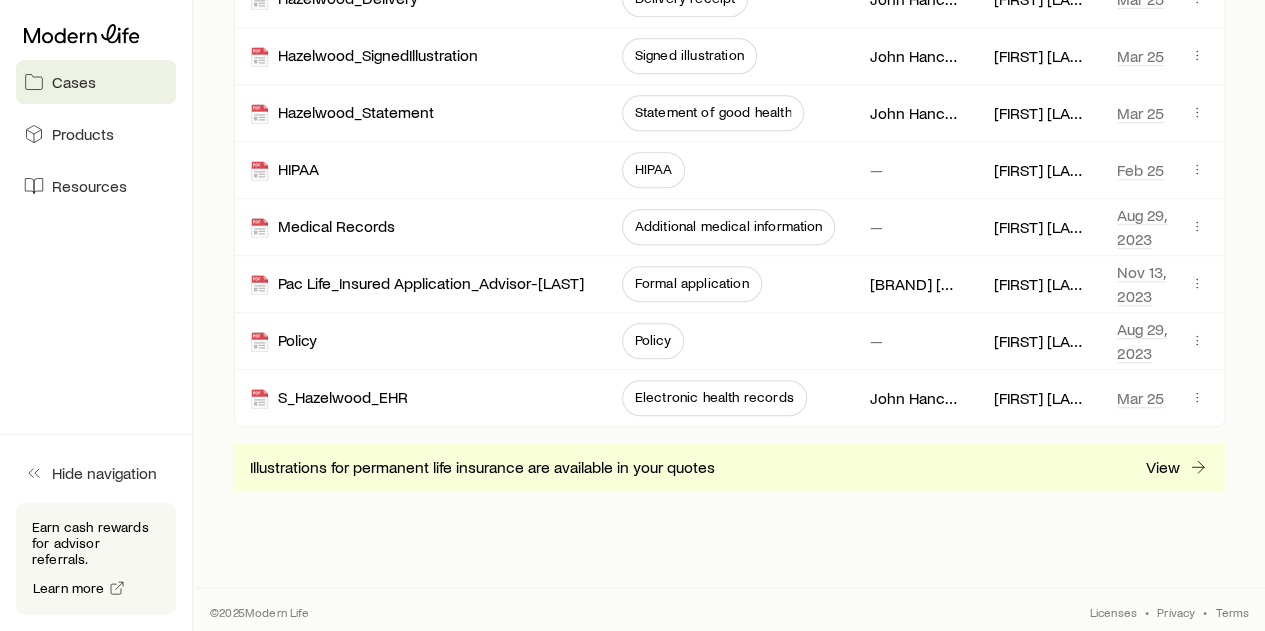 click on "Cases" at bounding box center [74, 82] 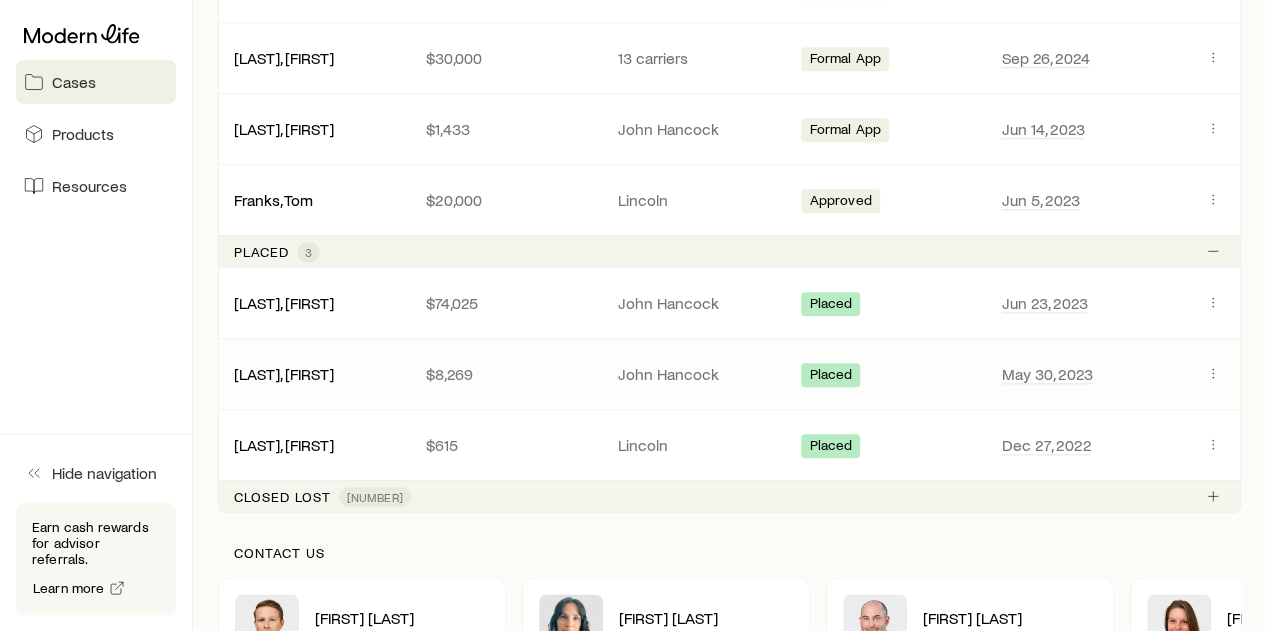 scroll, scrollTop: 900, scrollLeft: 0, axis: vertical 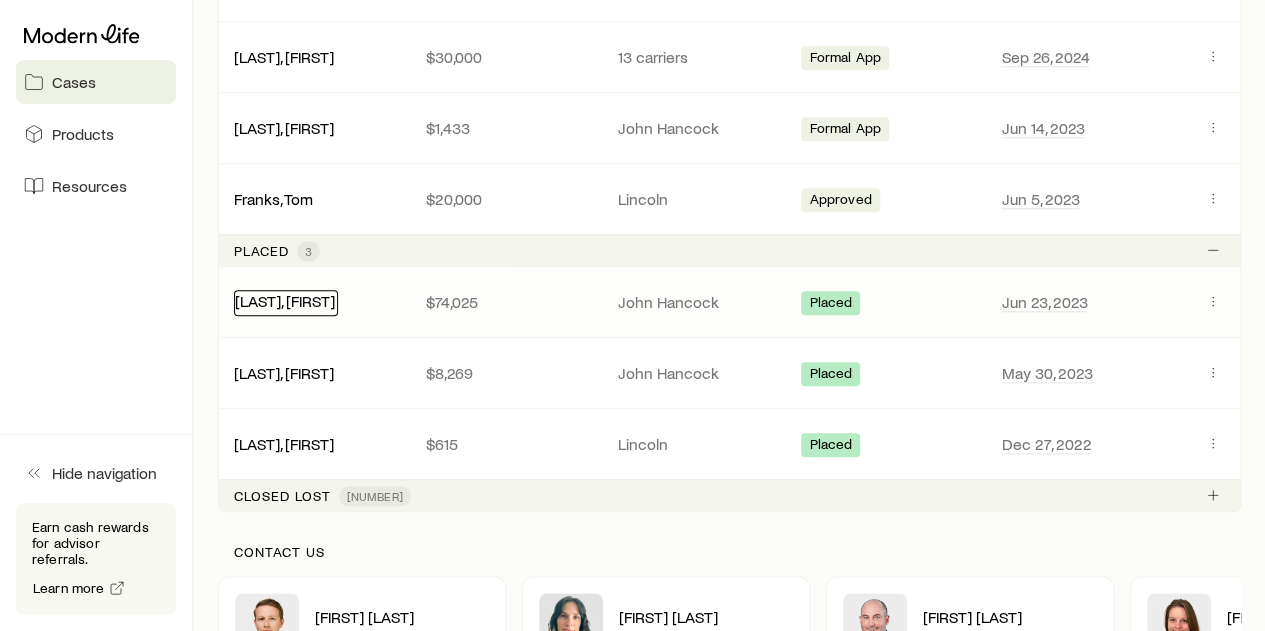 click on "[LAST], [FIRST]" at bounding box center [285, 300] 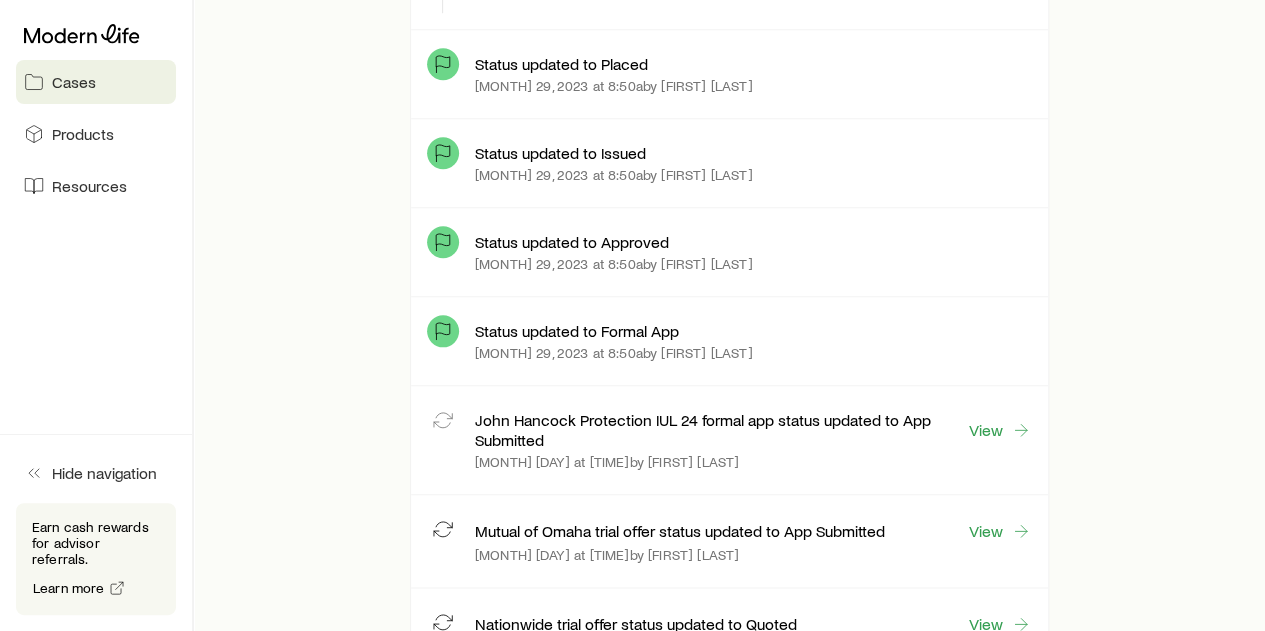 scroll, scrollTop: 0, scrollLeft: 0, axis: both 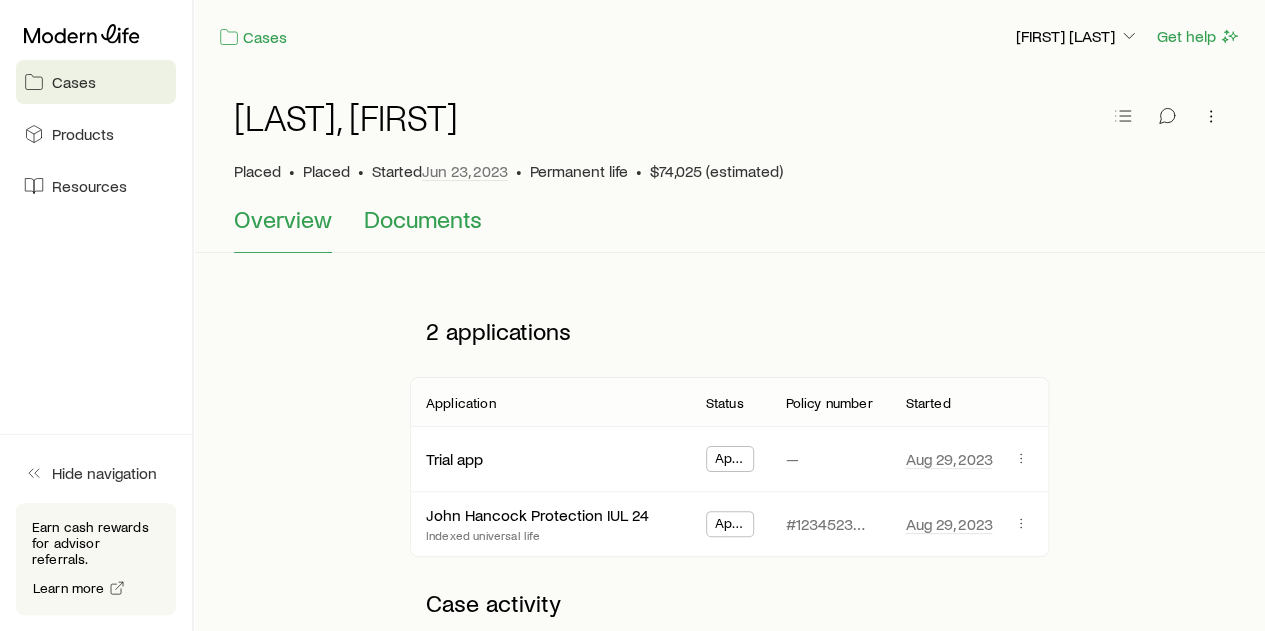 click on "Documents" at bounding box center (423, 219) 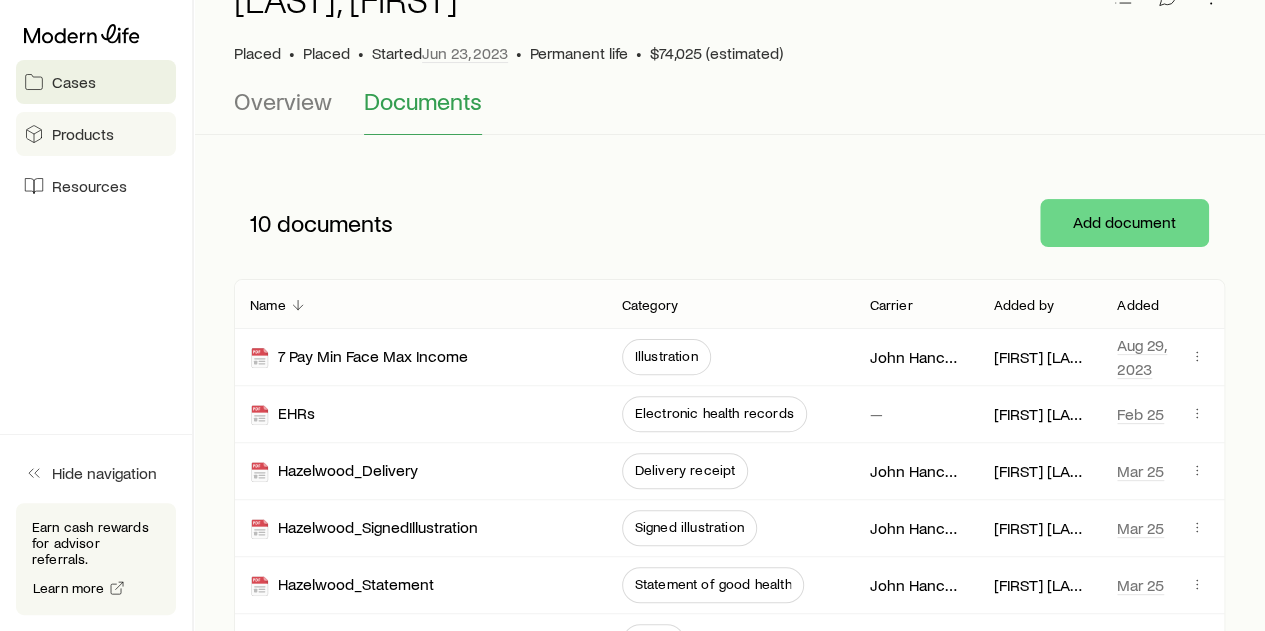 scroll, scrollTop: 0, scrollLeft: 0, axis: both 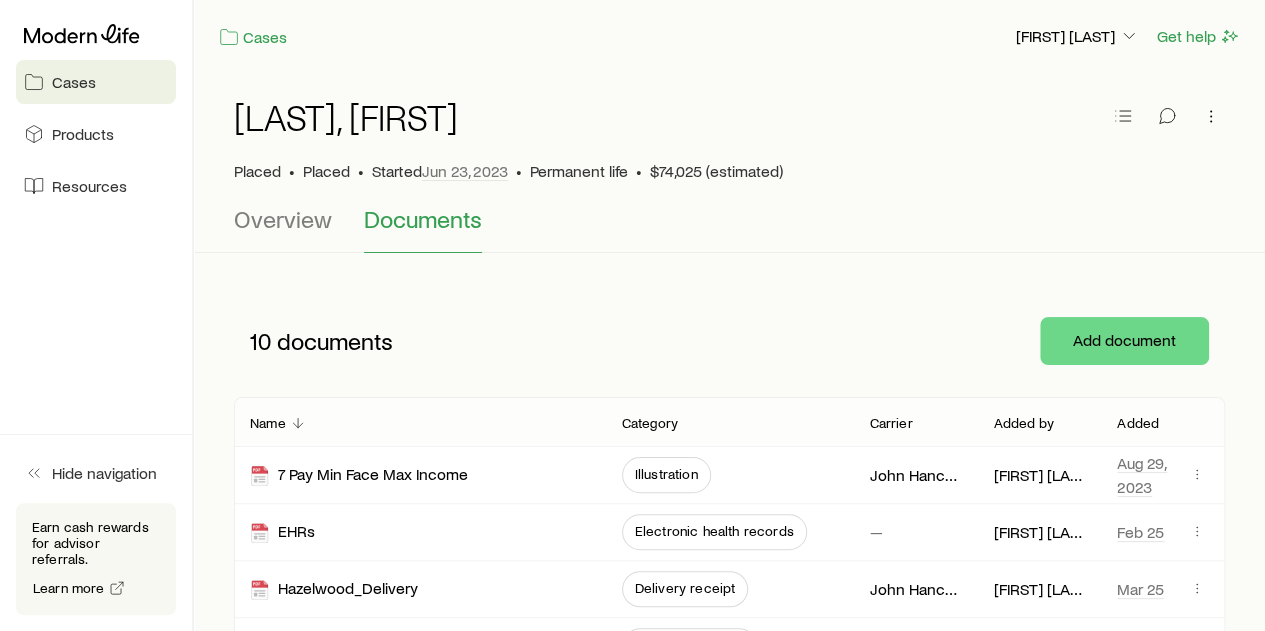 click on "Cases" at bounding box center (74, 82) 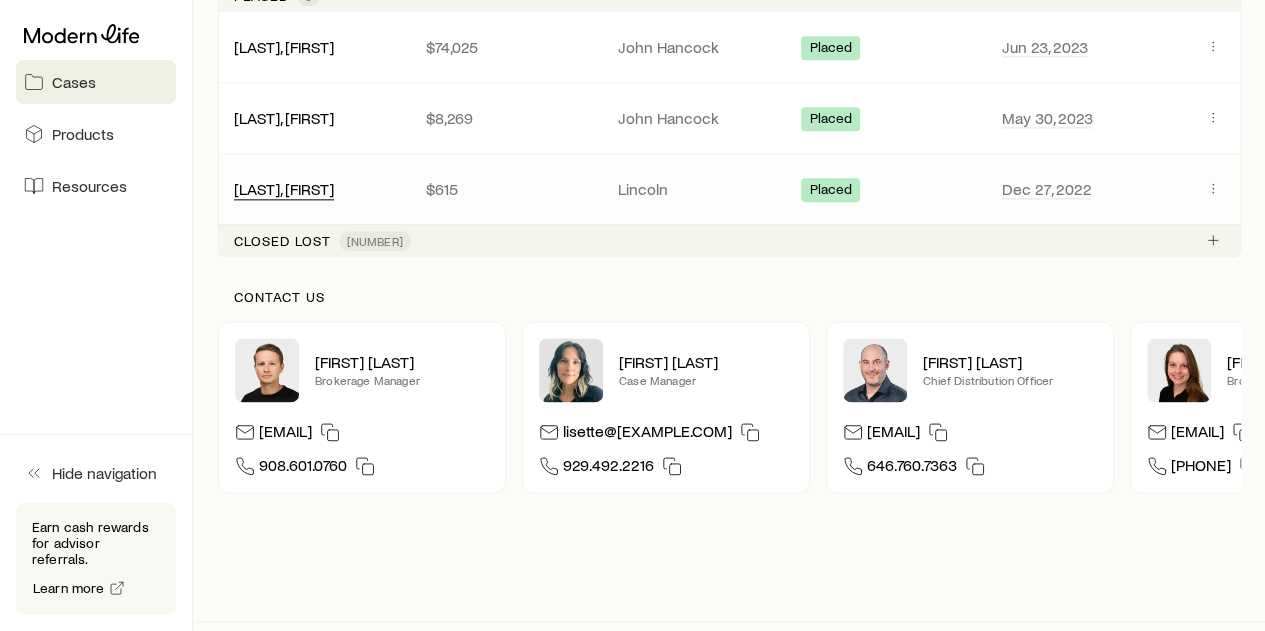 scroll, scrollTop: 1203, scrollLeft: 0, axis: vertical 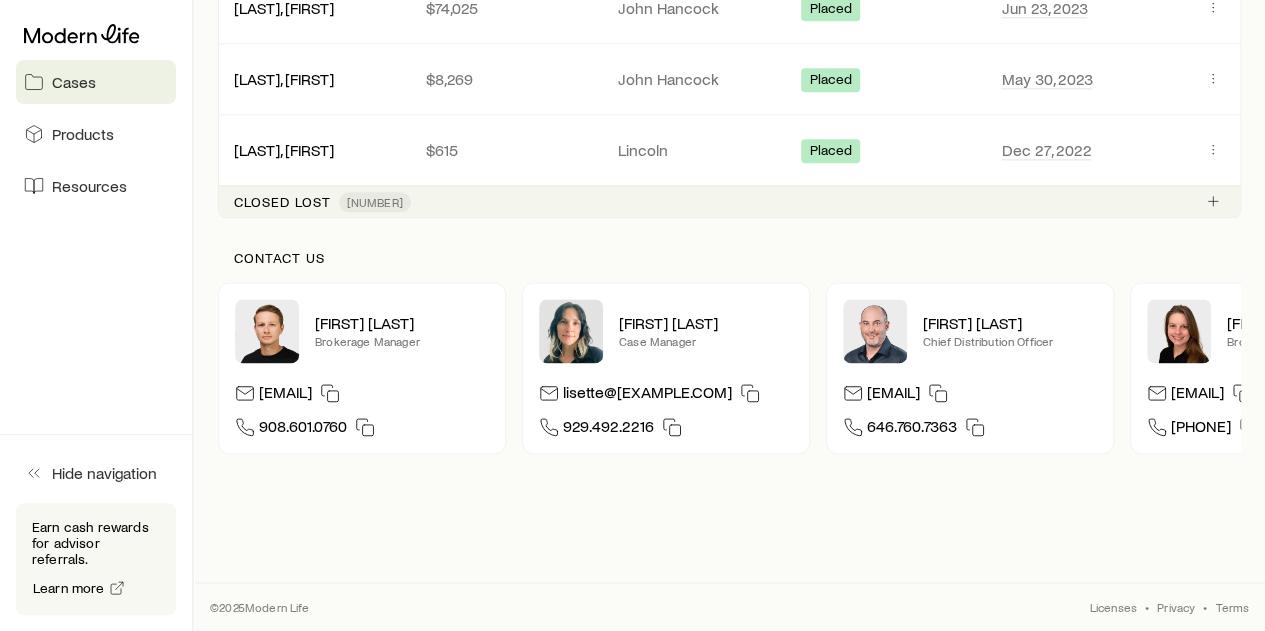 click on "Closed lost" at bounding box center [282, 202] 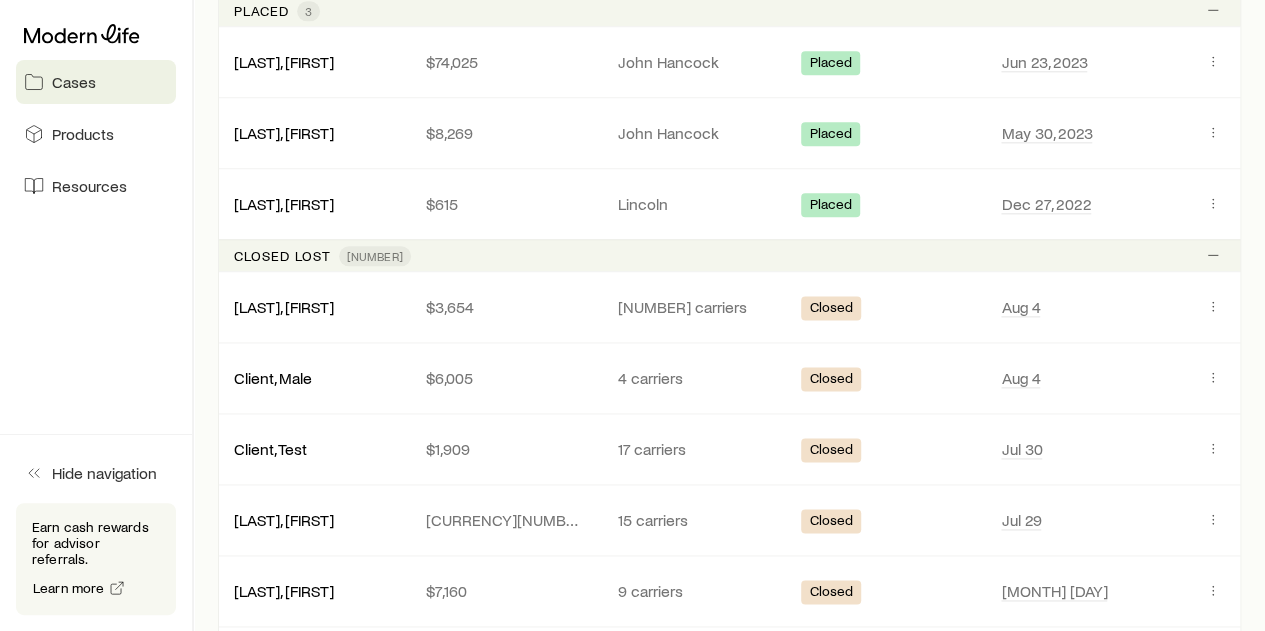 scroll, scrollTop: 1171, scrollLeft: 0, axis: vertical 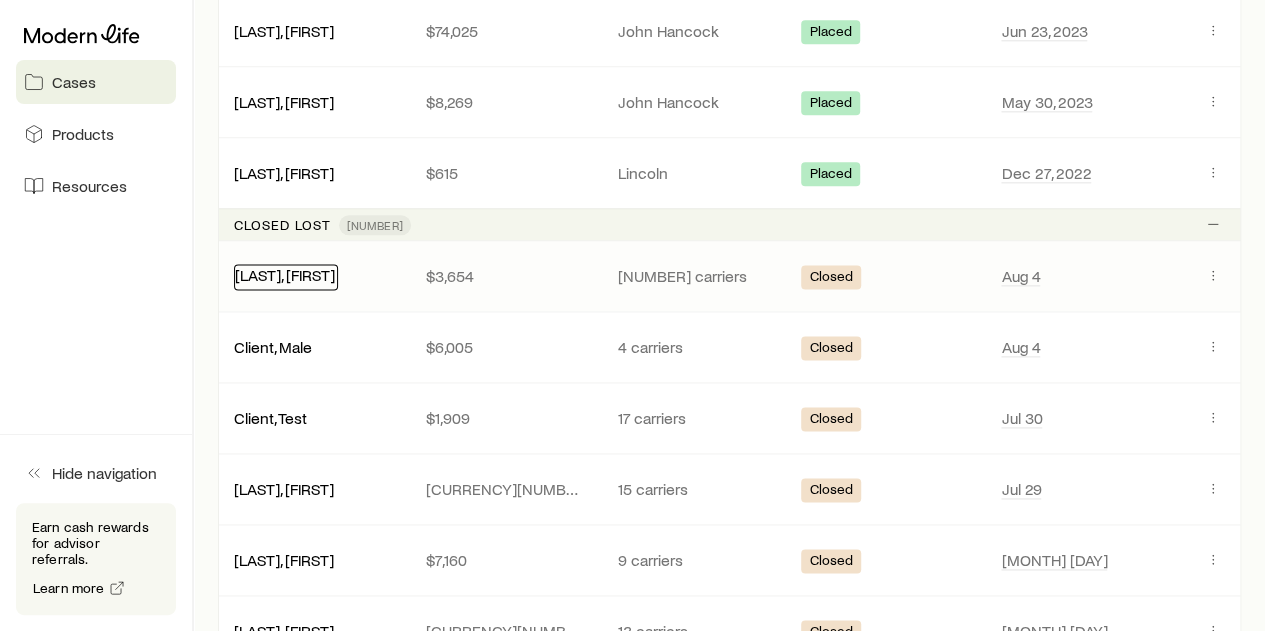 click on "[LAST], [FIRST]" at bounding box center [285, 274] 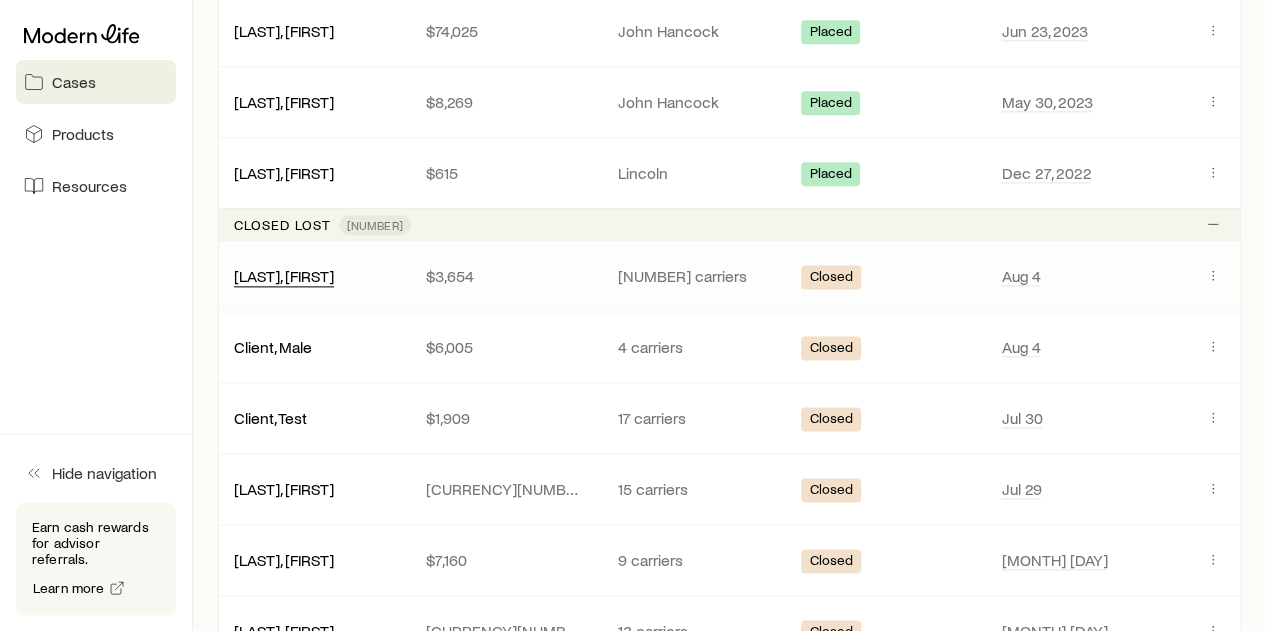 scroll, scrollTop: 0, scrollLeft: 0, axis: both 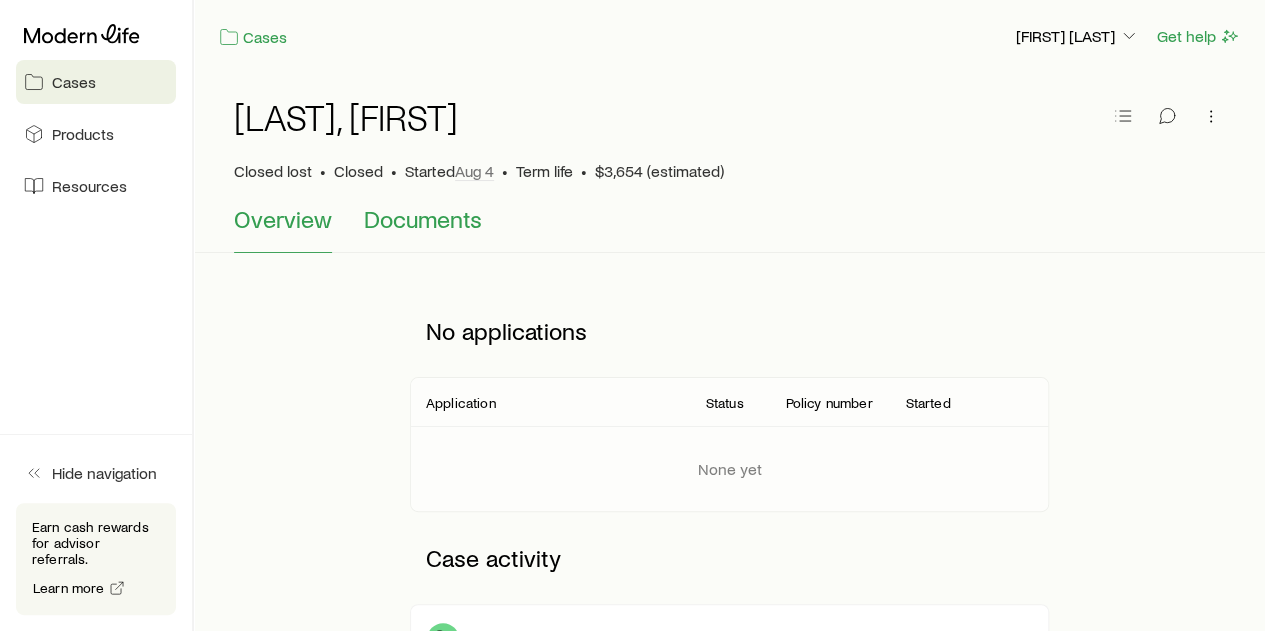 click on "Documents" at bounding box center (423, 219) 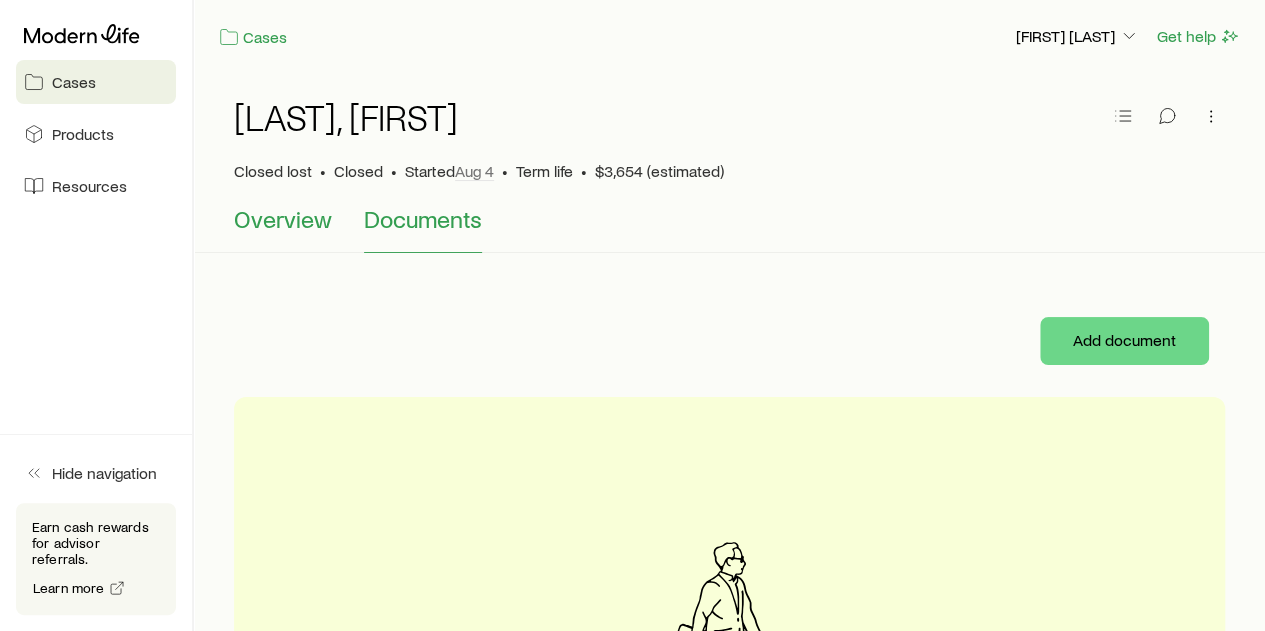click on "Overview" at bounding box center [283, 219] 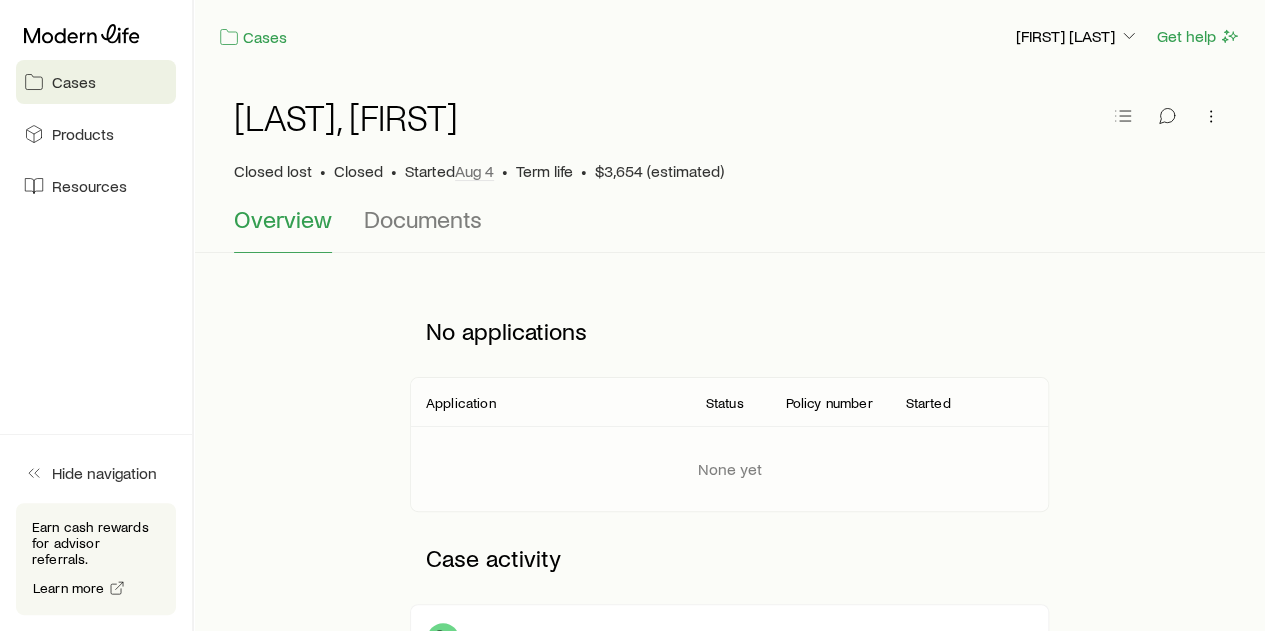 click on "Cases" at bounding box center [74, 82] 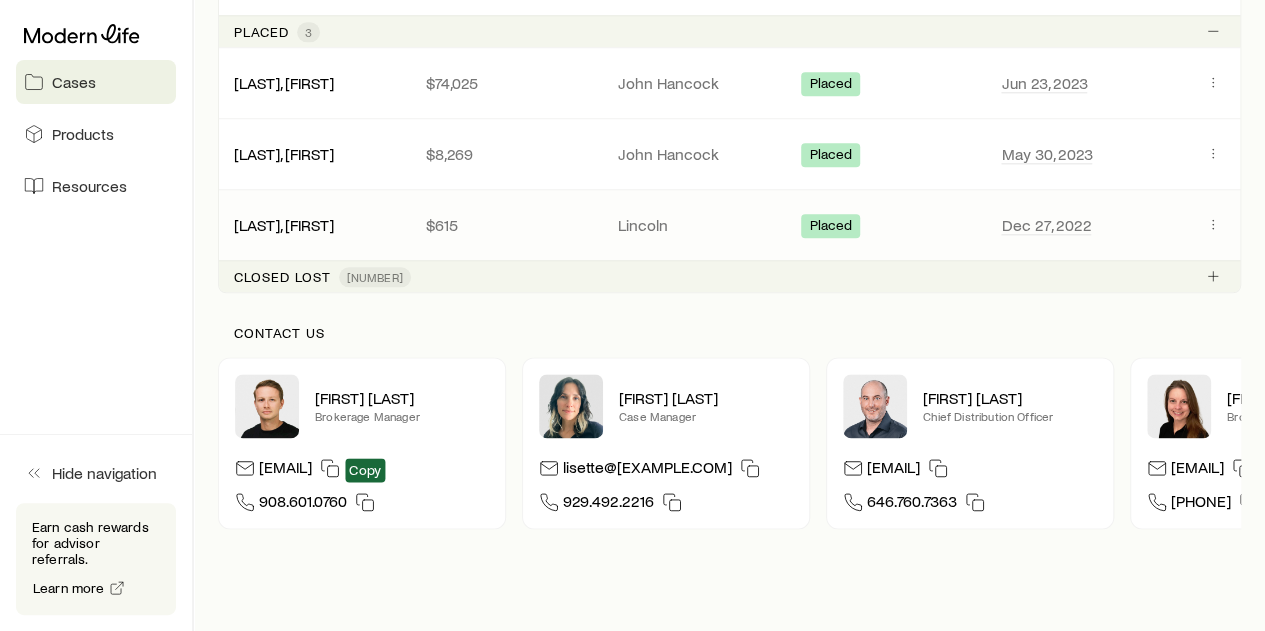 scroll, scrollTop: 903, scrollLeft: 0, axis: vertical 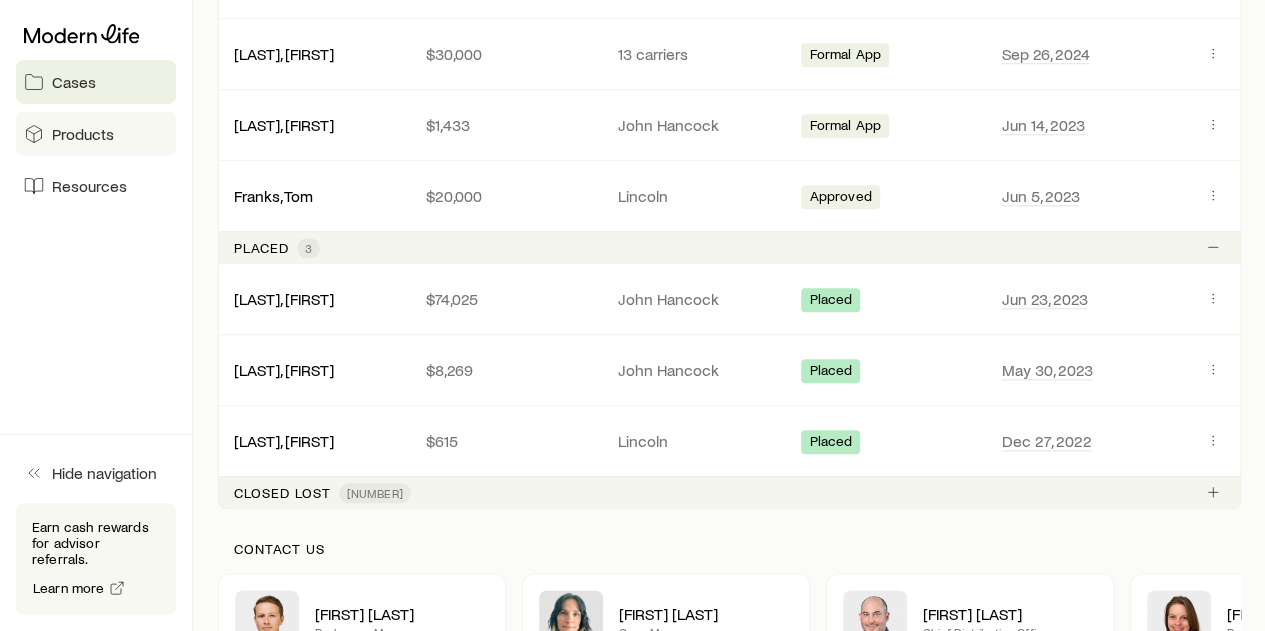click on "Products" at bounding box center [83, 134] 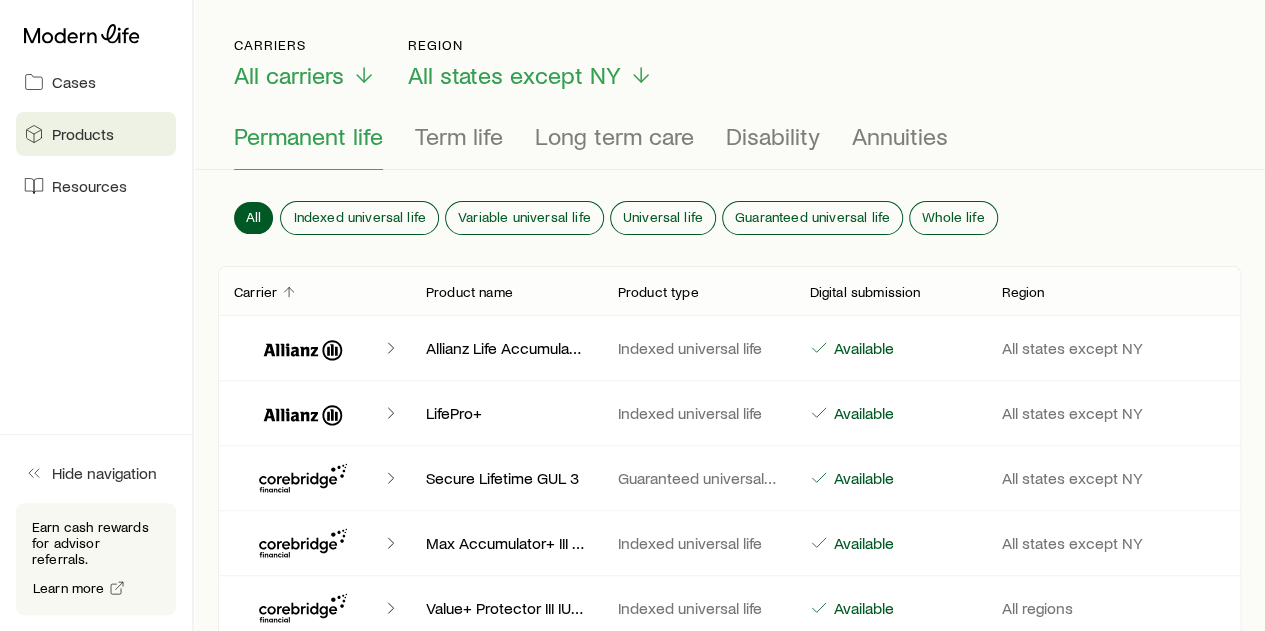 scroll, scrollTop: 0, scrollLeft: 0, axis: both 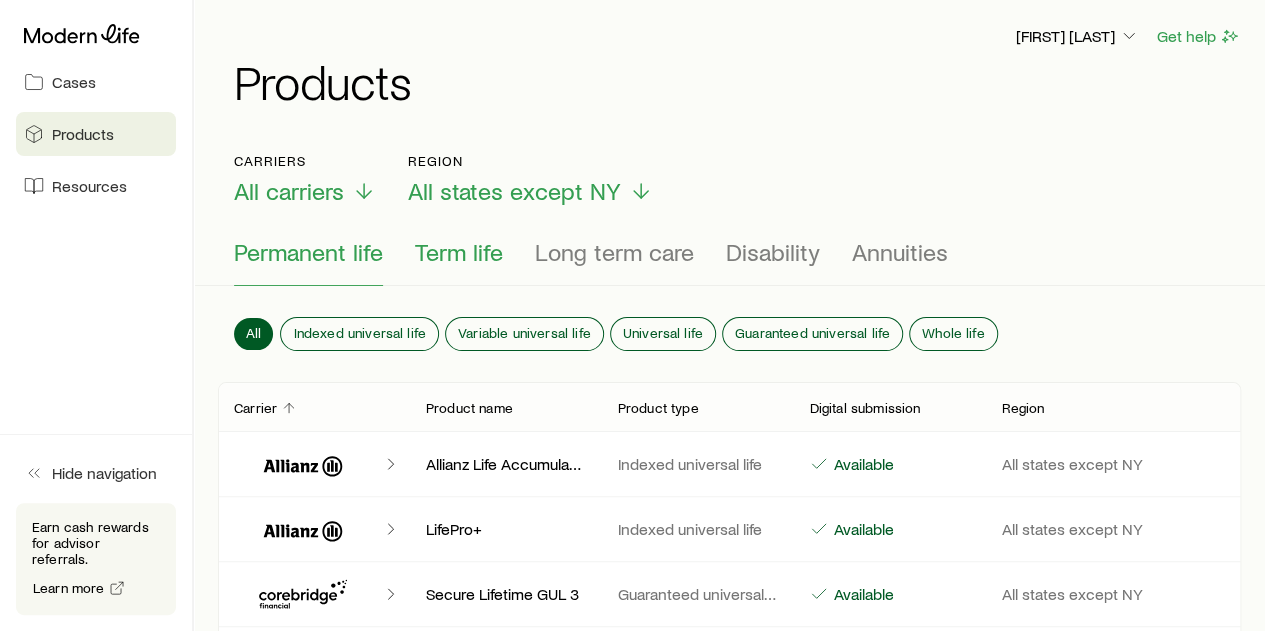 click on "Term life" at bounding box center (459, 252) 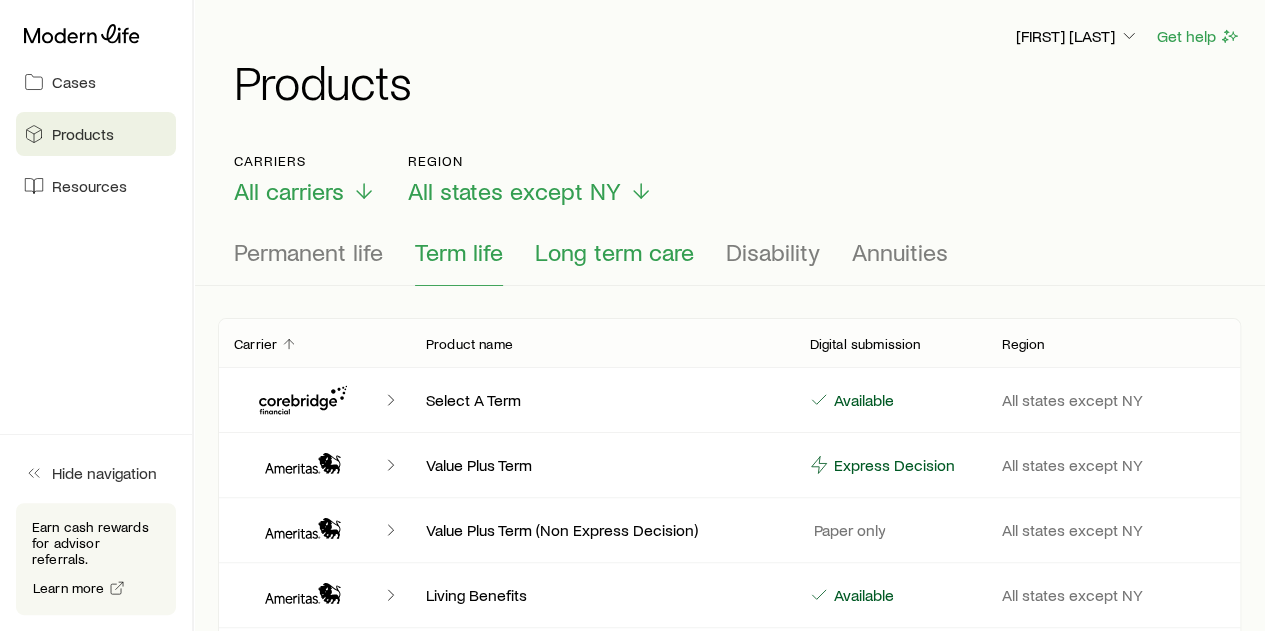 click on "Long term care" at bounding box center (614, 252) 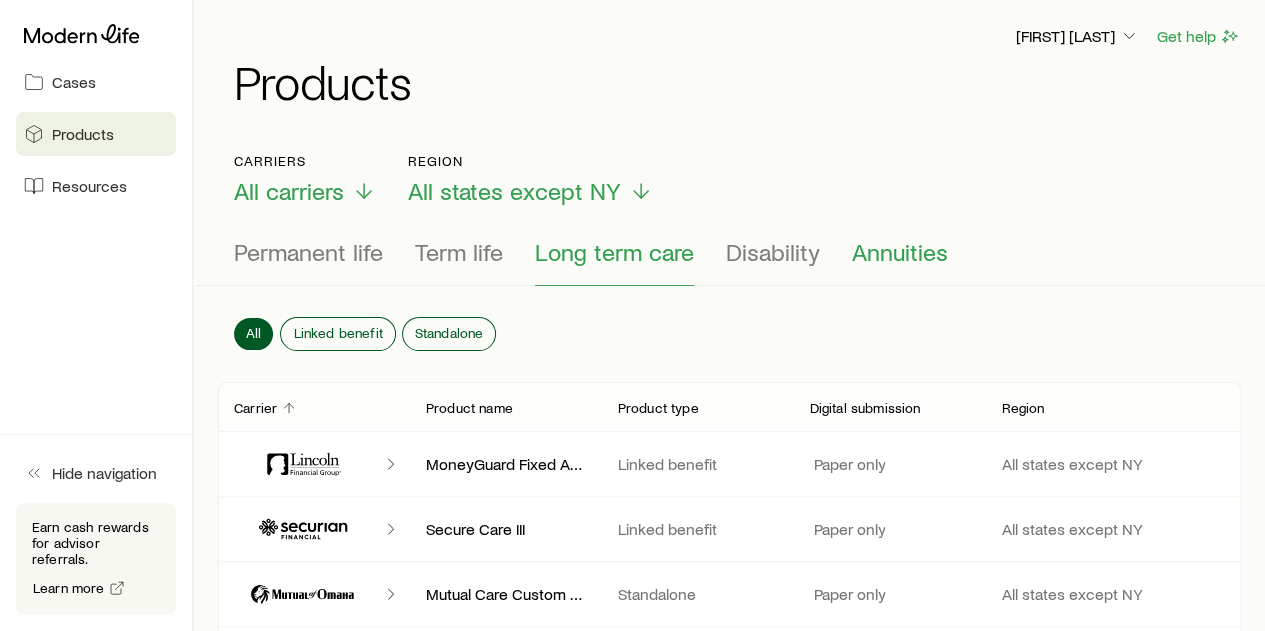 click on "Annuities" at bounding box center [900, 252] 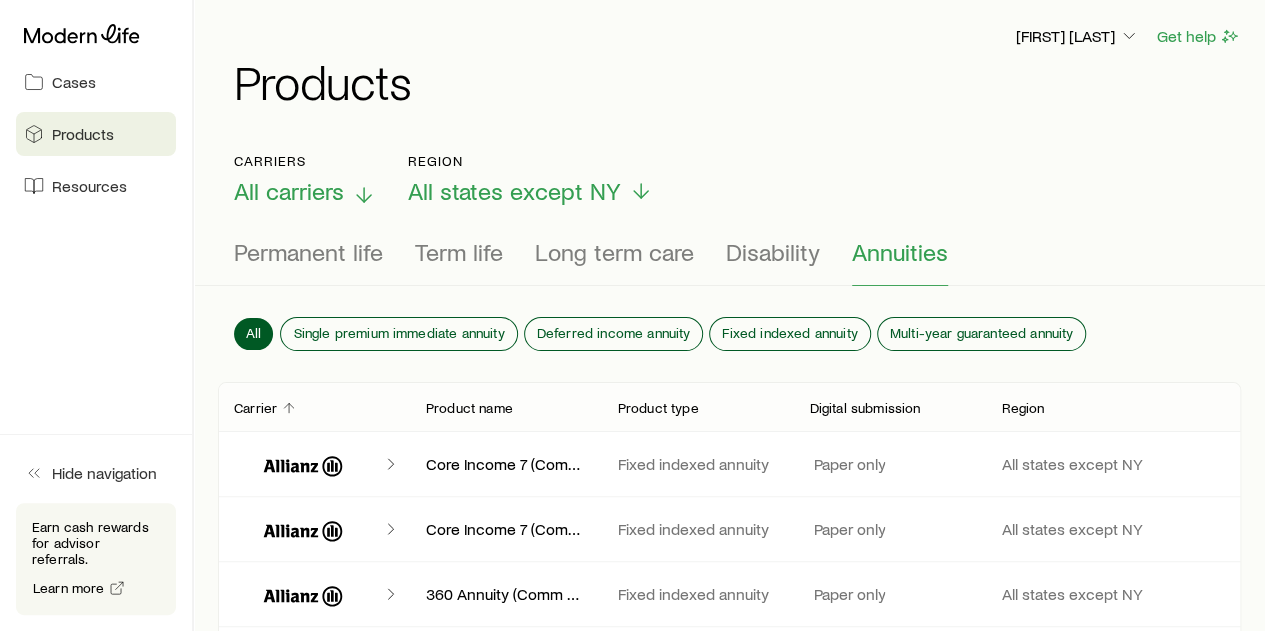 click 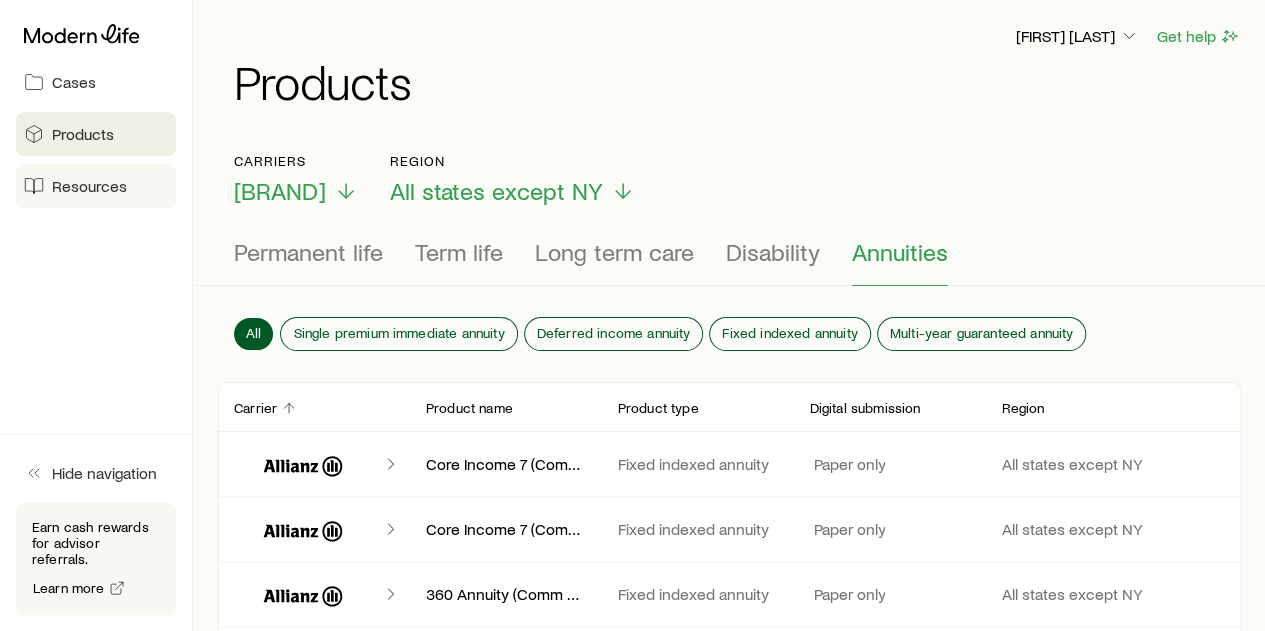 click on "Resources" at bounding box center [89, 186] 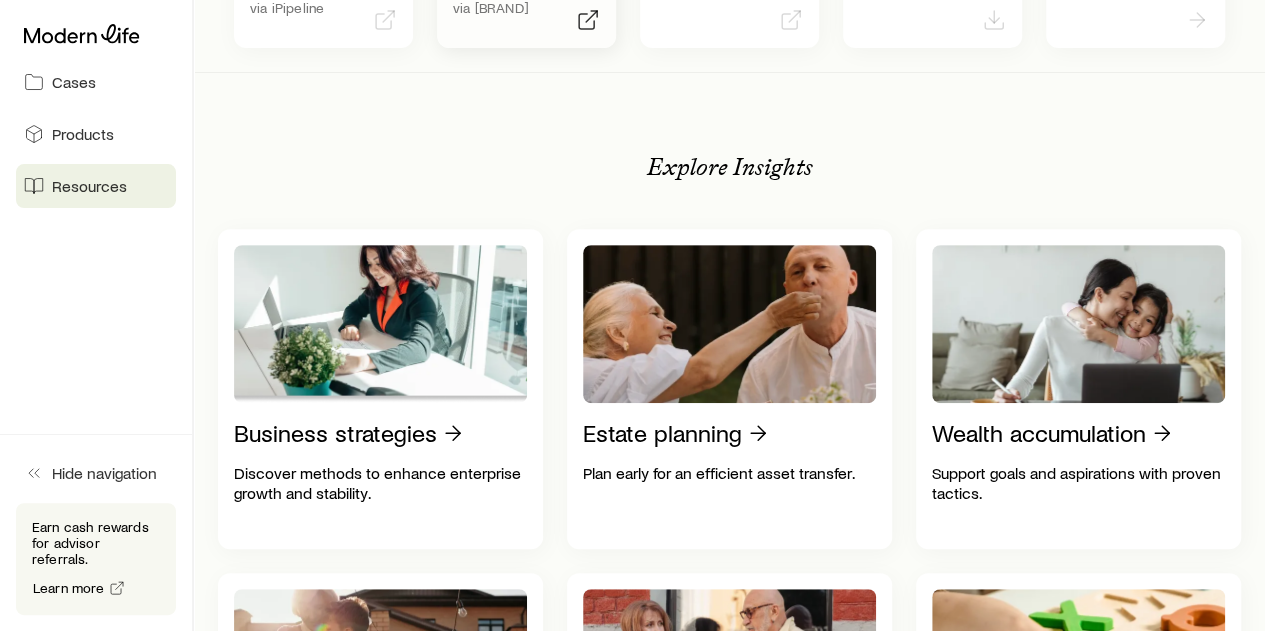 scroll, scrollTop: 300, scrollLeft: 0, axis: vertical 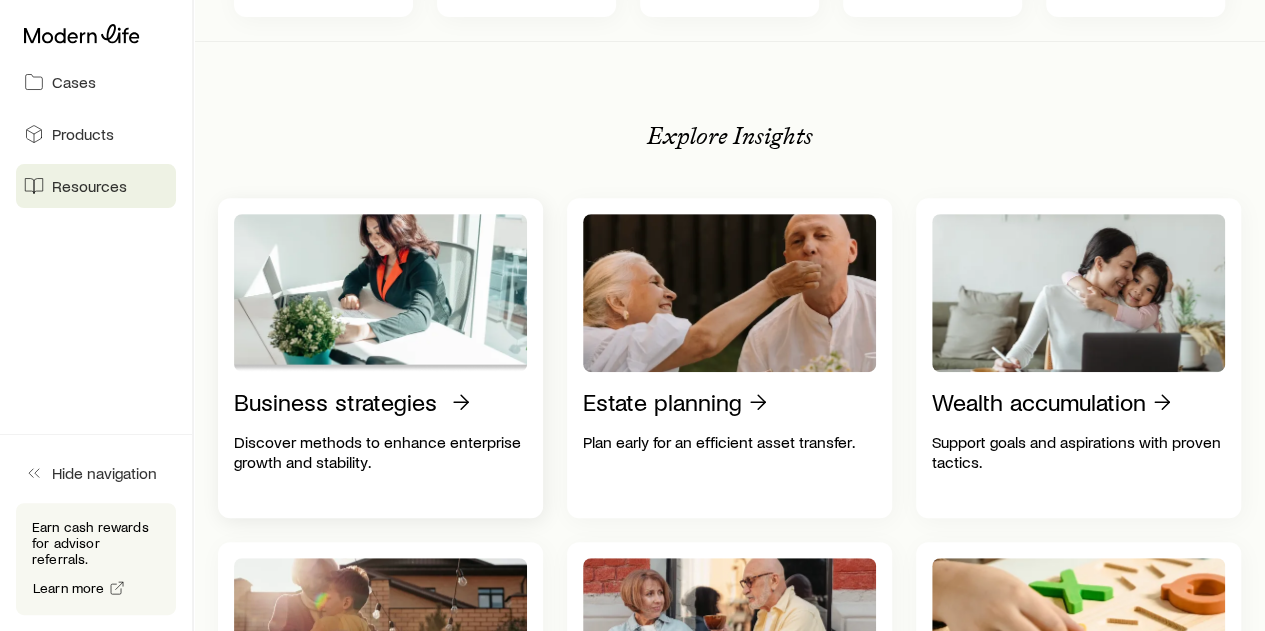 click on "Business strategies" at bounding box center (335, 402) 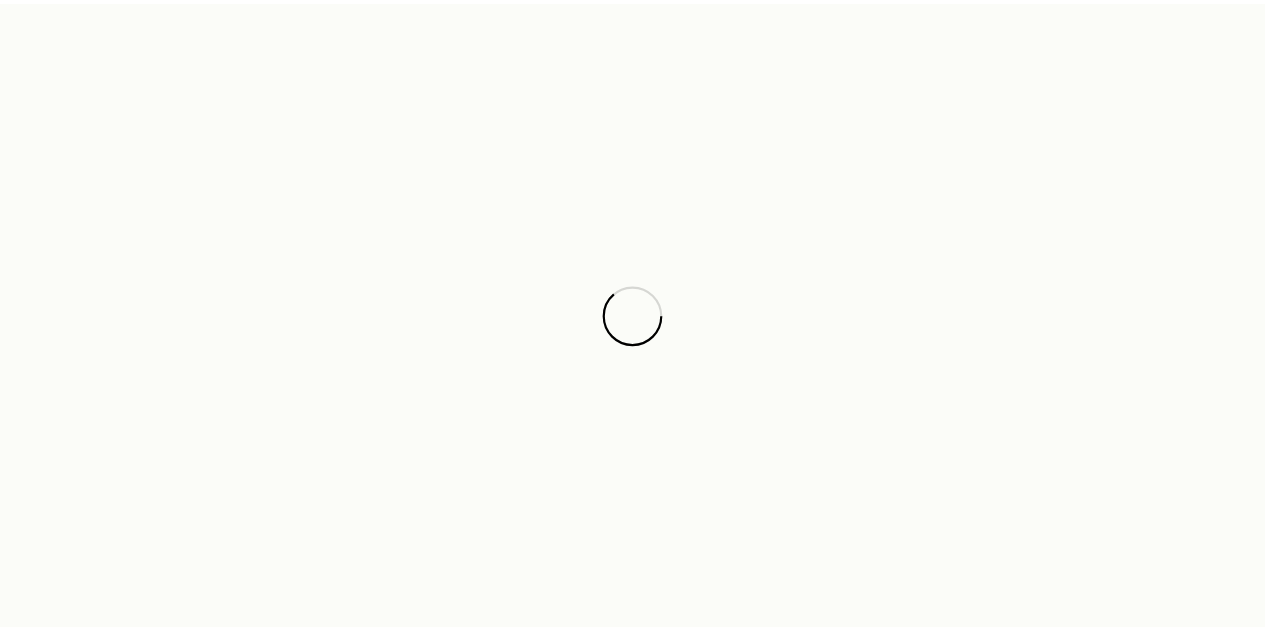scroll, scrollTop: 0, scrollLeft: 0, axis: both 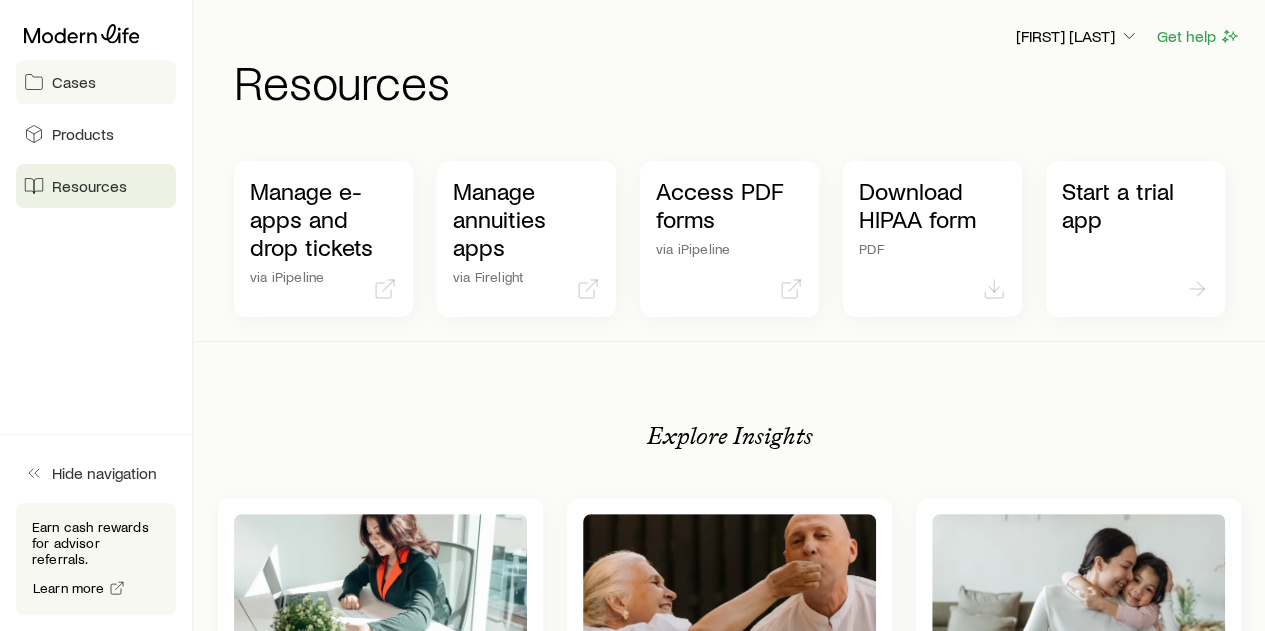 click on "Cases" at bounding box center (74, 82) 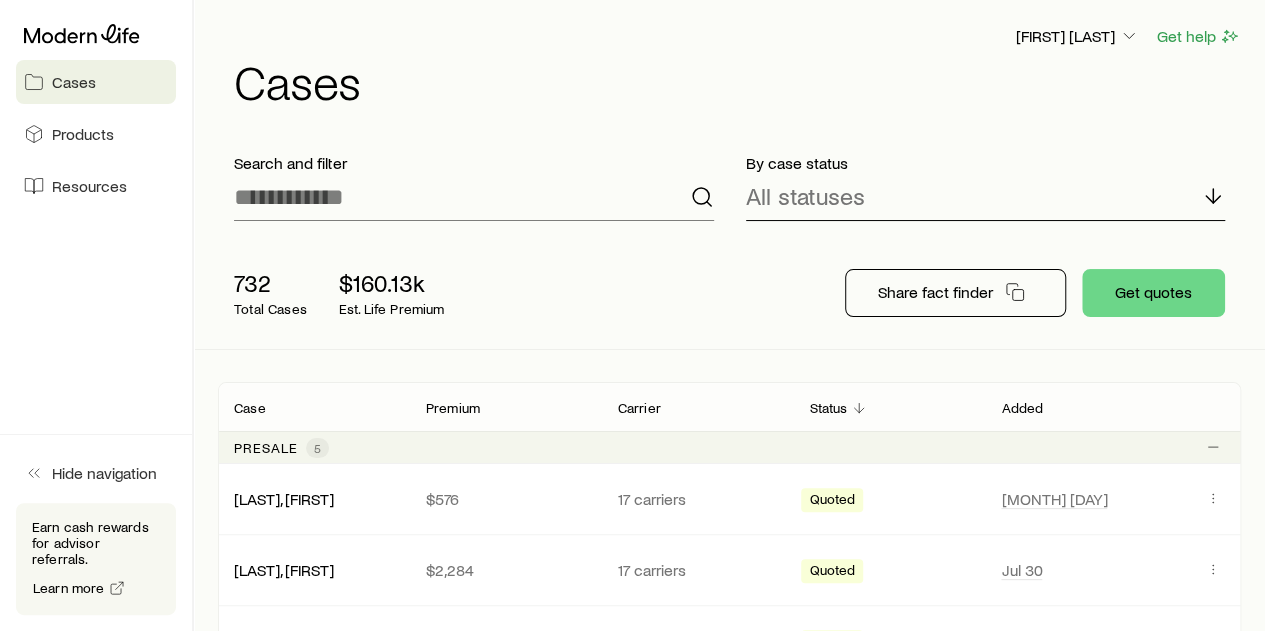 click 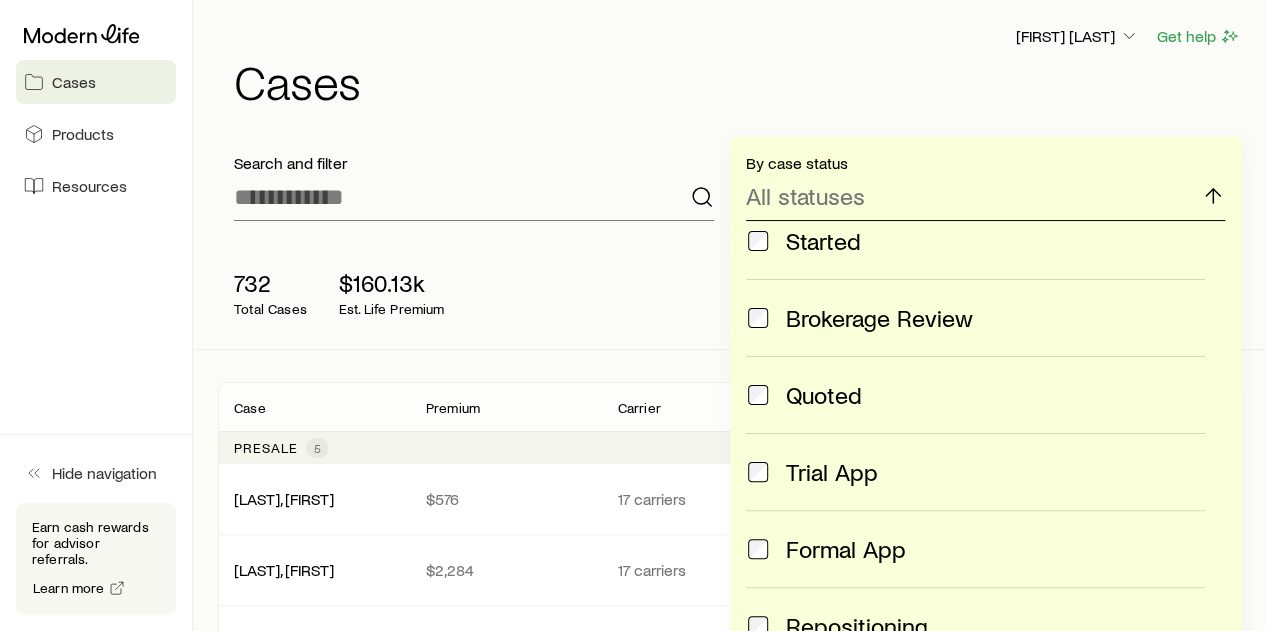 scroll, scrollTop: 0, scrollLeft: 0, axis: both 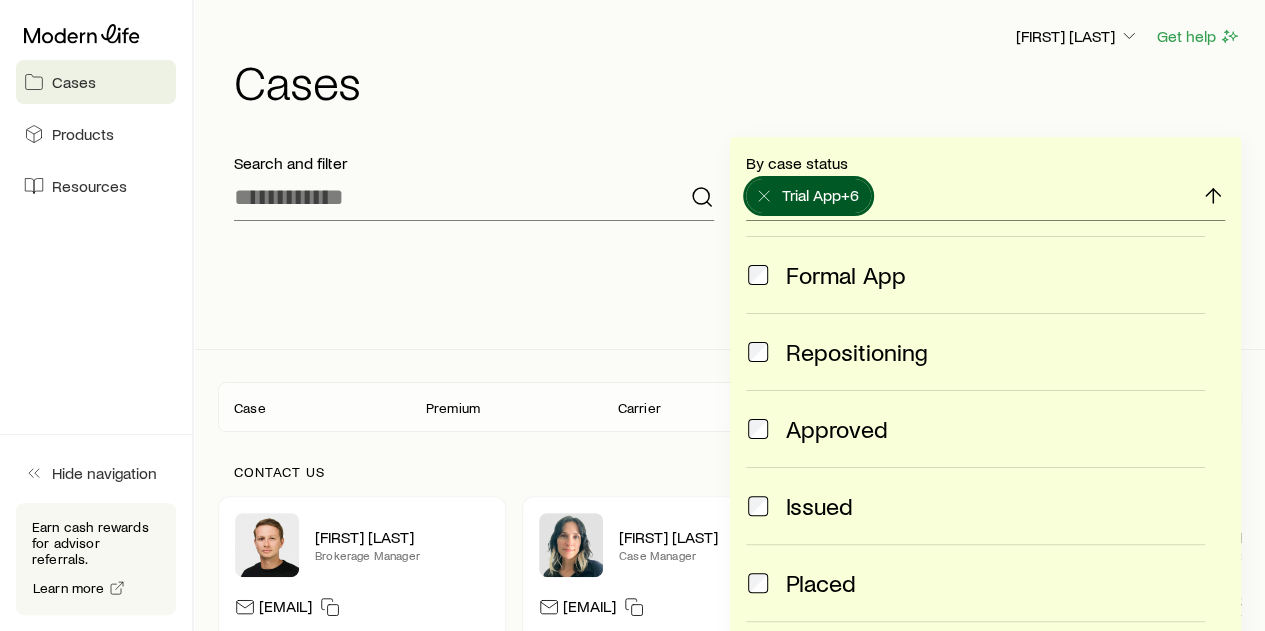 click on "Issued" at bounding box center (976, 506) 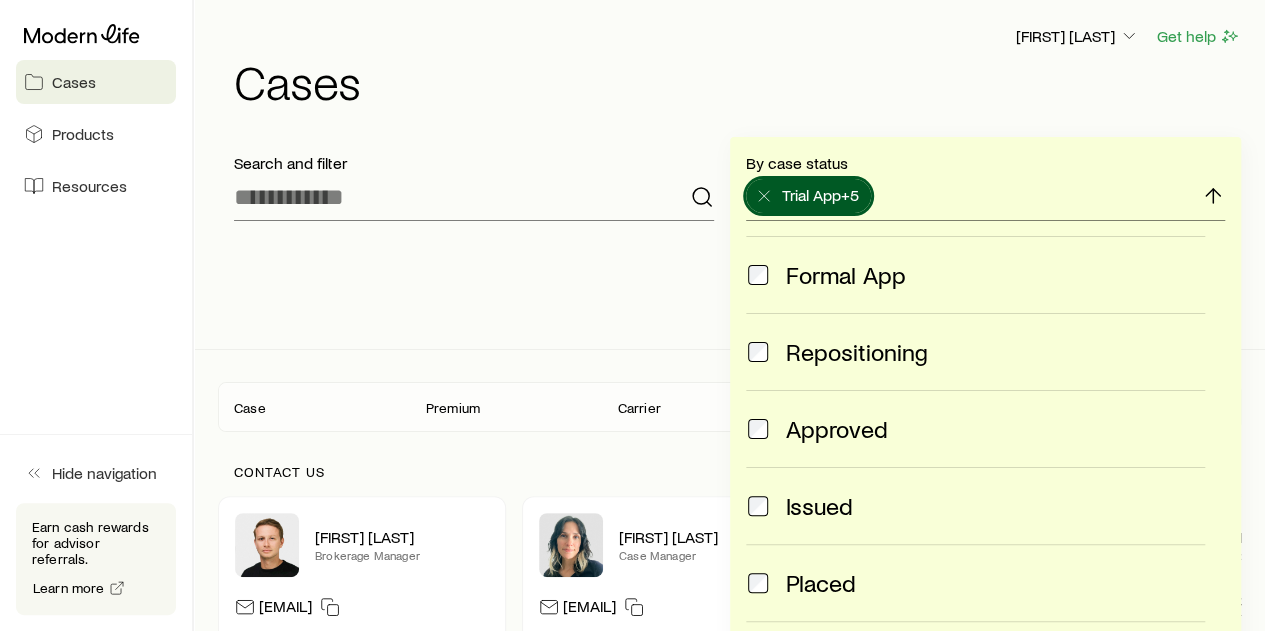 click on "Placed" at bounding box center (976, 583) 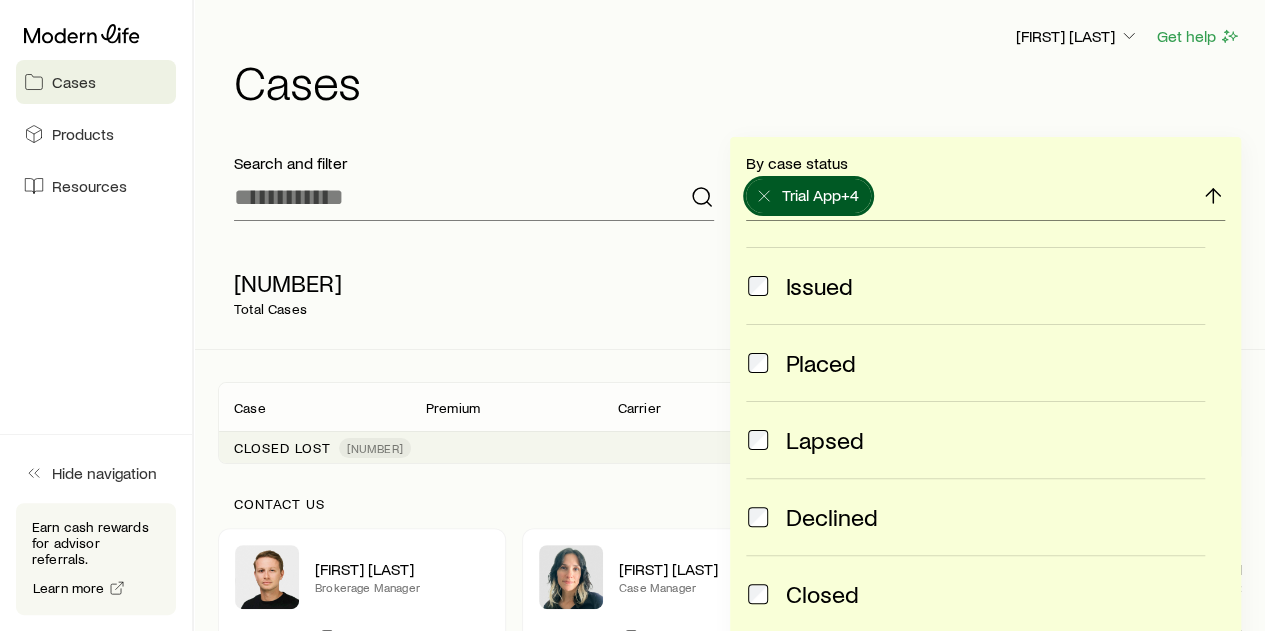 scroll, scrollTop: 524, scrollLeft: 0, axis: vertical 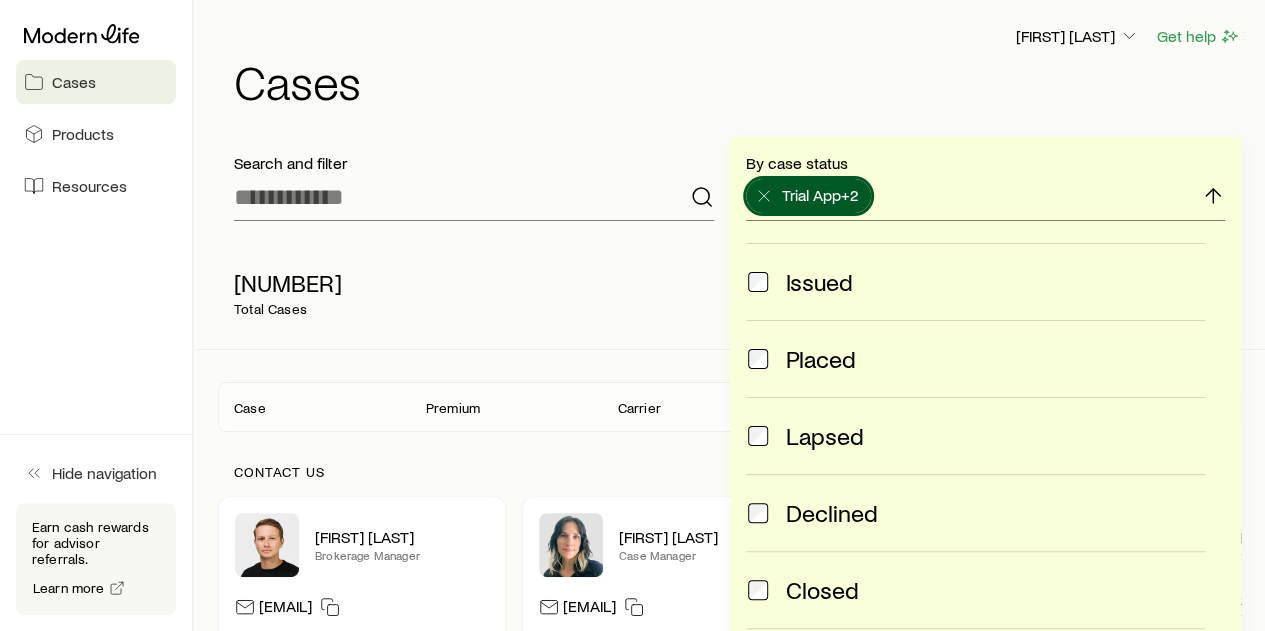 click on "Closed" at bounding box center [976, 590] 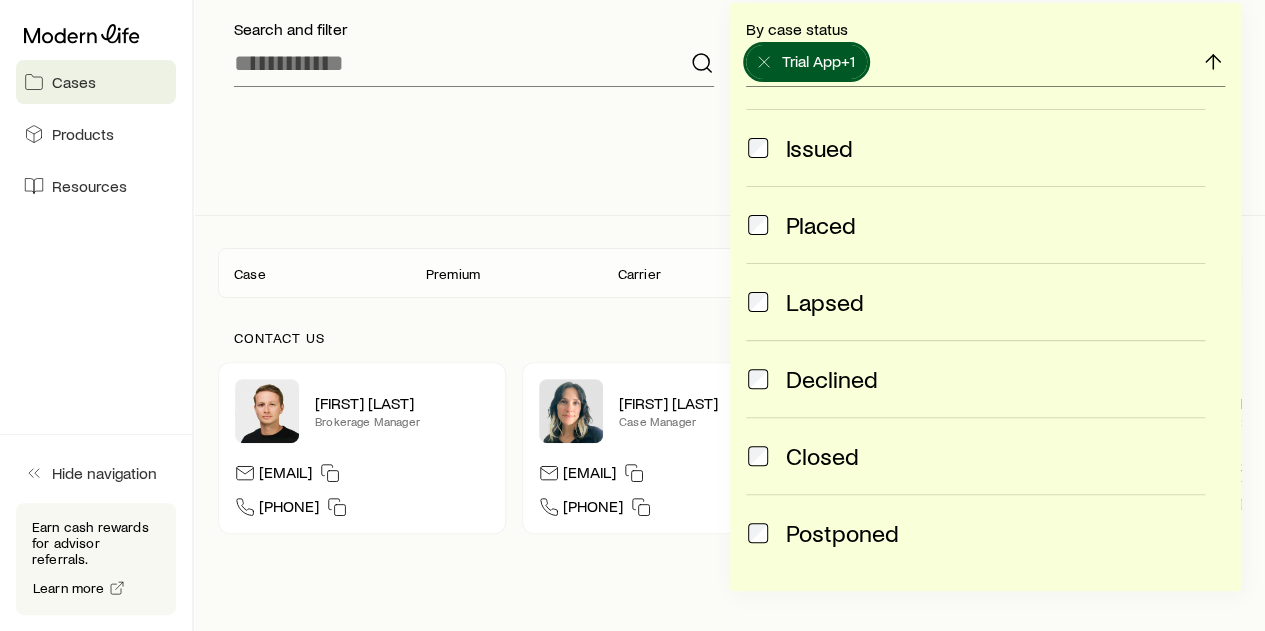 scroll, scrollTop: 227, scrollLeft: 0, axis: vertical 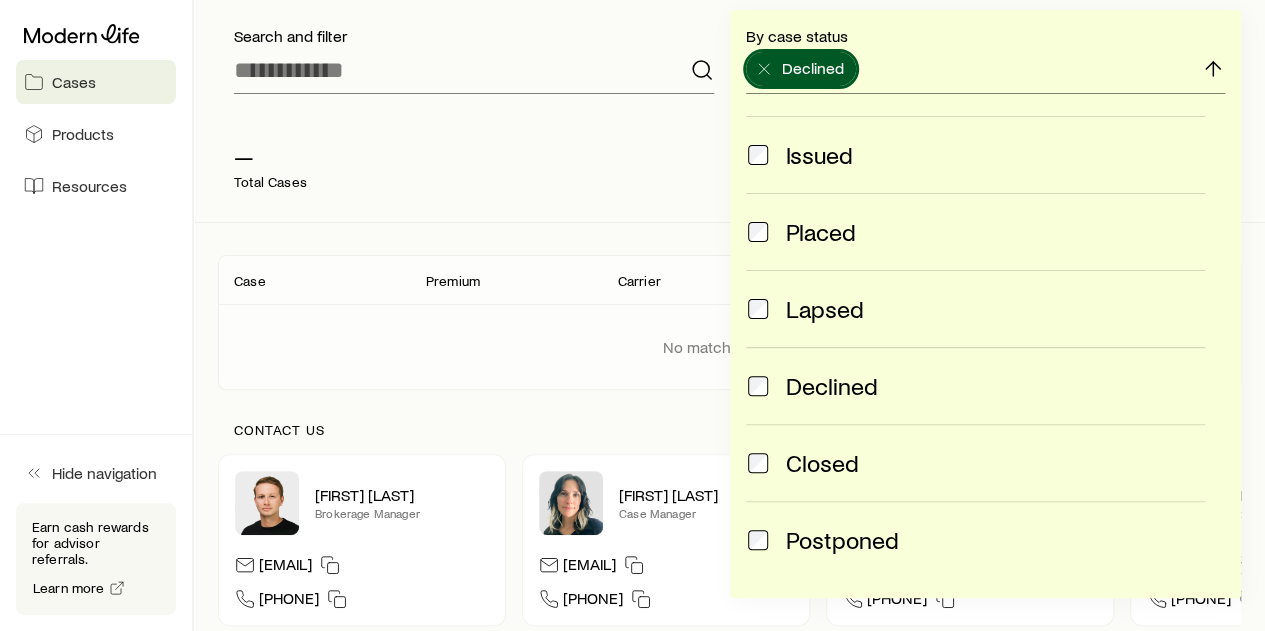 click at bounding box center [758, 463] 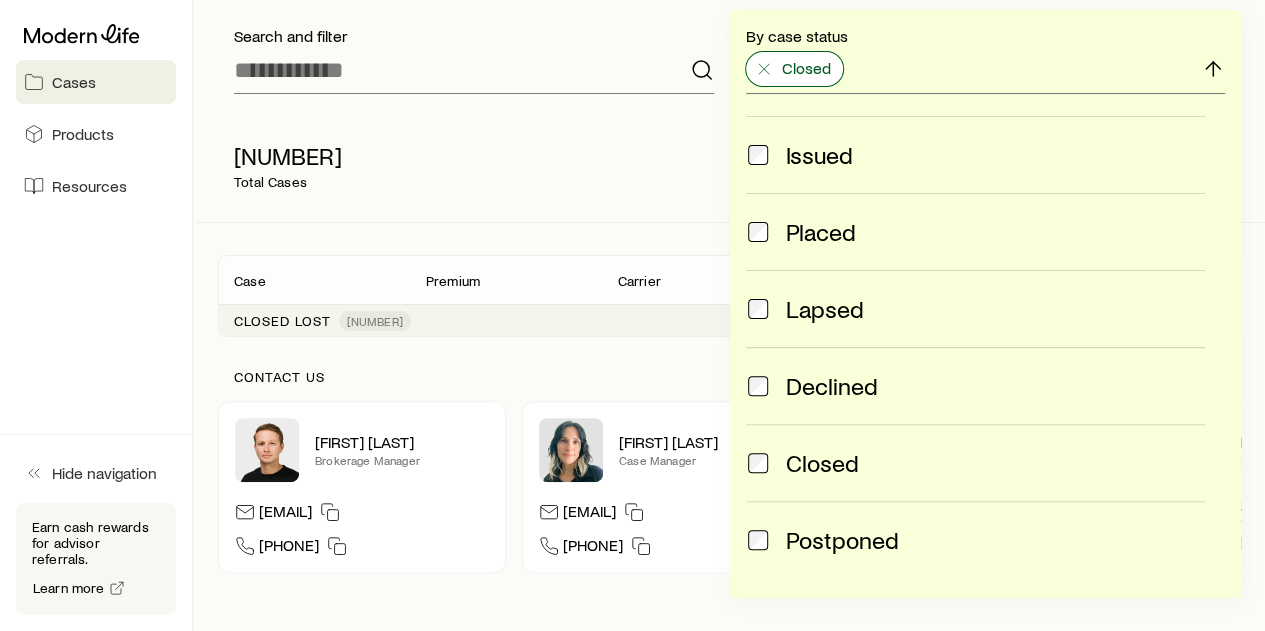 click 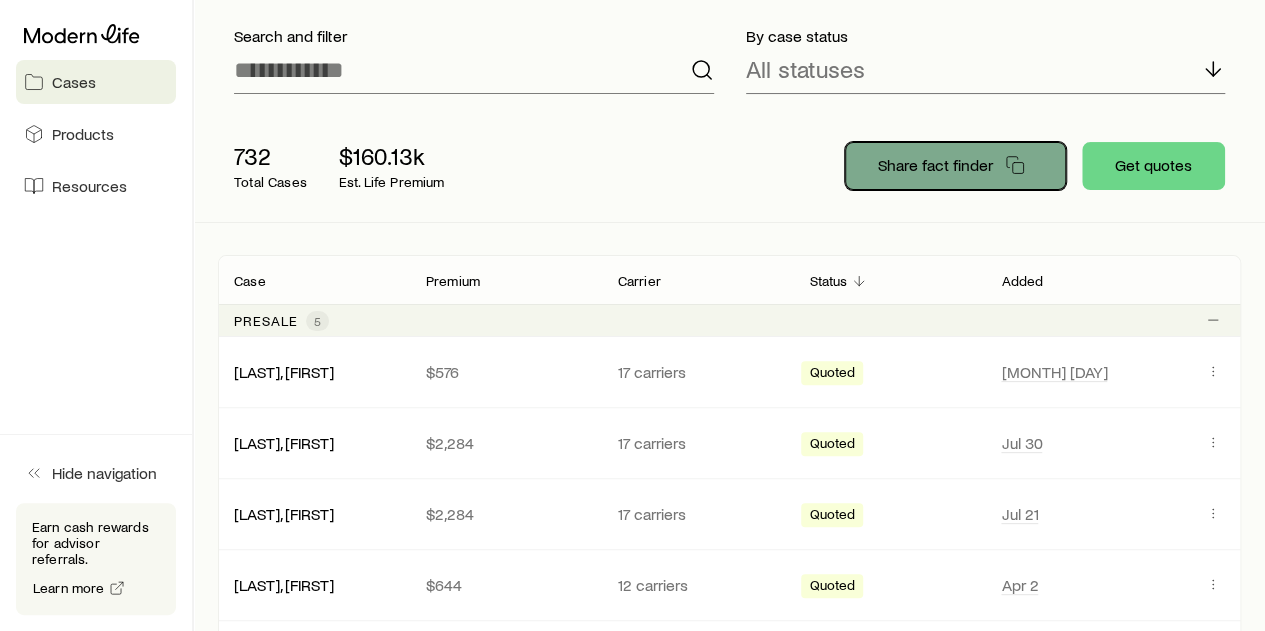 click on "Share fact finder" at bounding box center (935, 165) 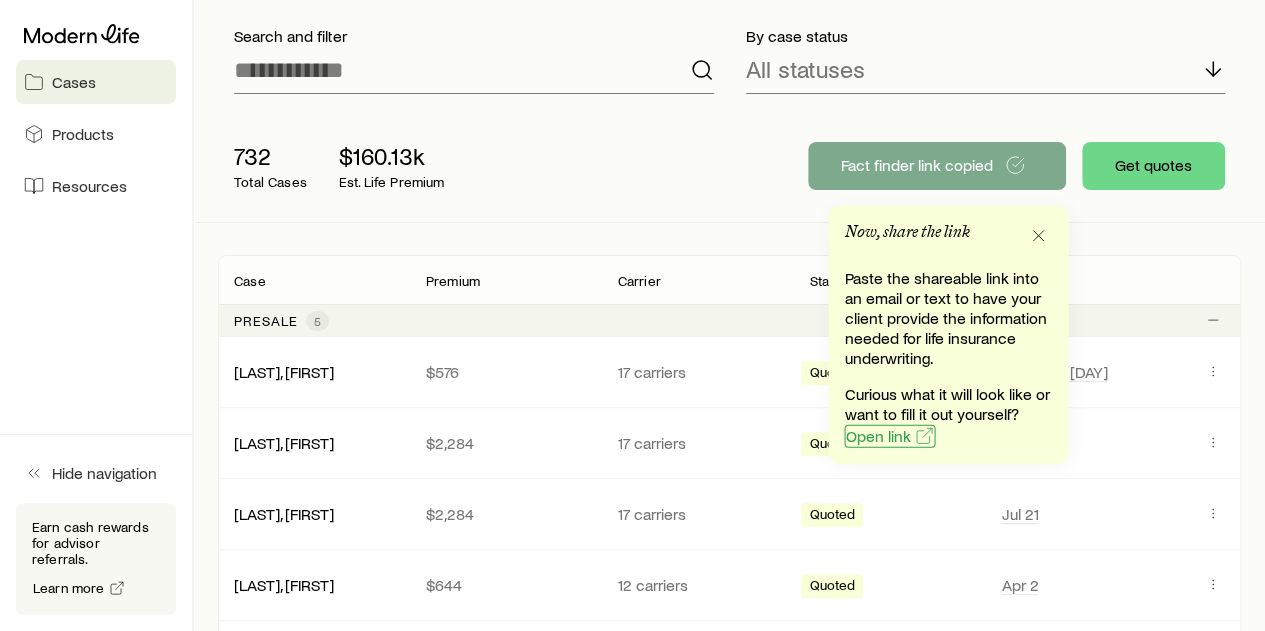 click on "Open link" at bounding box center (877, 436) 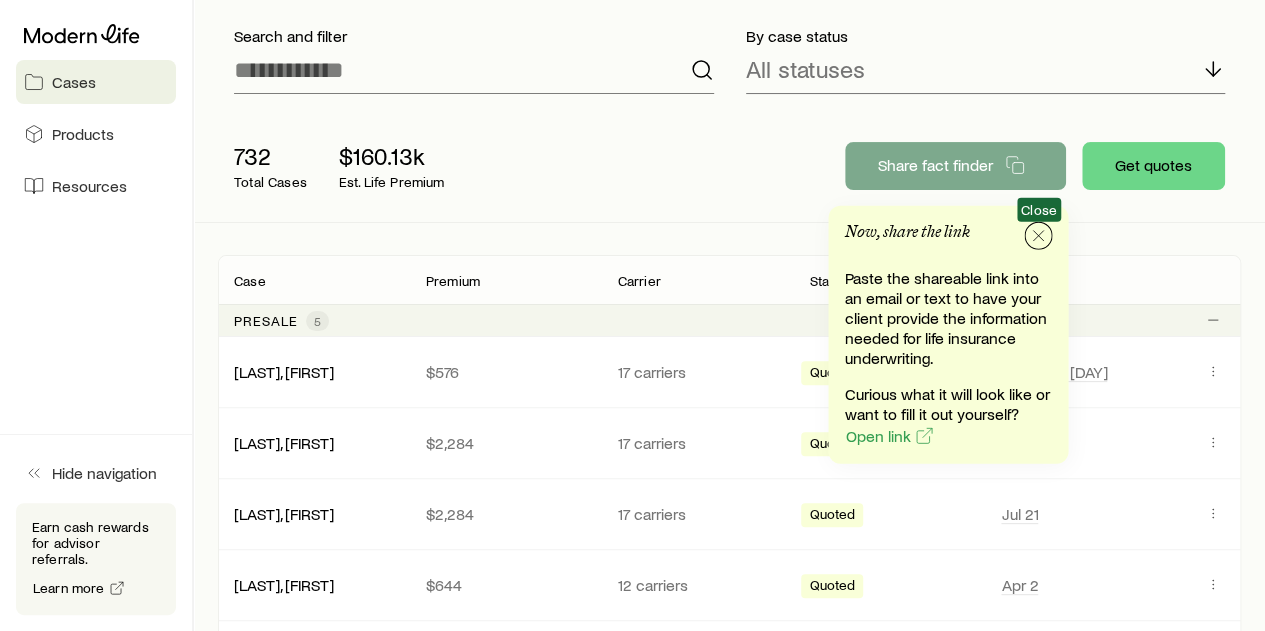 click 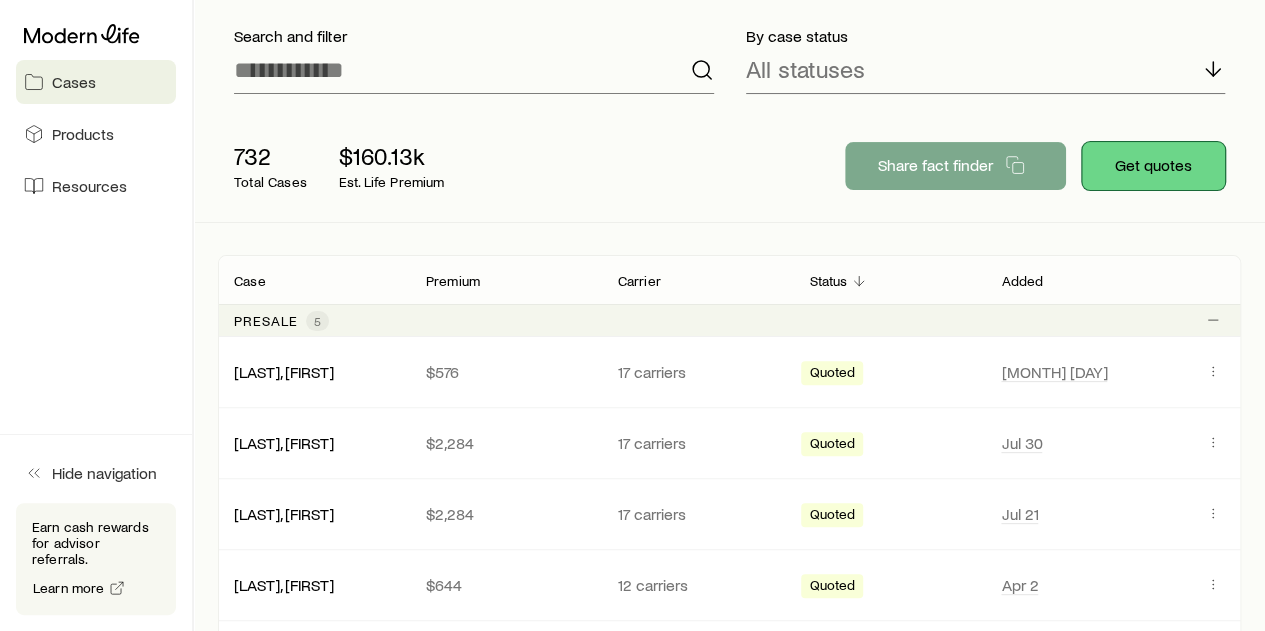 click on "Get quotes" at bounding box center [1153, 166] 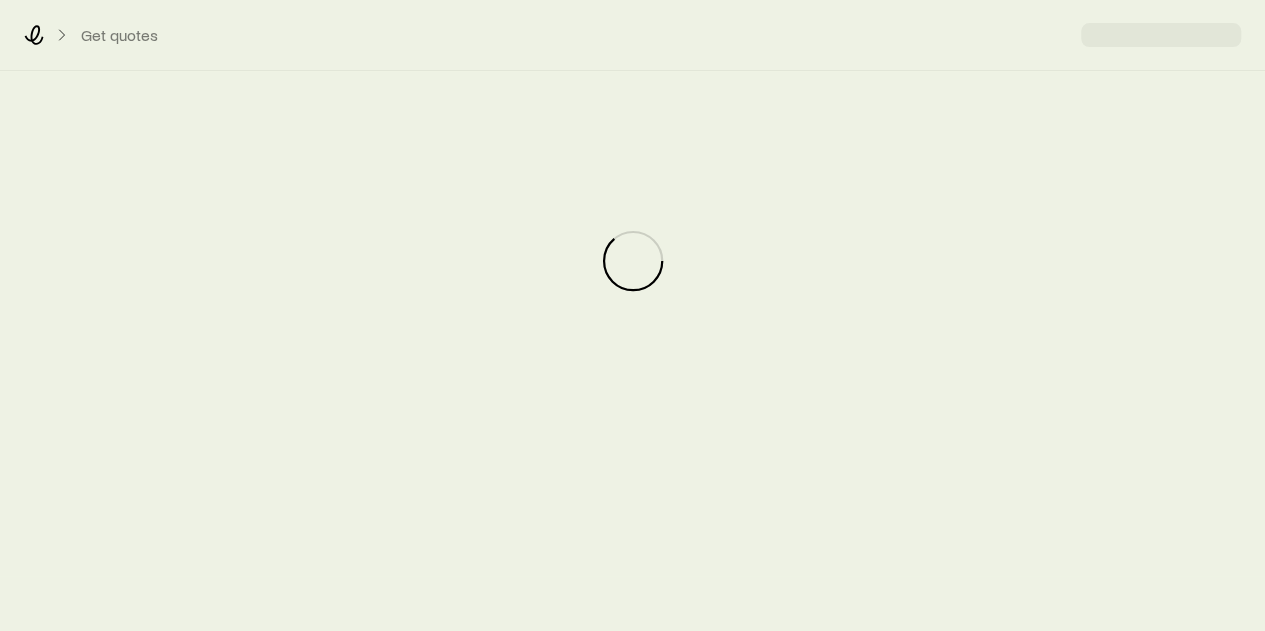 scroll, scrollTop: 0, scrollLeft: 0, axis: both 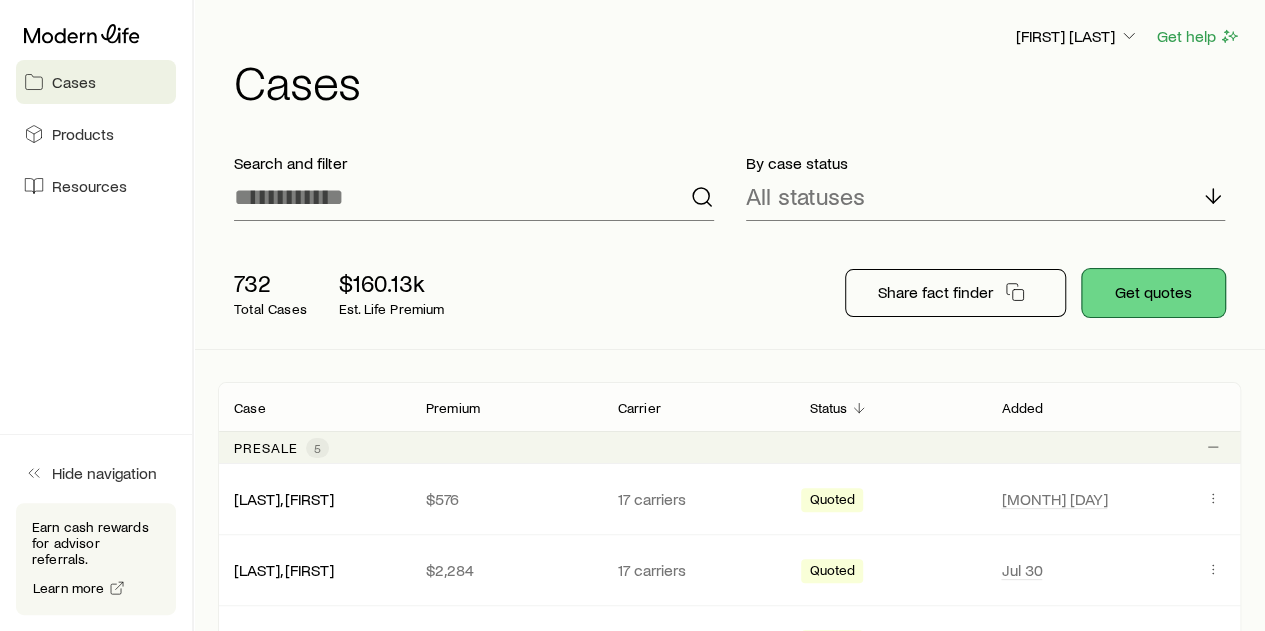click on "Get quotes" at bounding box center (1153, 293) 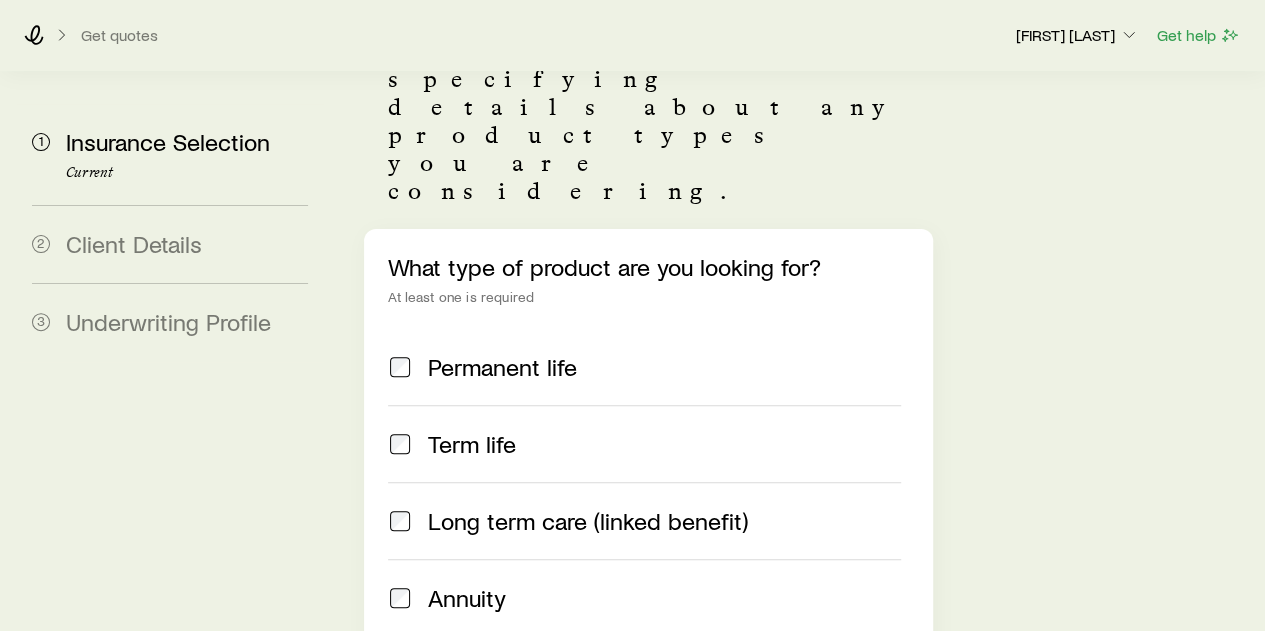 scroll, scrollTop: 200, scrollLeft: 0, axis: vertical 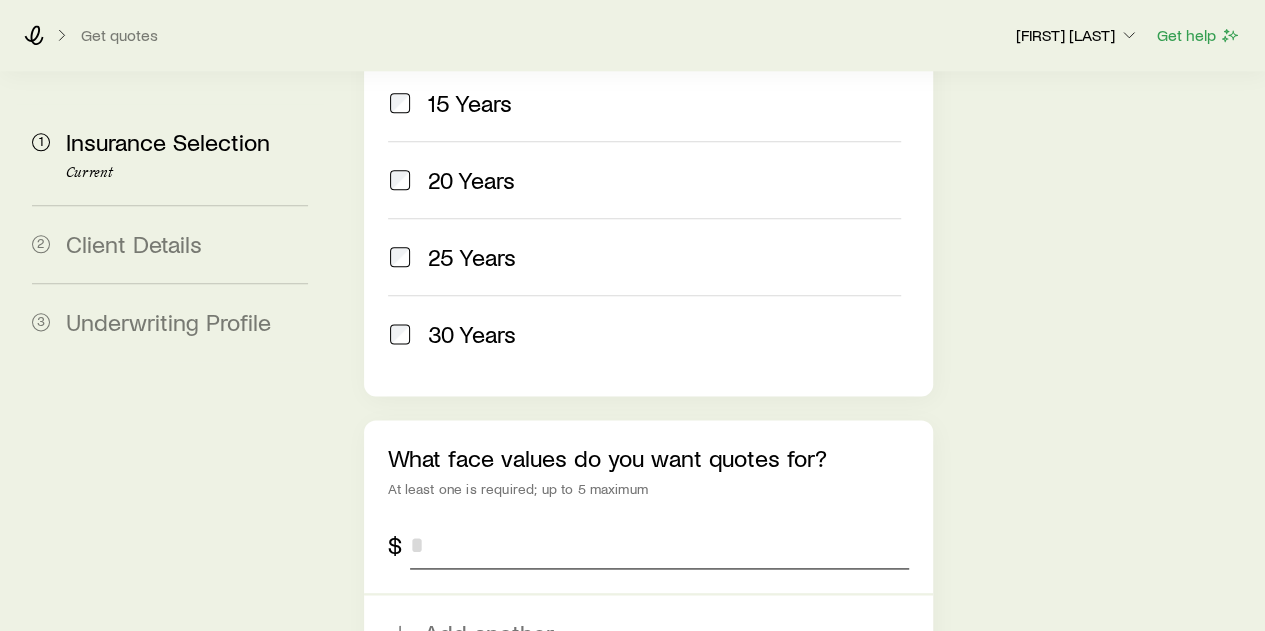 click at bounding box center (659, 545) 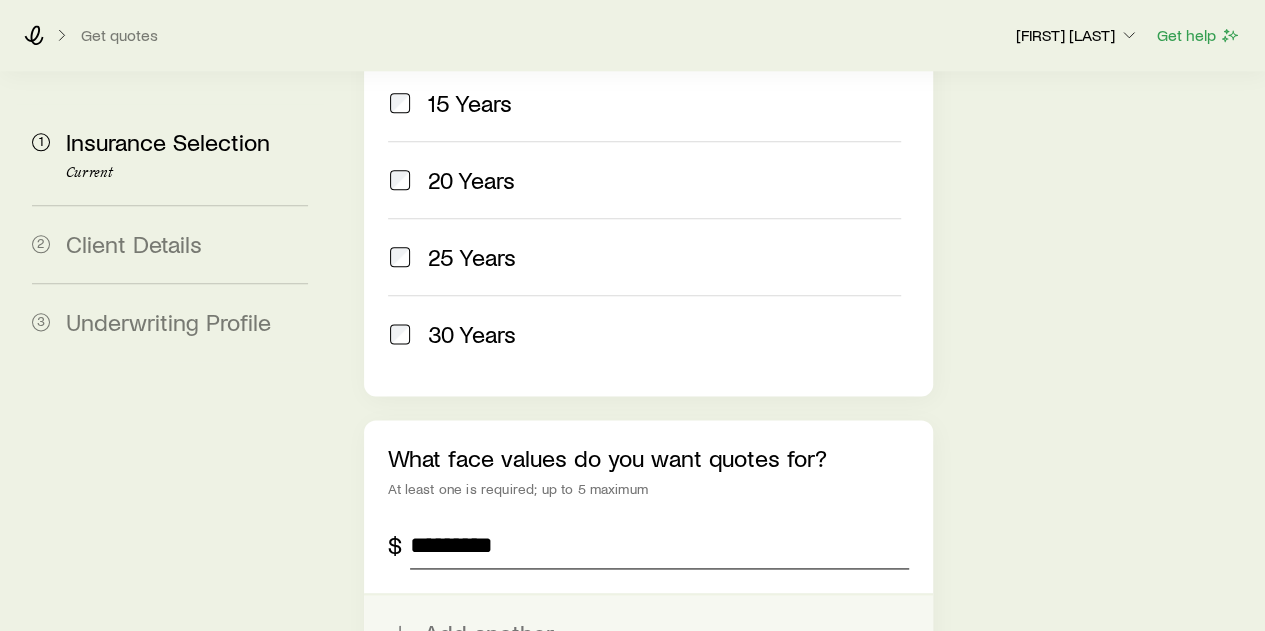 type on "*********" 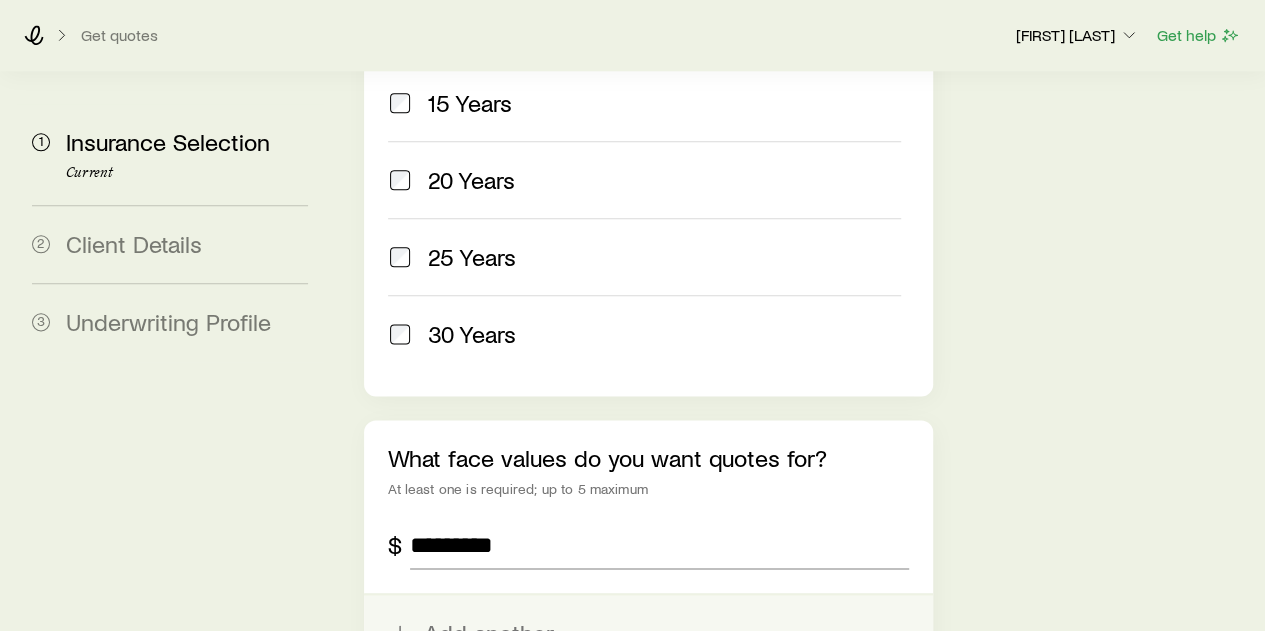 click on "Add another" at bounding box center (648, 633) 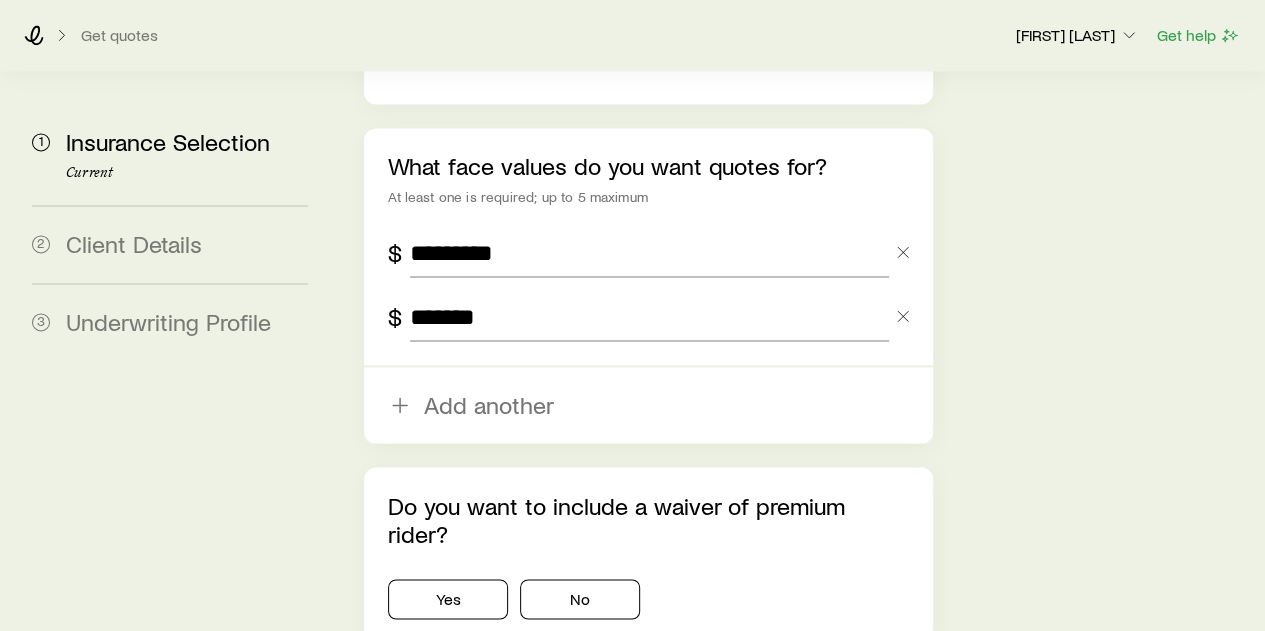 scroll, scrollTop: 1500, scrollLeft: 0, axis: vertical 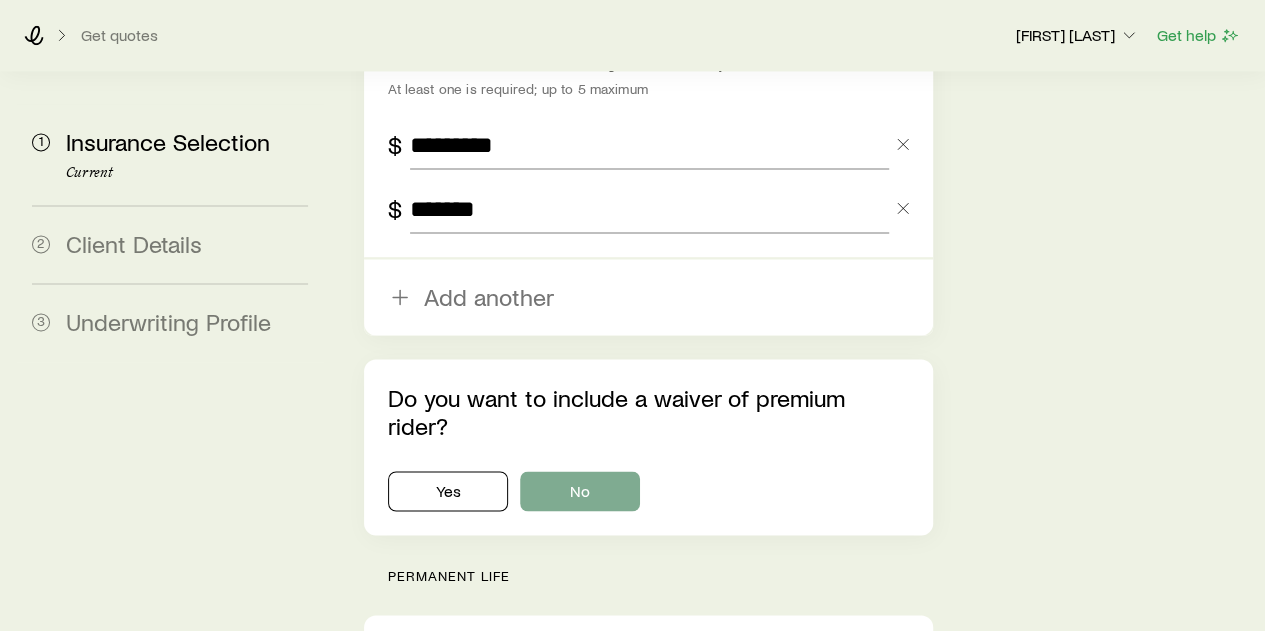 type on "*******" 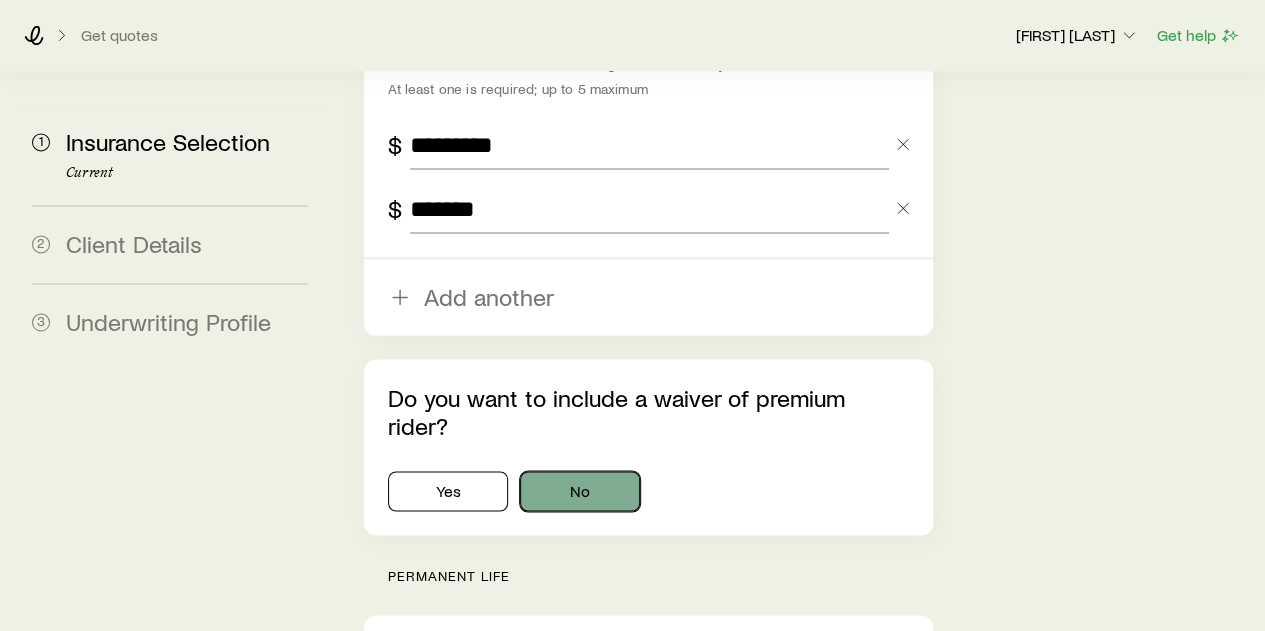 click on "No" at bounding box center [580, 491] 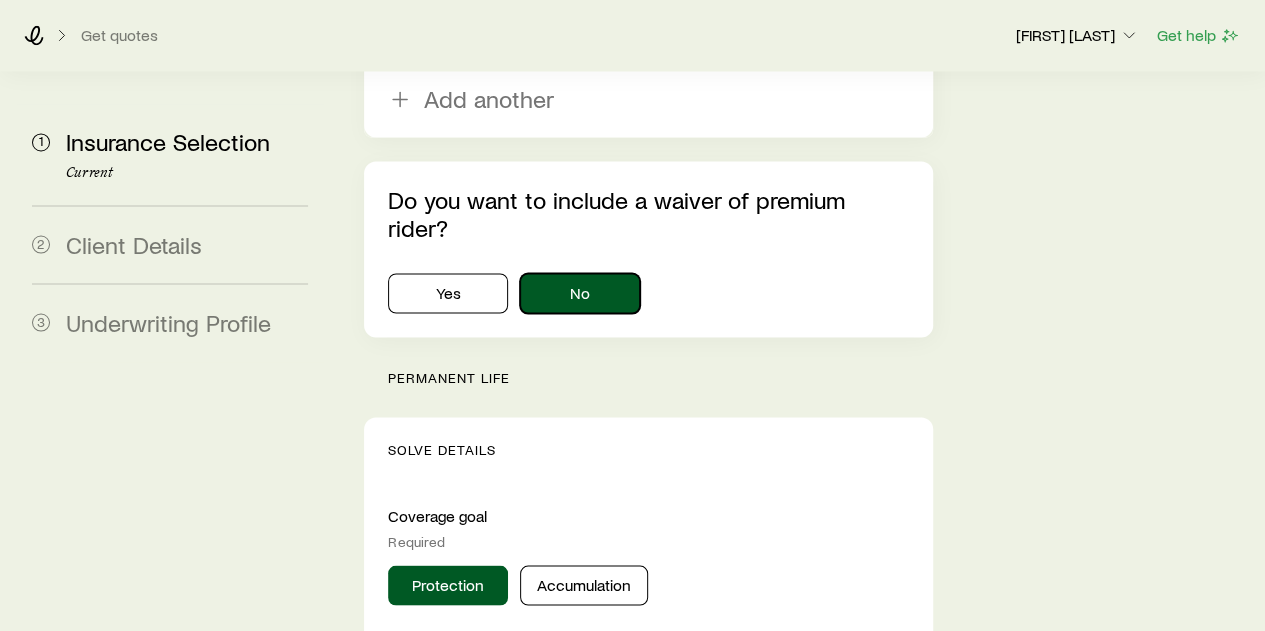 scroll, scrollTop: 1700, scrollLeft: 0, axis: vertical 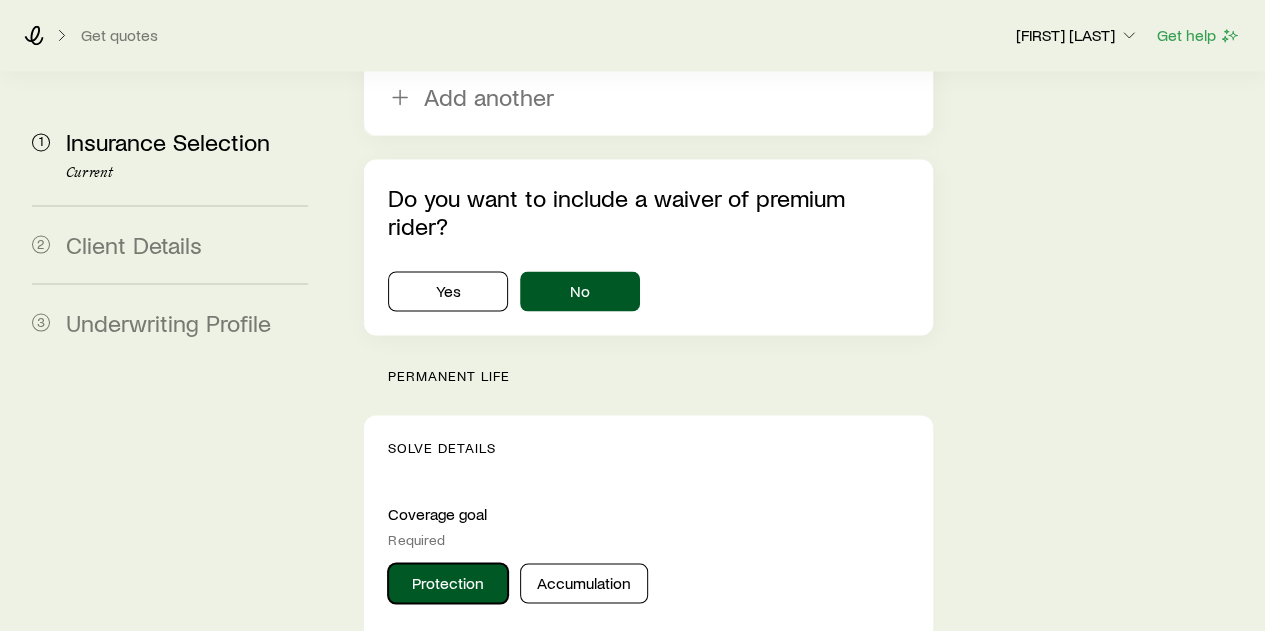click on "Protection" at bounding box center (448, 583) 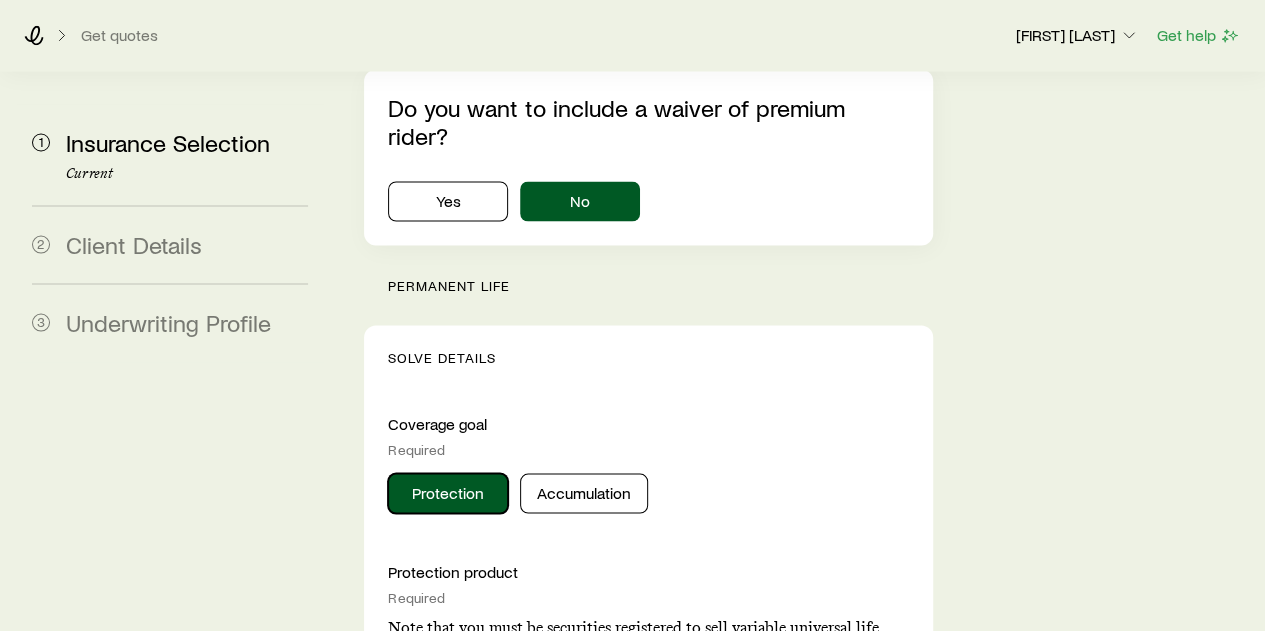 scroll, scrollTop: 1900, scrollLeft: 0, axis: vertical 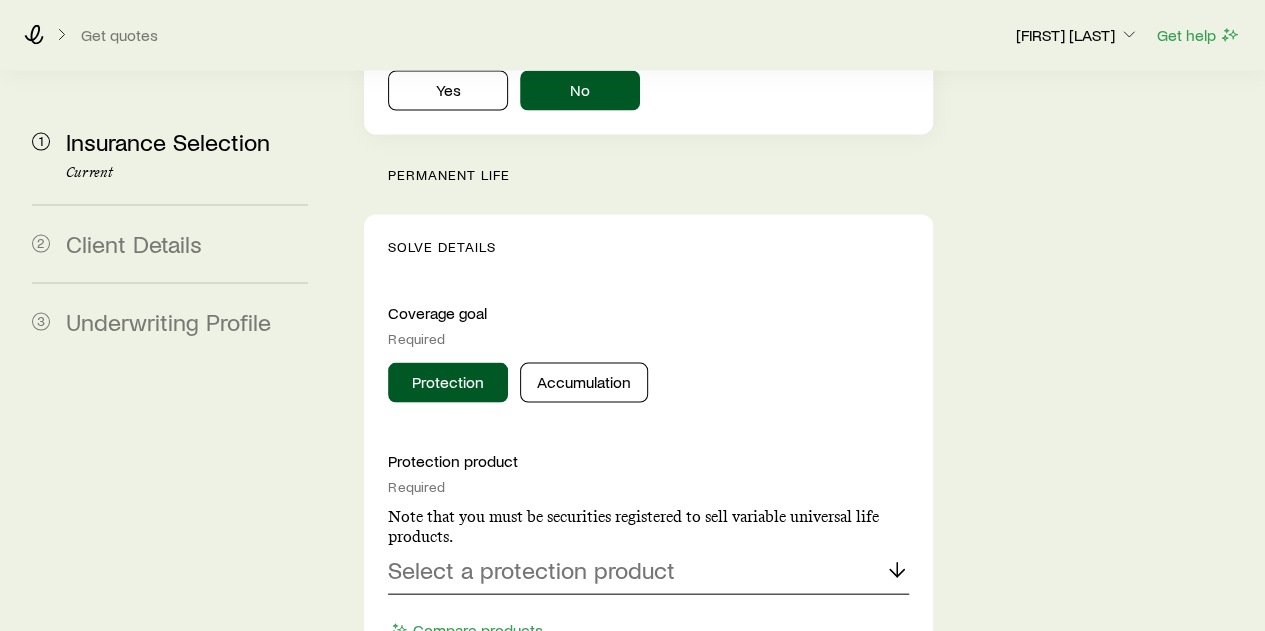 click on "Select a protection product" at bounding box center [531, 570] 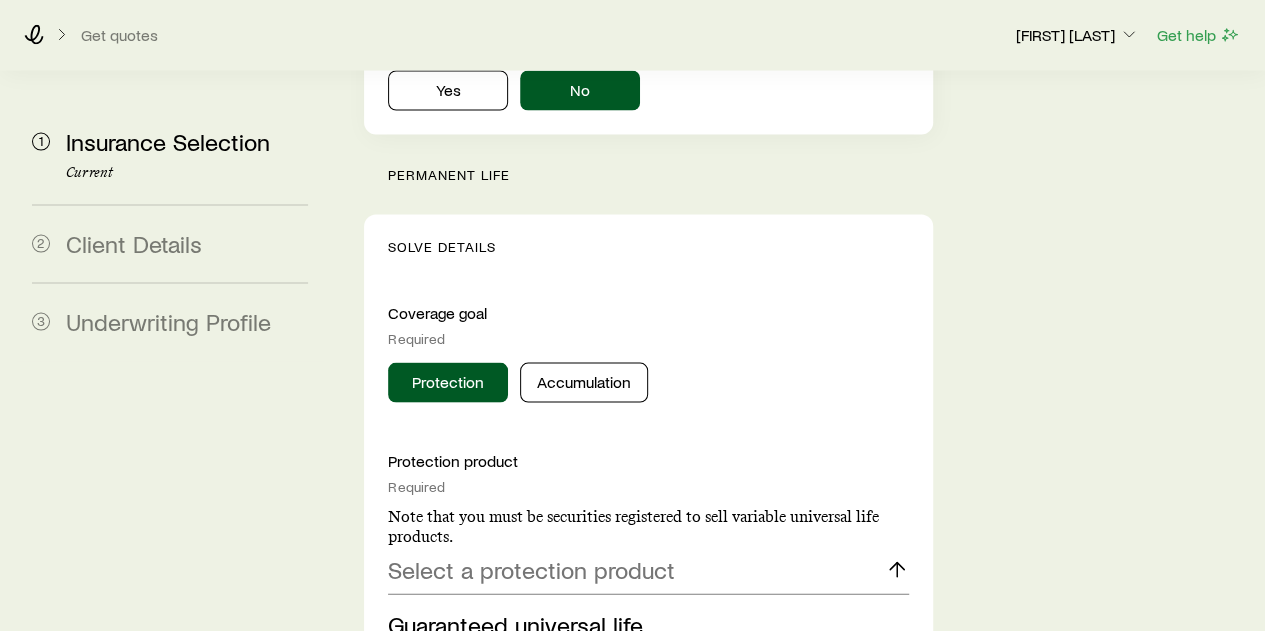 click on "Indexed universal life" at bounding box center (497, 669) 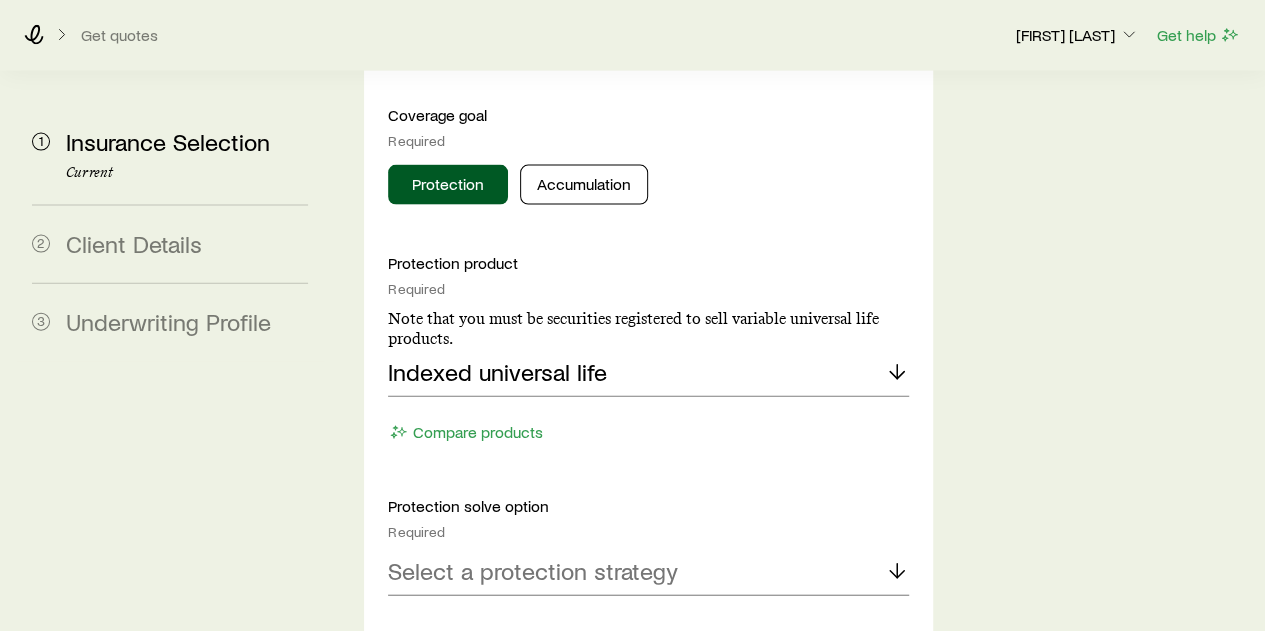 scroll, scrollTop: 2100, scrollLeft: 0, axis: vertical 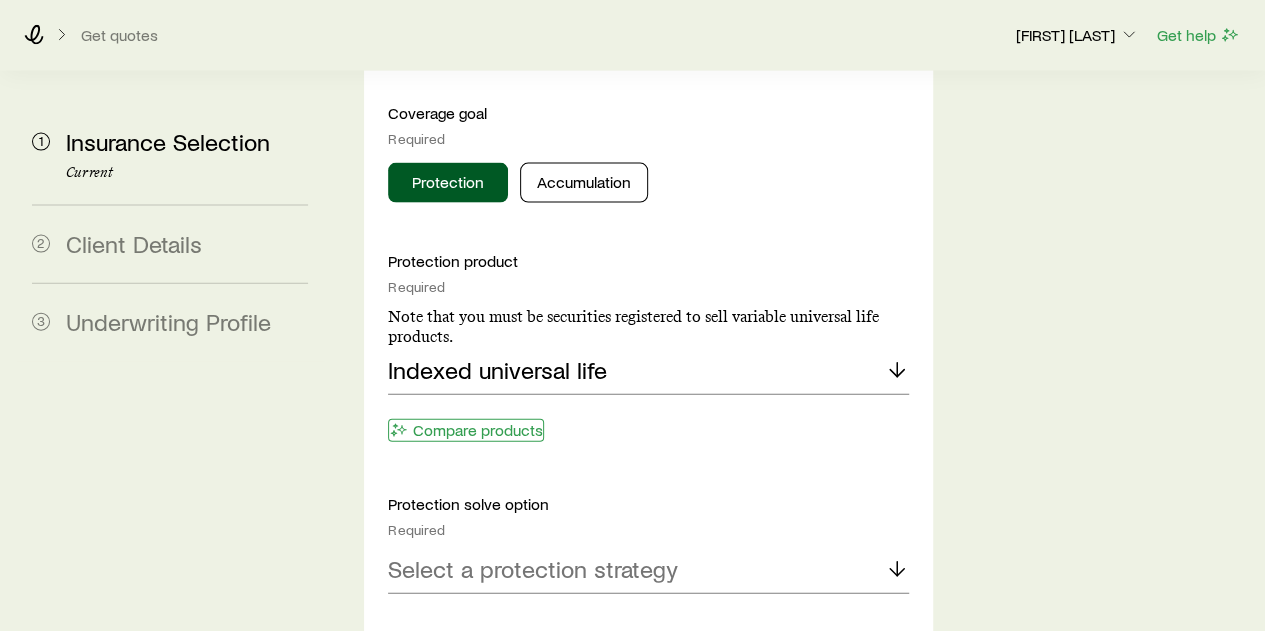click on "Compare products" at bounding box center [466, 430] 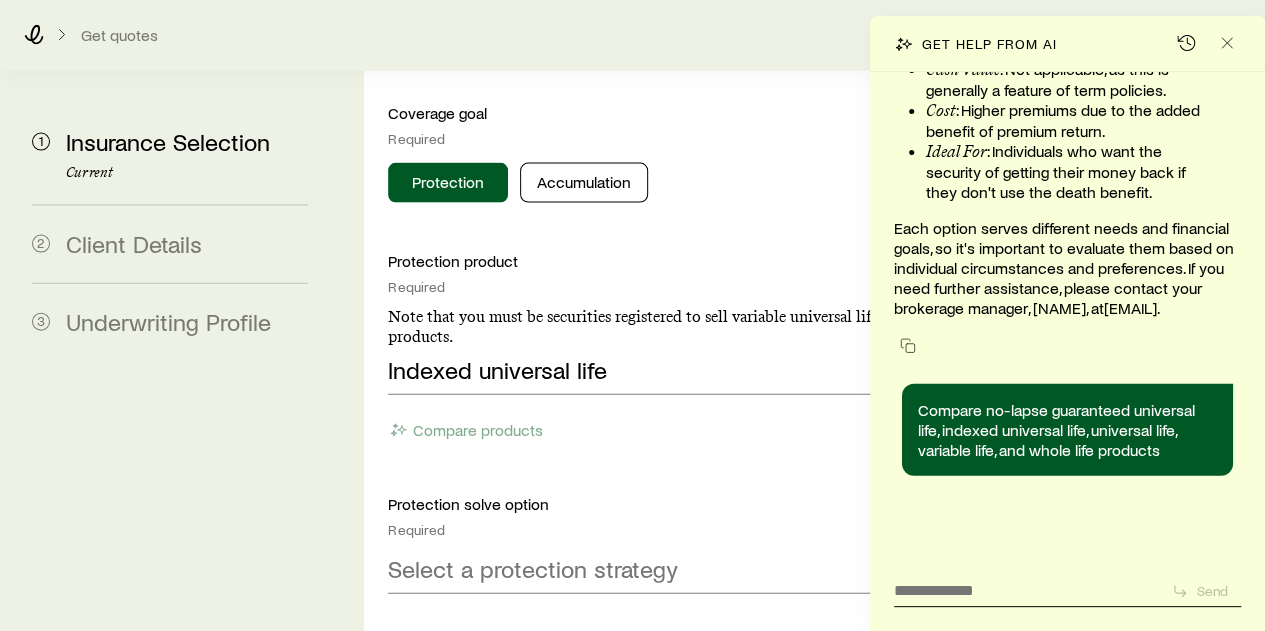 scroll, scrollTop: 183666, scrollLeft: 0, axis: vertical 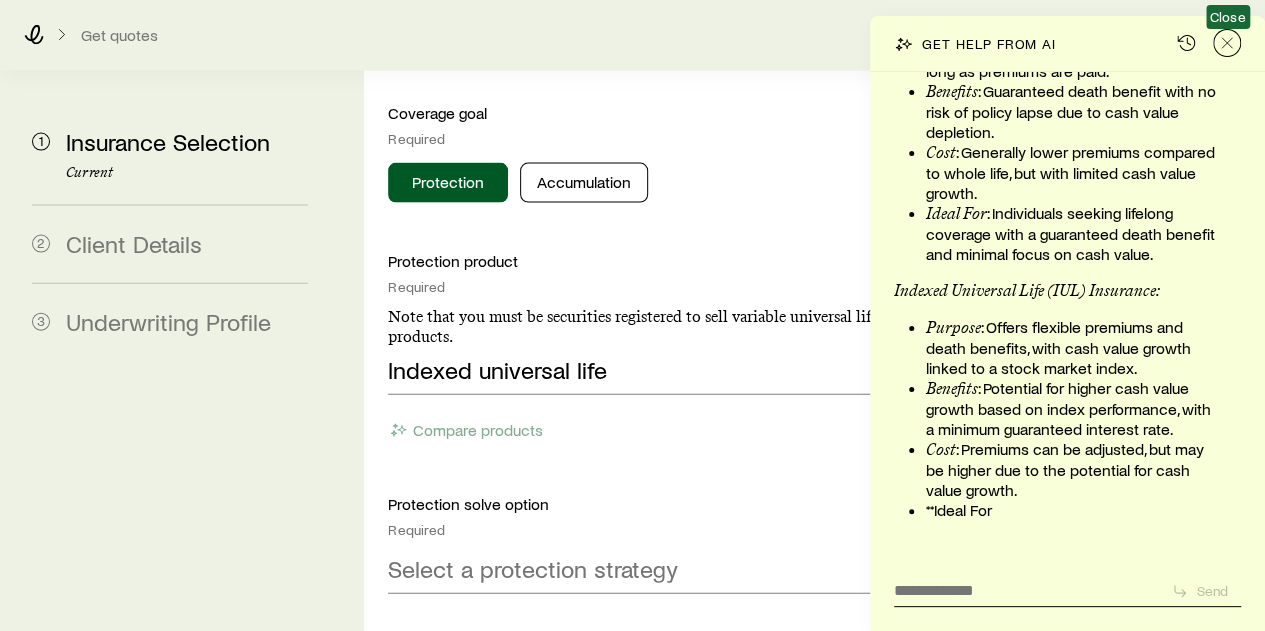 click 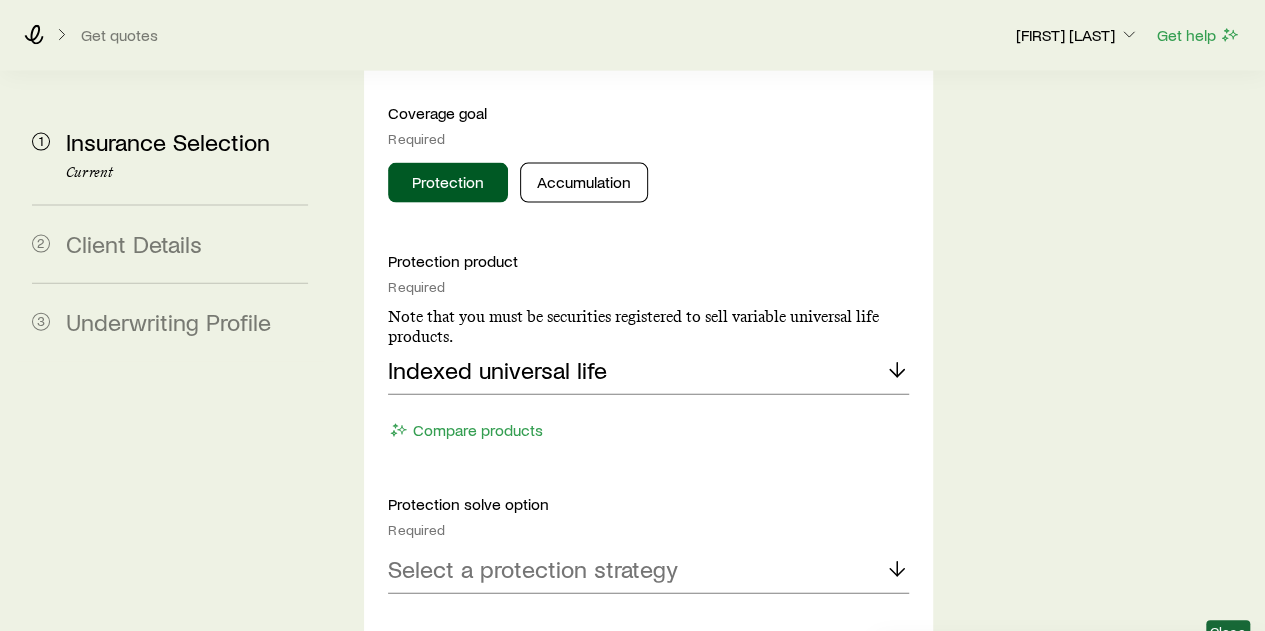 scroll, scrollTop: 185340, scrollLeft: 0, axis: vertical 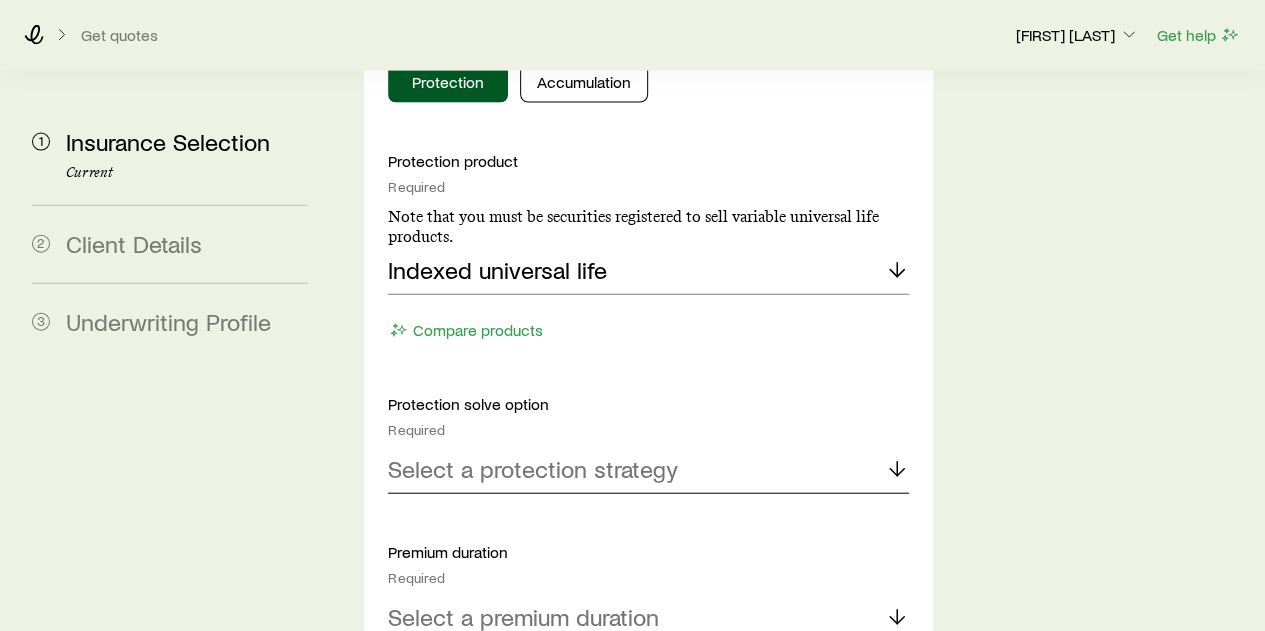 click 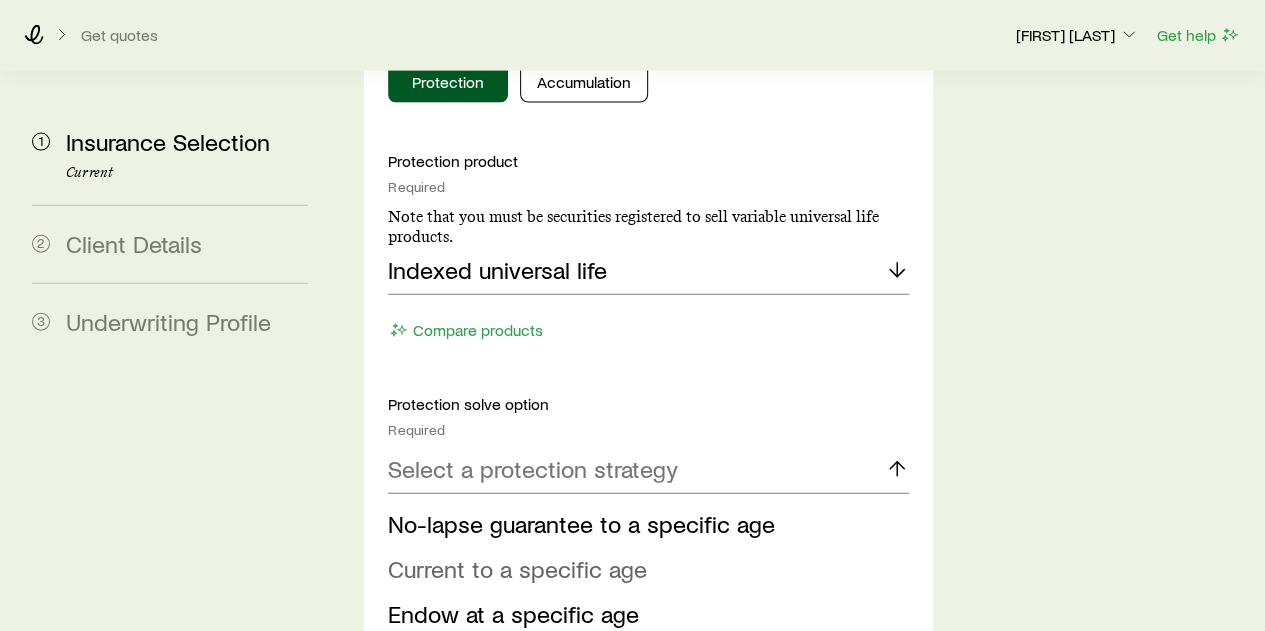 click on "Current to a specific age" at bounding box center (517, 568) 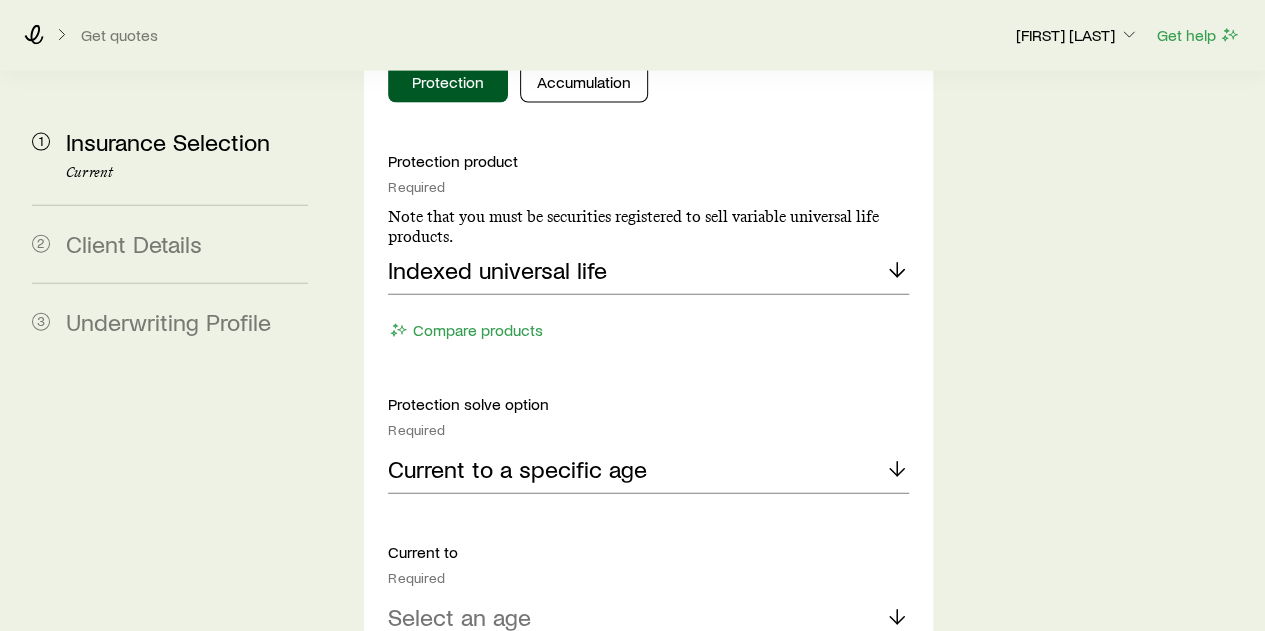 click on "Select an age" at bounding box center [459, 617] 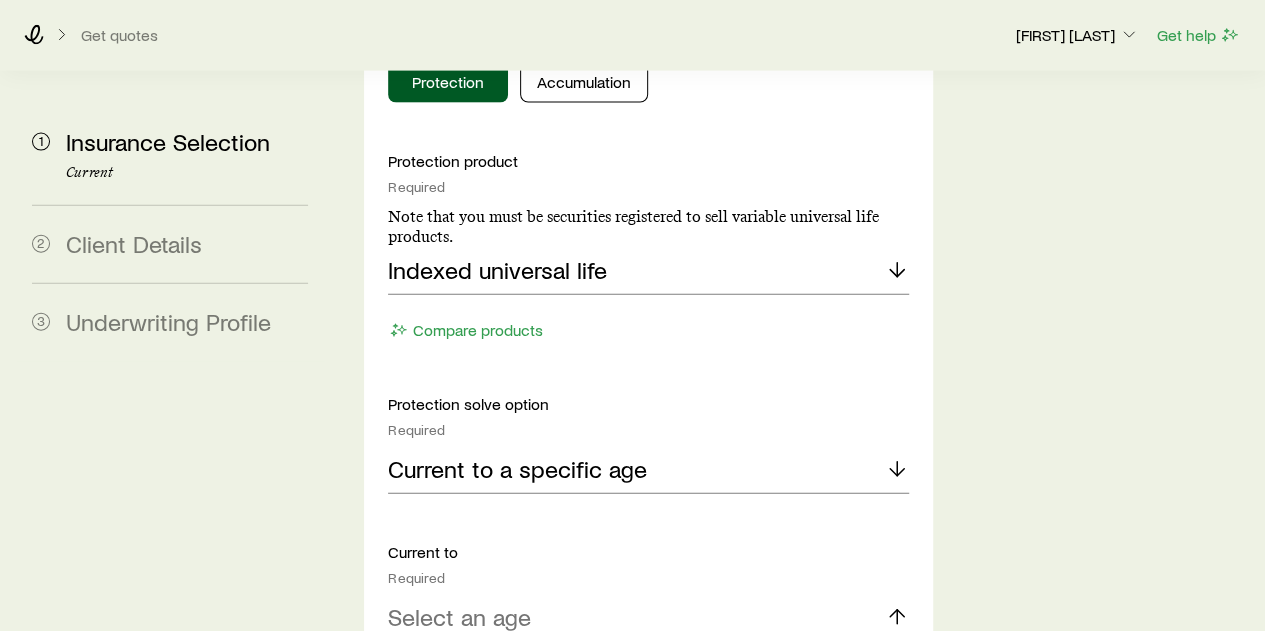 click on "Age 85" at bounding box center (425, 671) 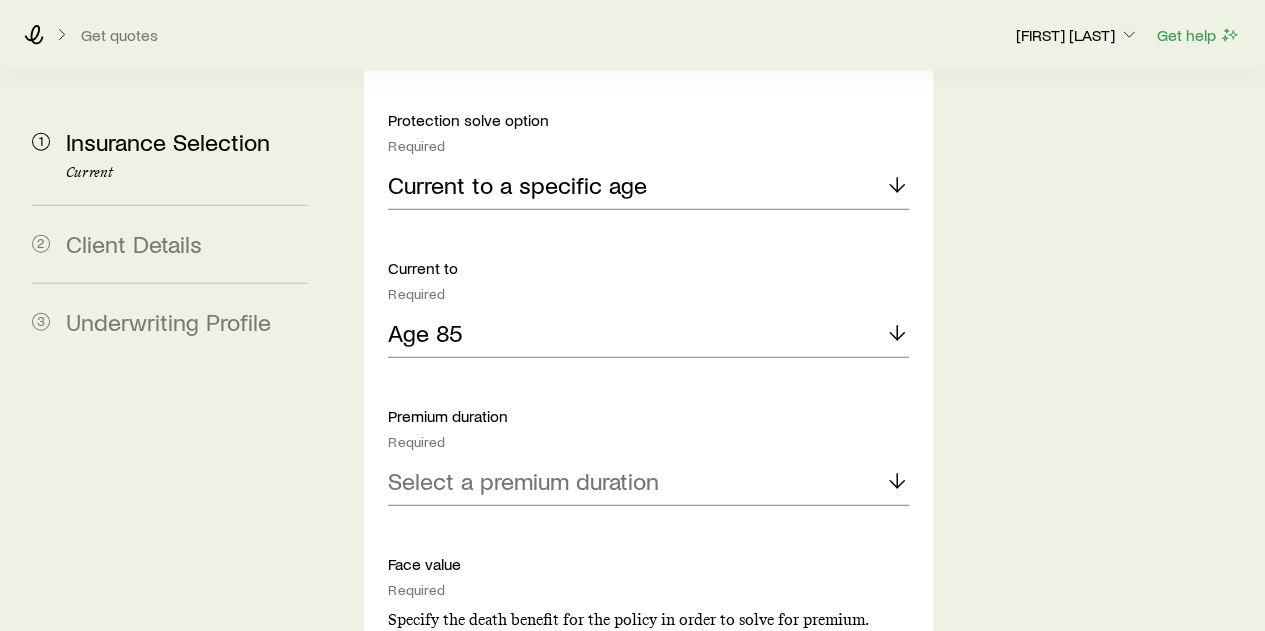scroll, scrollTop: 2600, scrollLeft: 0, axis: vertical 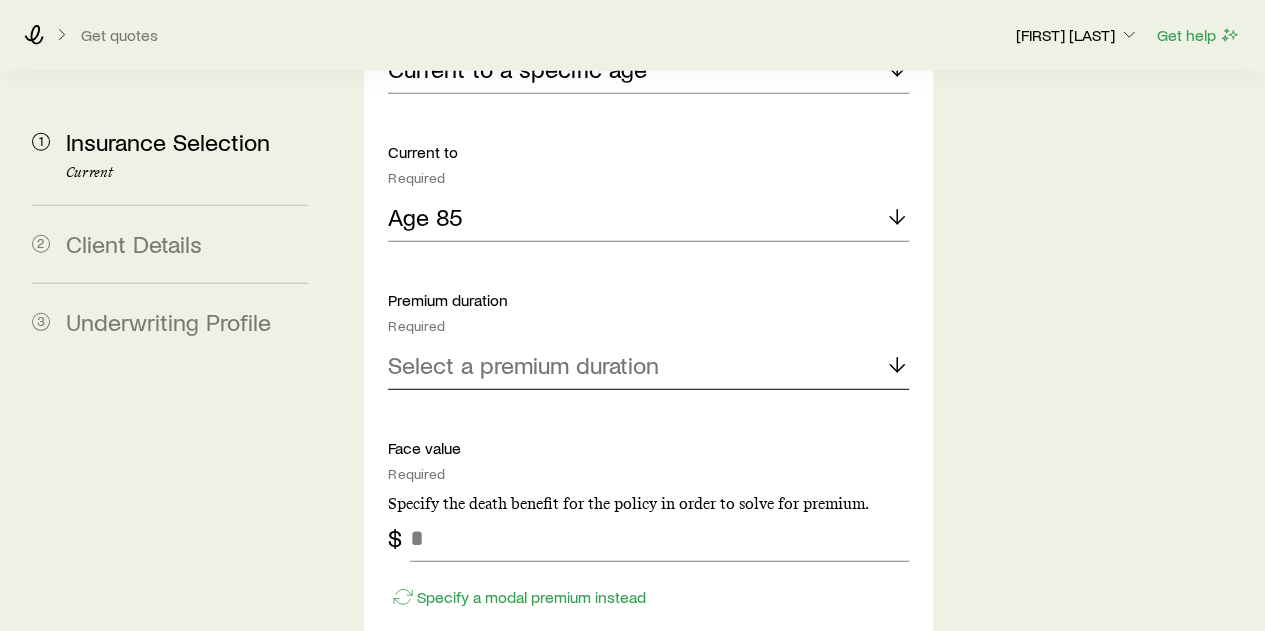 click 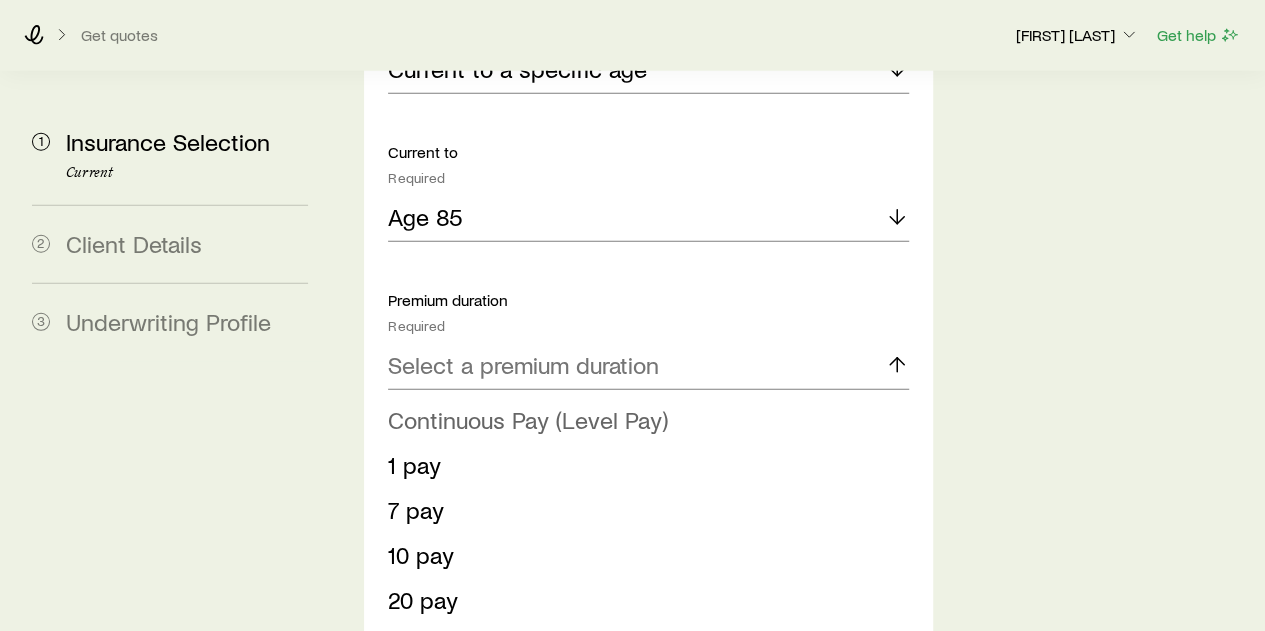 click on "Continuous Pay (Level Pay)" at bounding box center [528, 419] 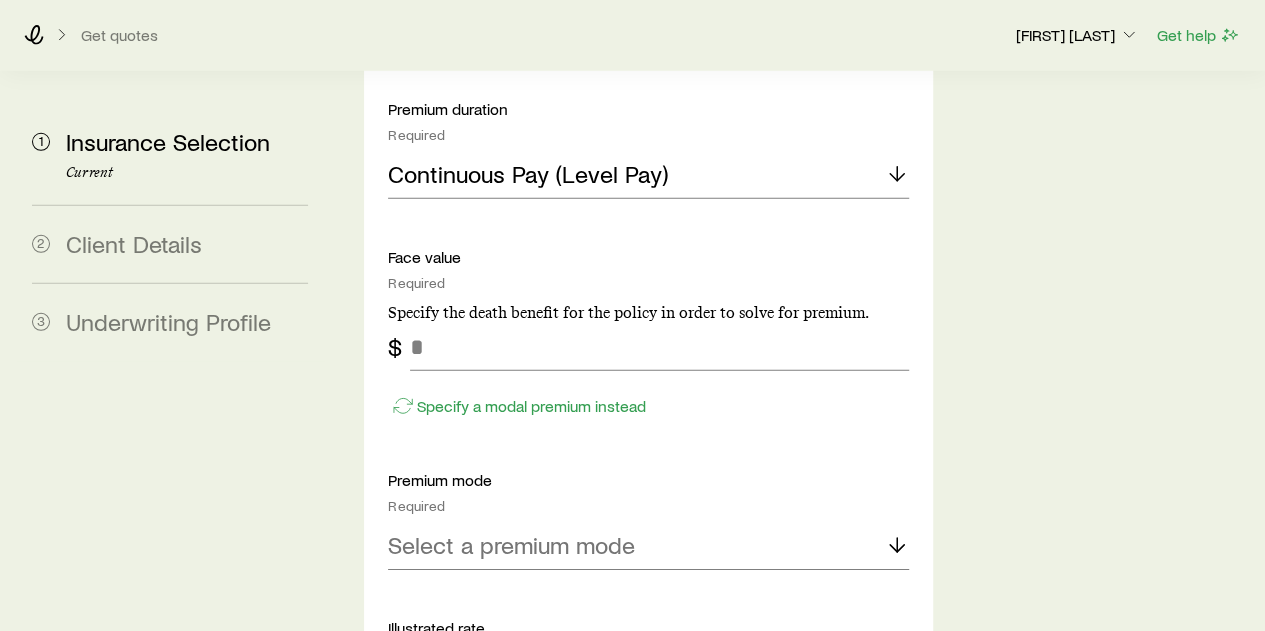 scroll, scrollTop: 2800, scrollLeft: 0, axis: vertical 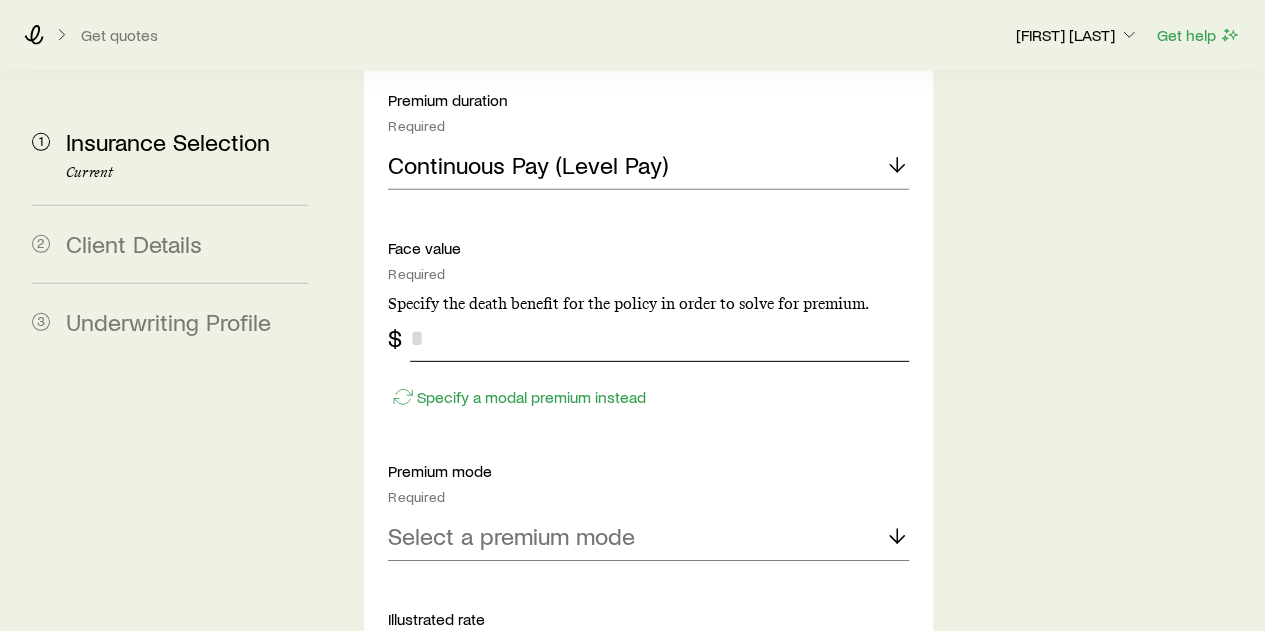 click at bounding box center [659, 338] 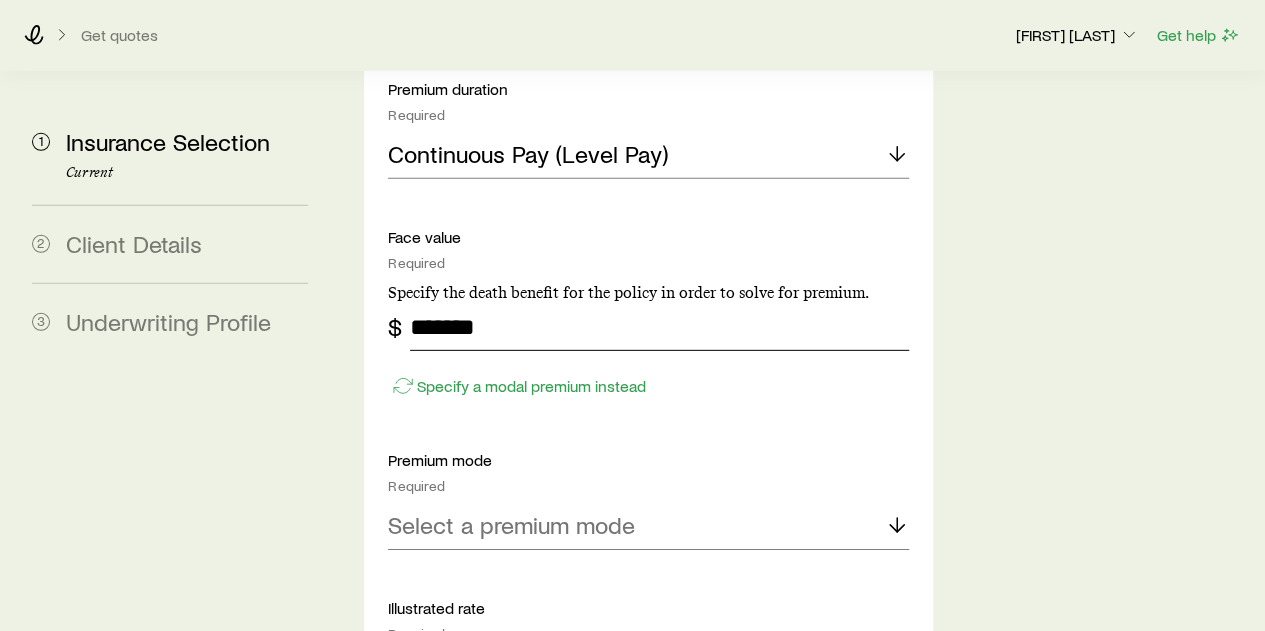 scroll, scrollTop: 2900, scrollLeft: 0, axis: vertical 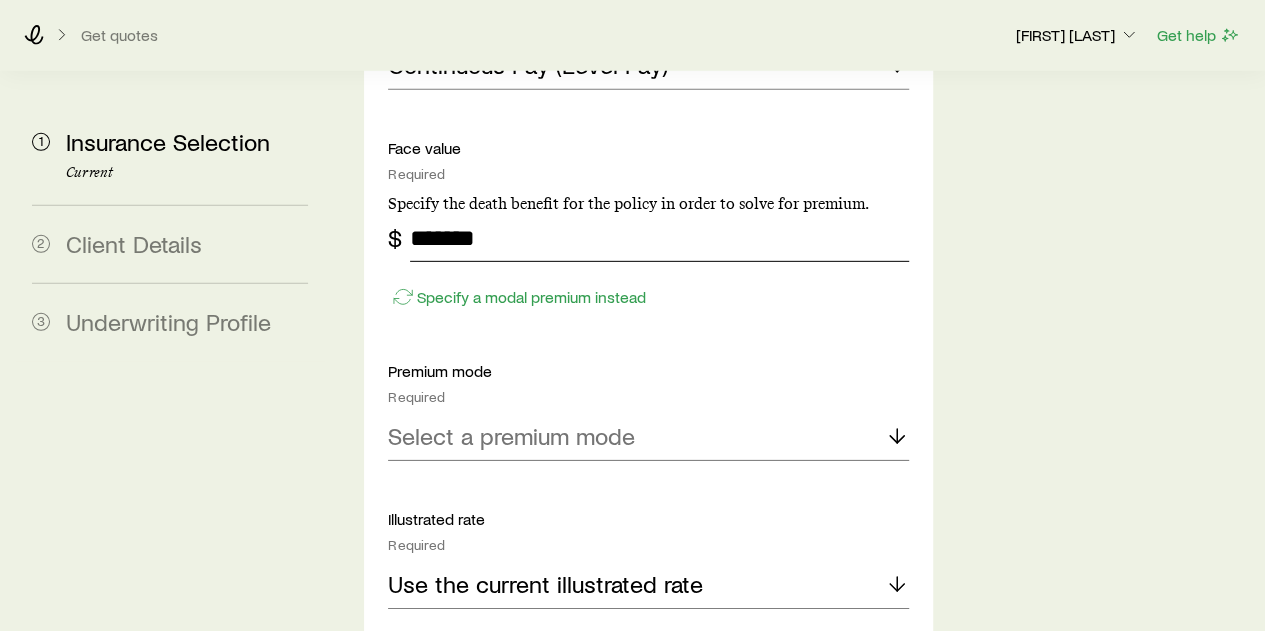 type on "*******" 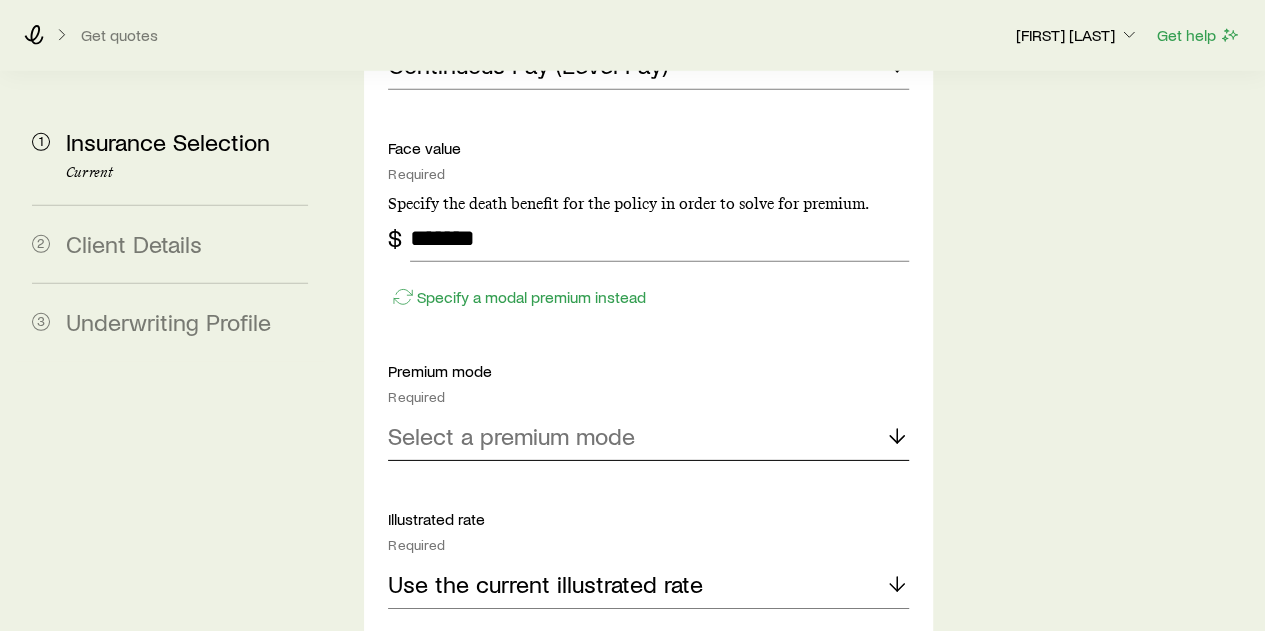 click on "Select a premium mode" at bounding box center [648, 437] 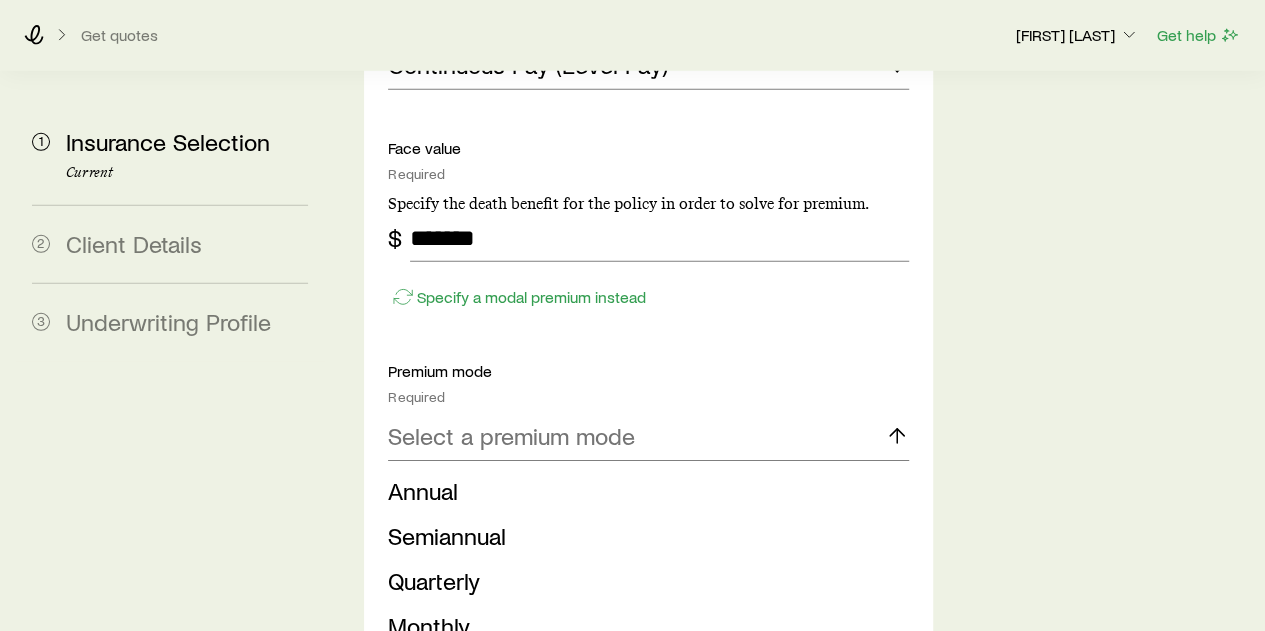click on "Annual" at bounding box center [423, 490] 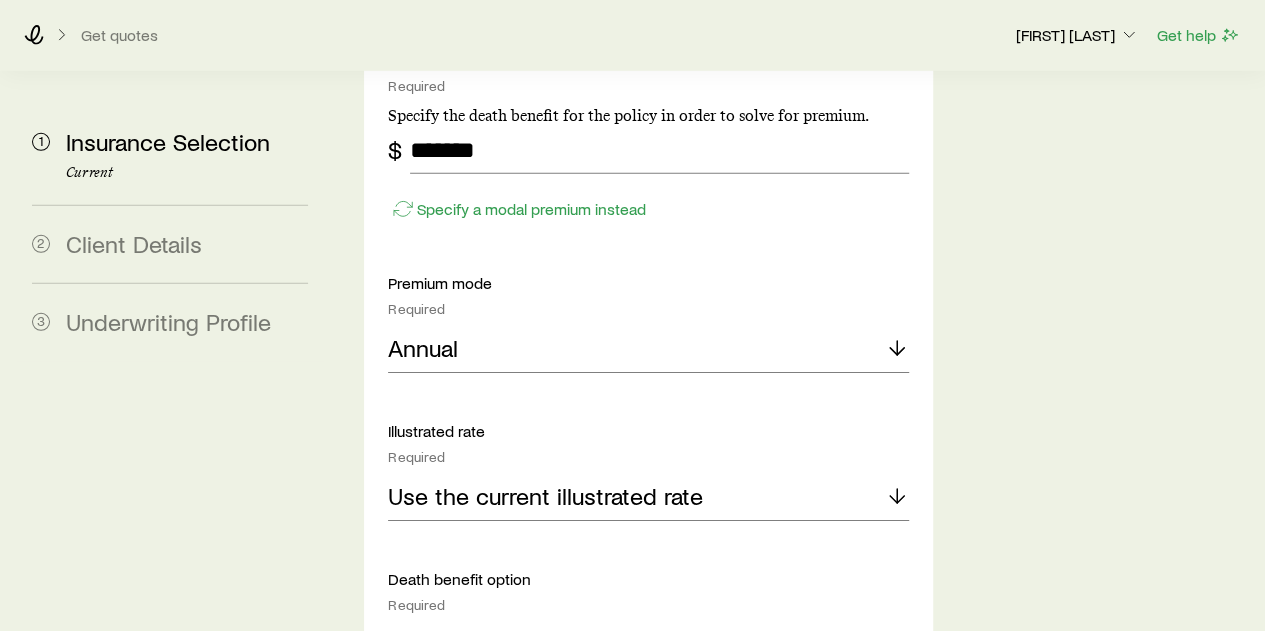 scroll, scrollTop: 3100, scrollLeft: 0, axis: vertical 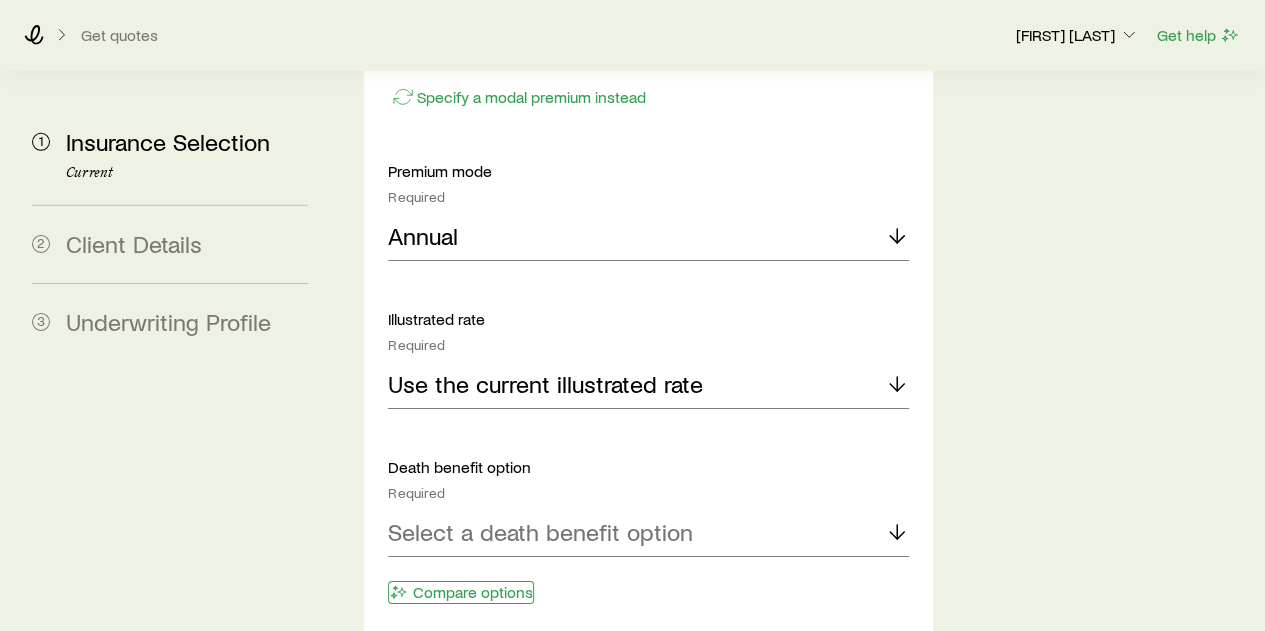 click on "Compare options" at bounding box center [461, 592] 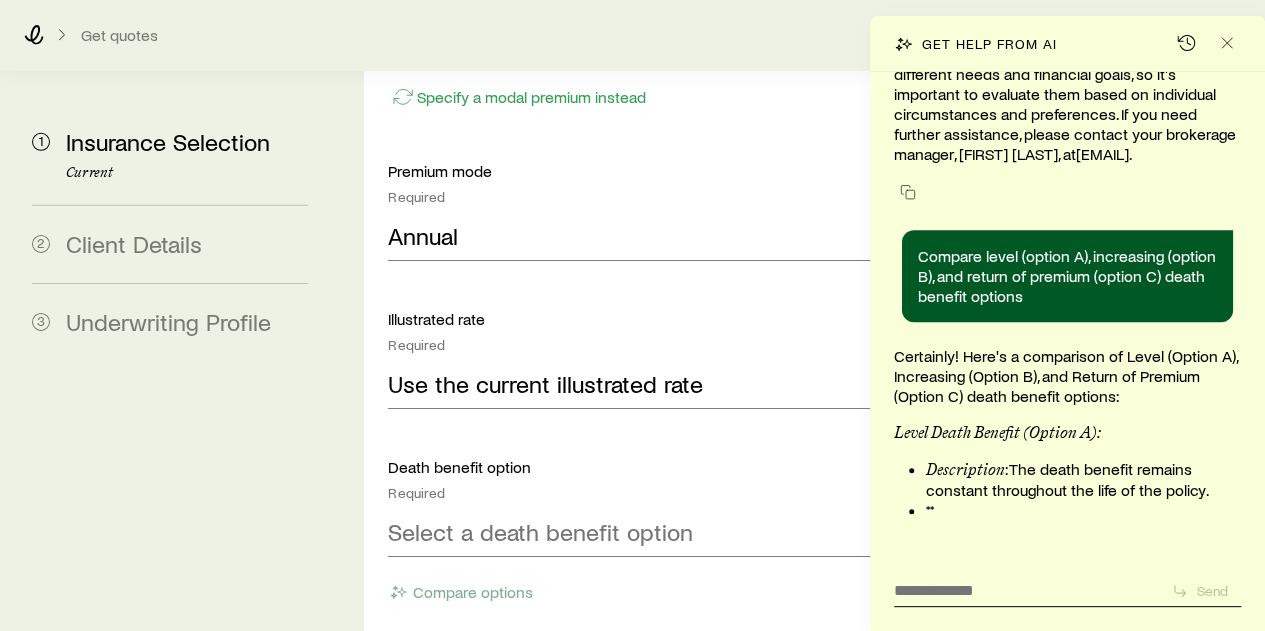 scroll, scrollTop: 185754, scrollLeft: 0, axis: vertical 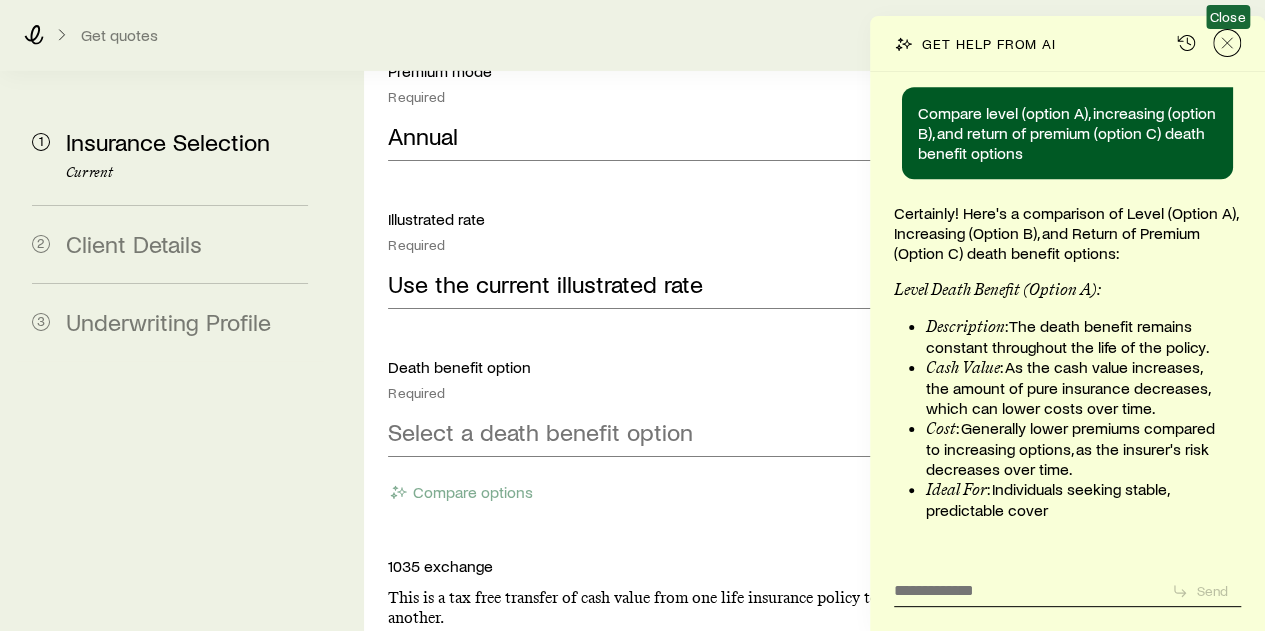 click 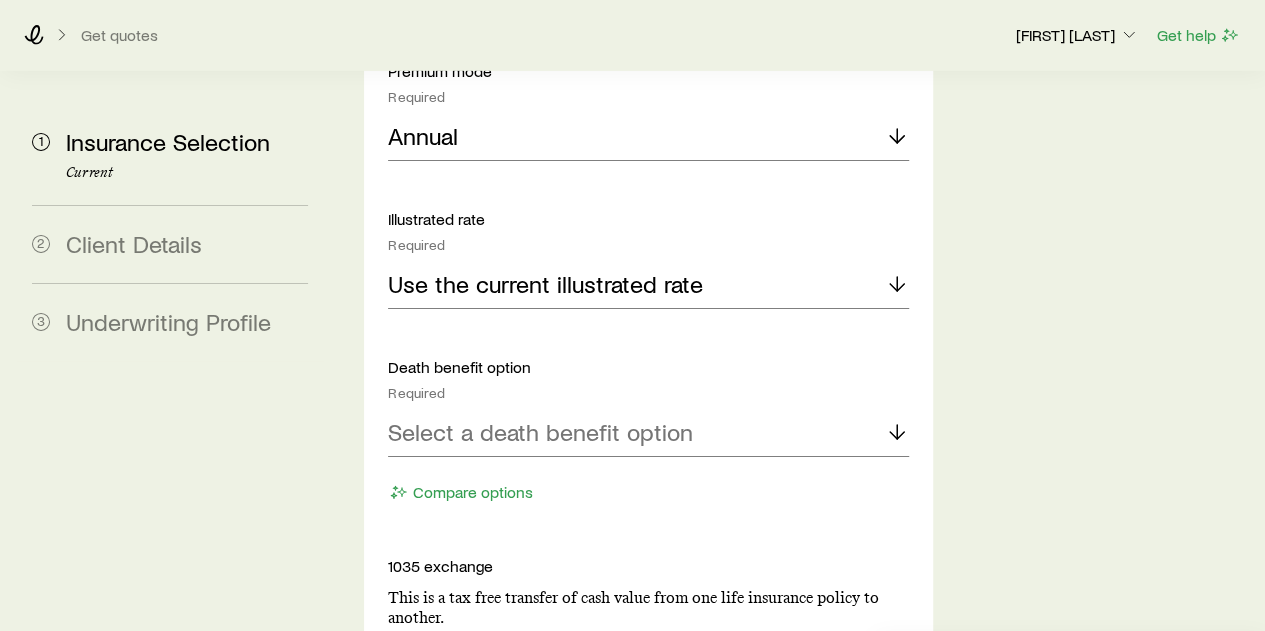 scroll, scrollTop: 186744, scrollLeft: 0, axis: vertical 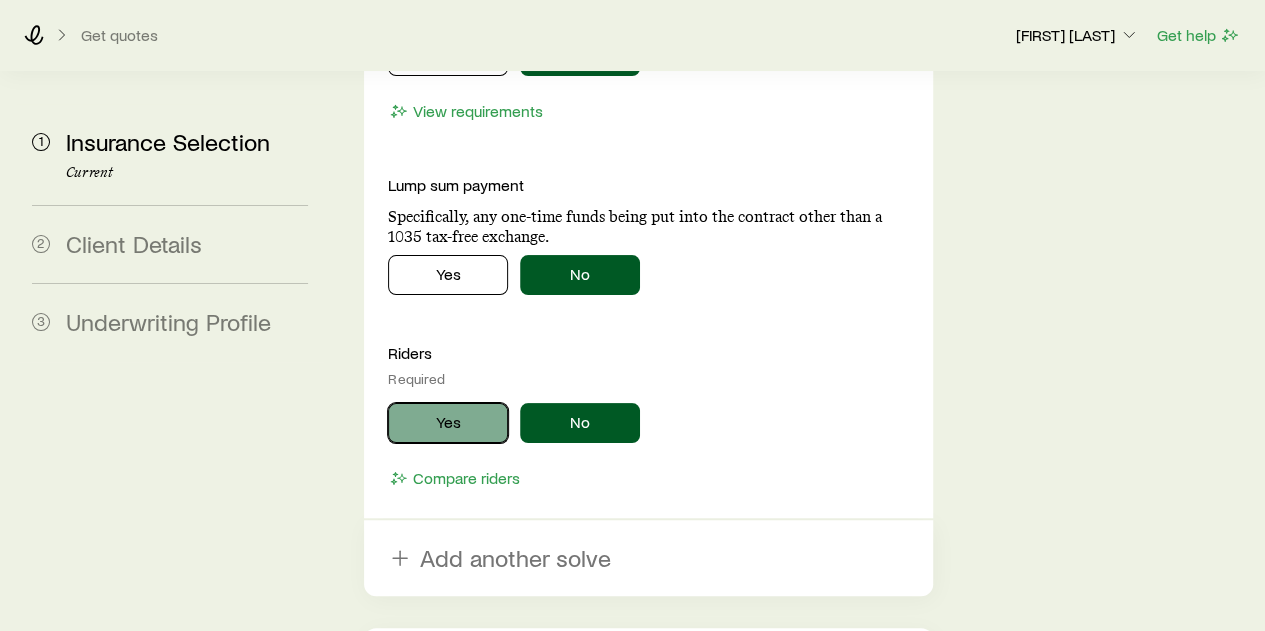 click on "Yes" at bounding box center (448, 423) 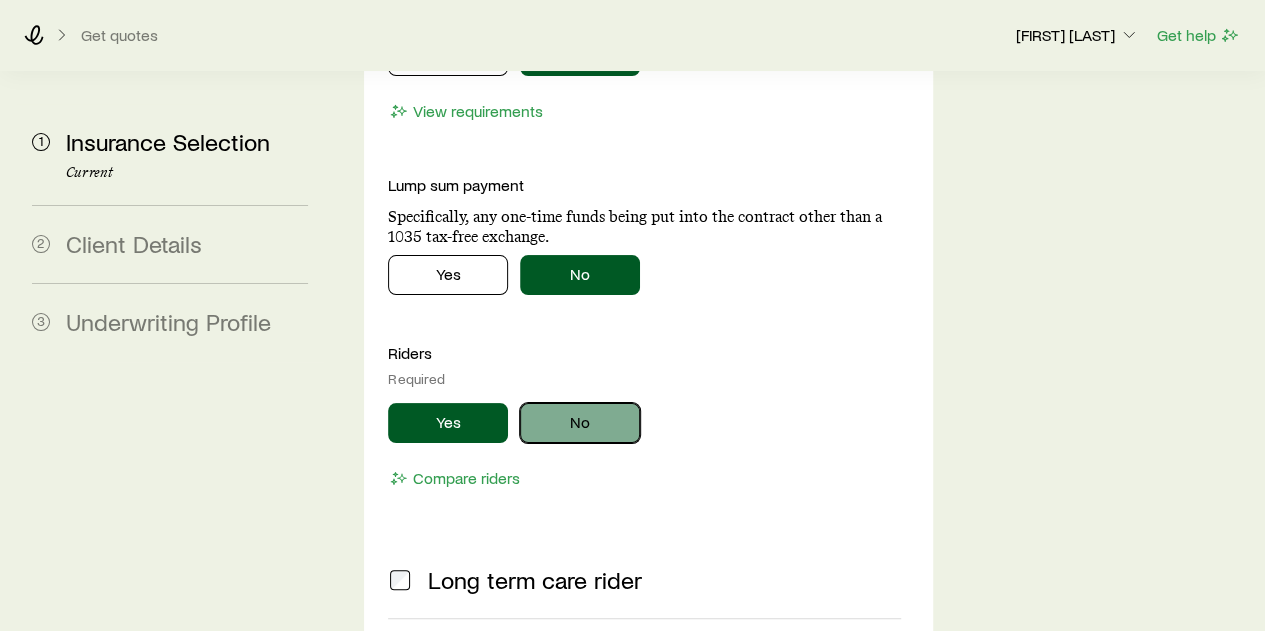 click on "No" at bounding box center [580, 423] 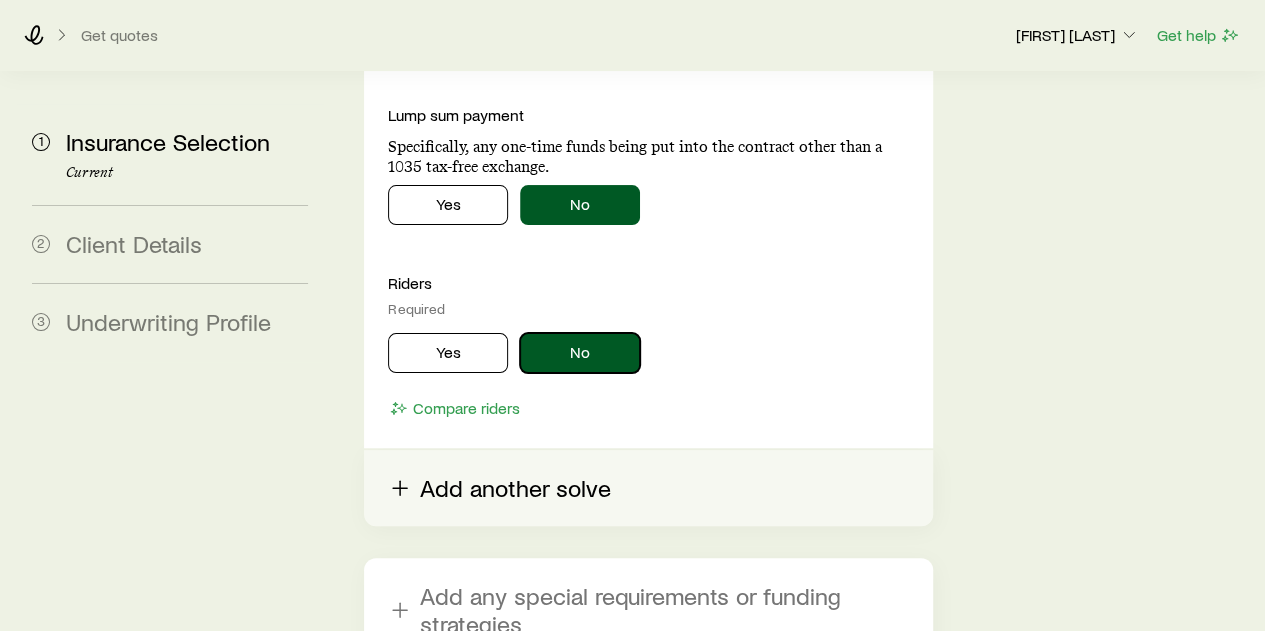 scroll, scrollTop: 3949, scrollLeft: 0, axis: vertical 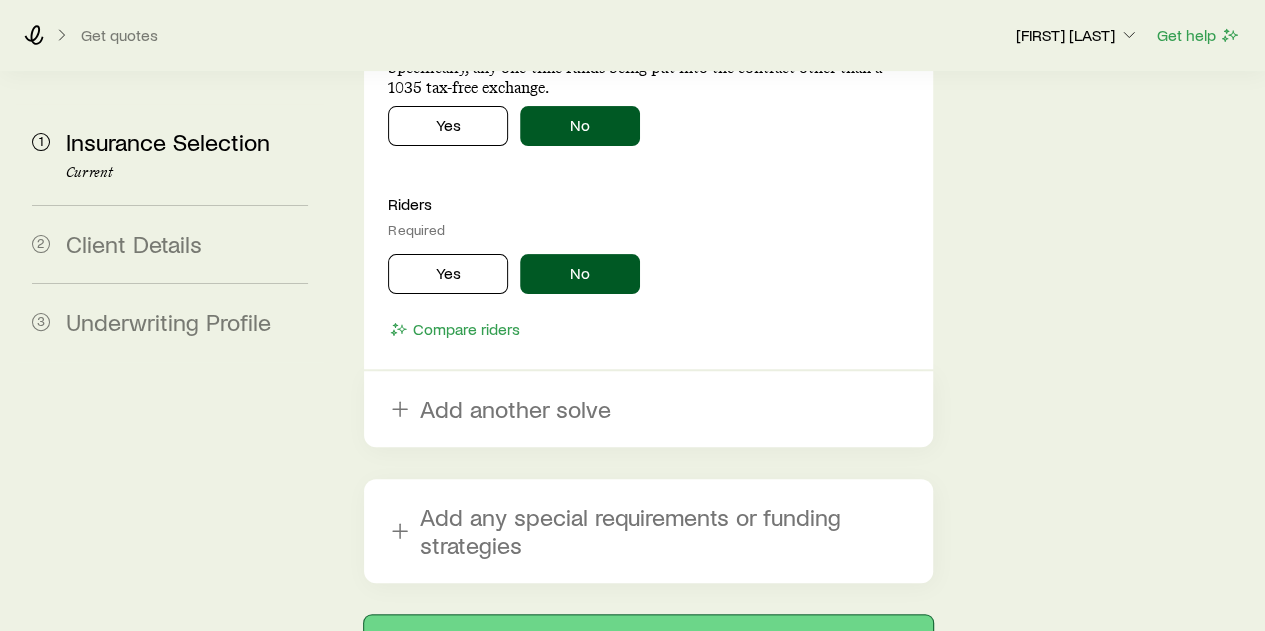click on "Next: Client Details" at bounding box center [648, 639] 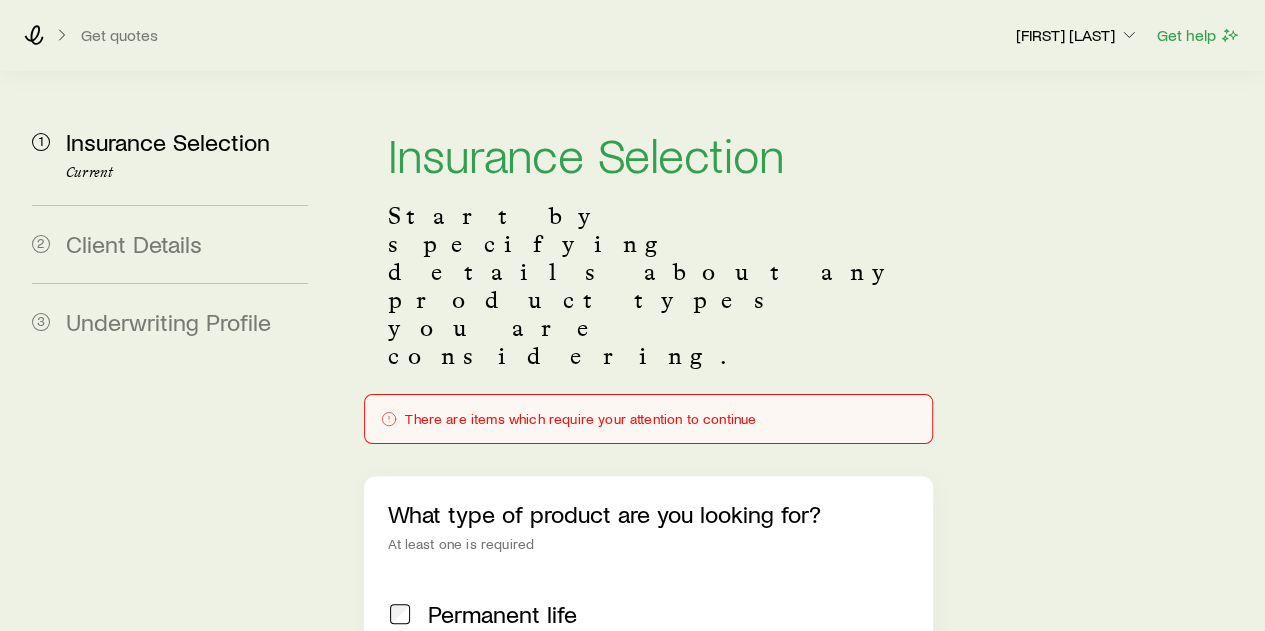 scroll, scrollTop: 0, scrollLeft: 0, axis: both 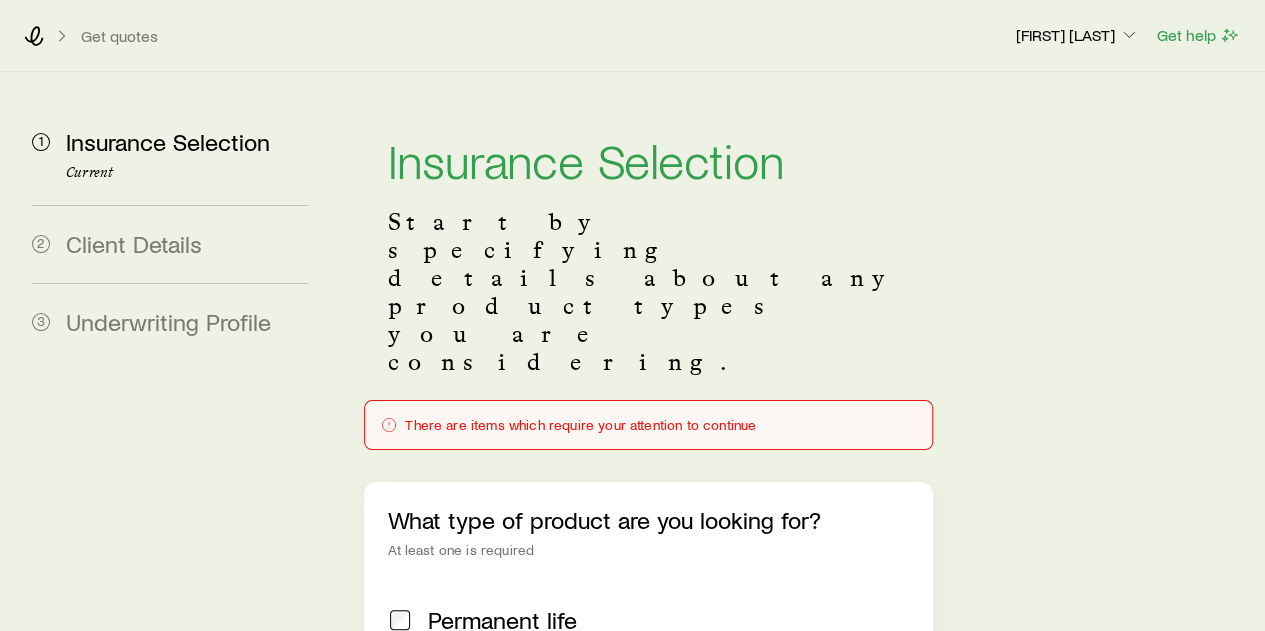 click on "There are items which require your attention to continue" at bounding box center [648, 425] 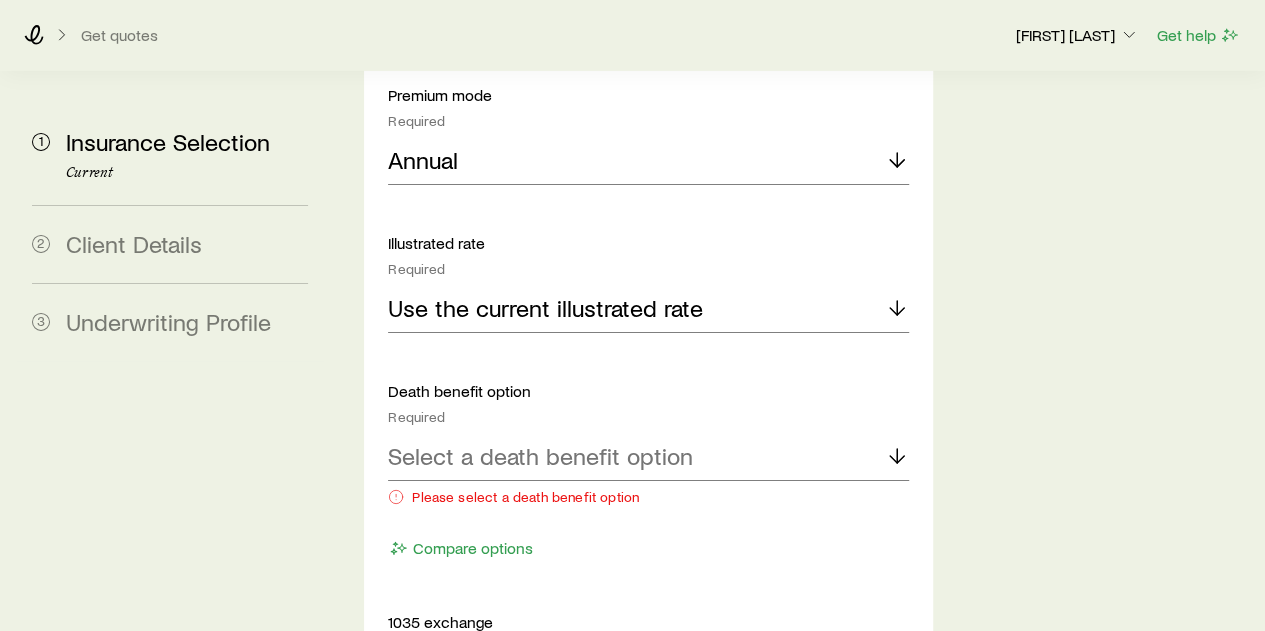 scroll, scrollTop: 3300, scrollLeft: 0, axis: vertical 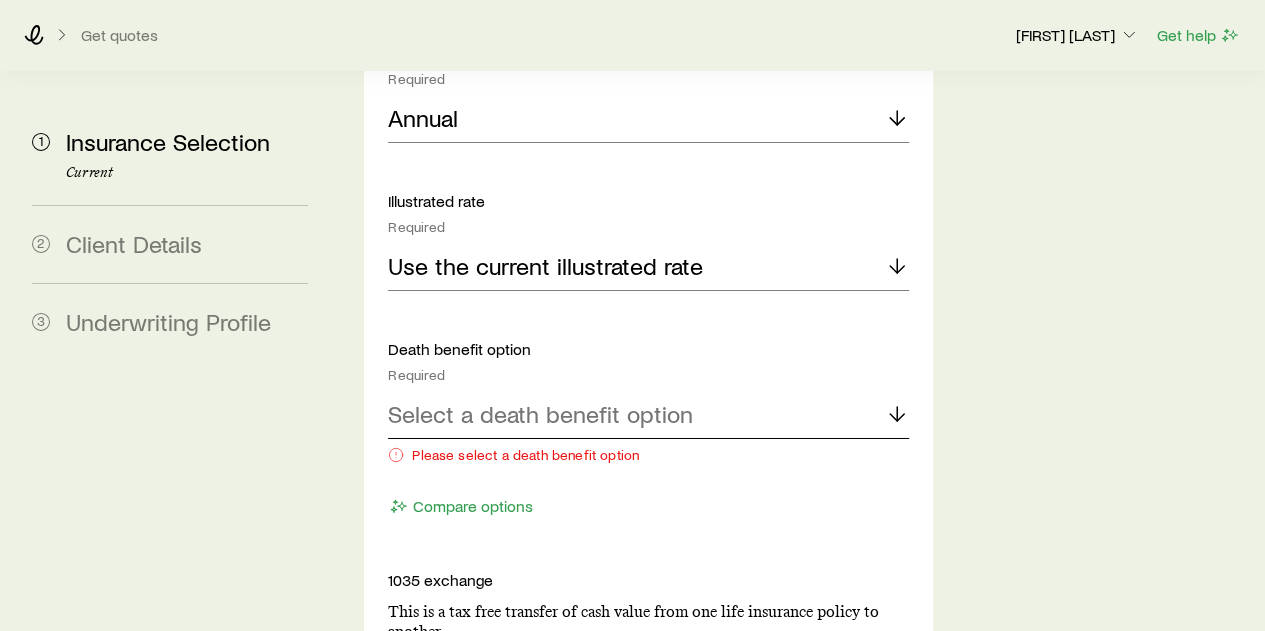 click 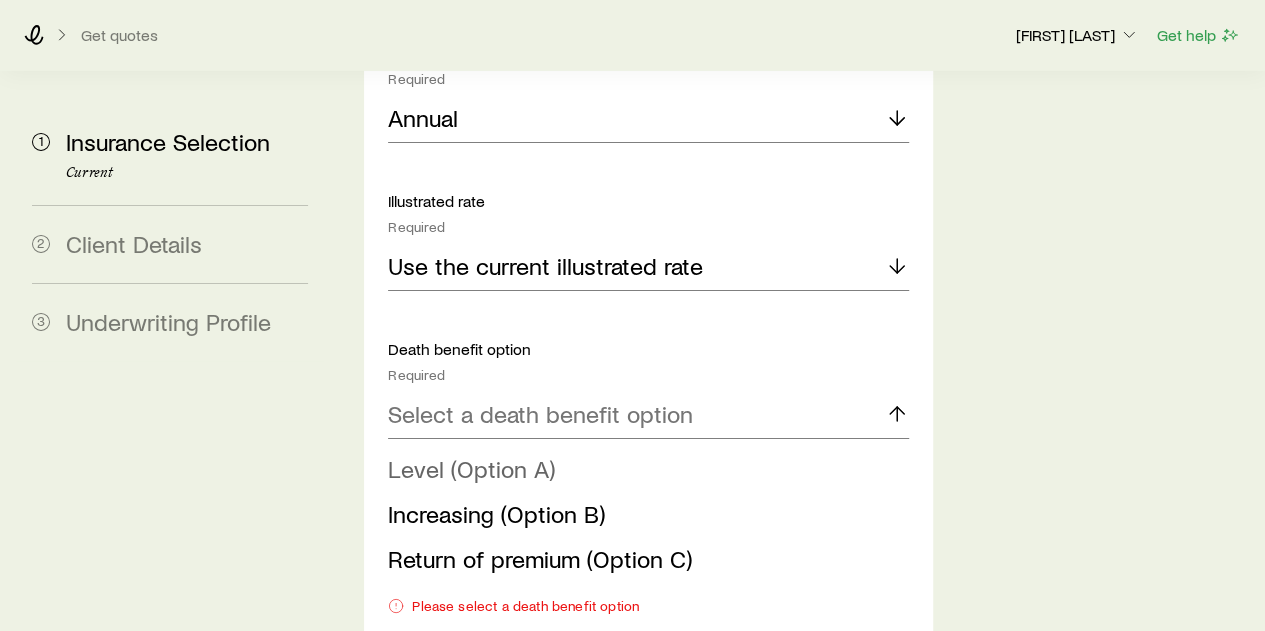 click on "Level (Option A)" at bounding box center [471, 468] 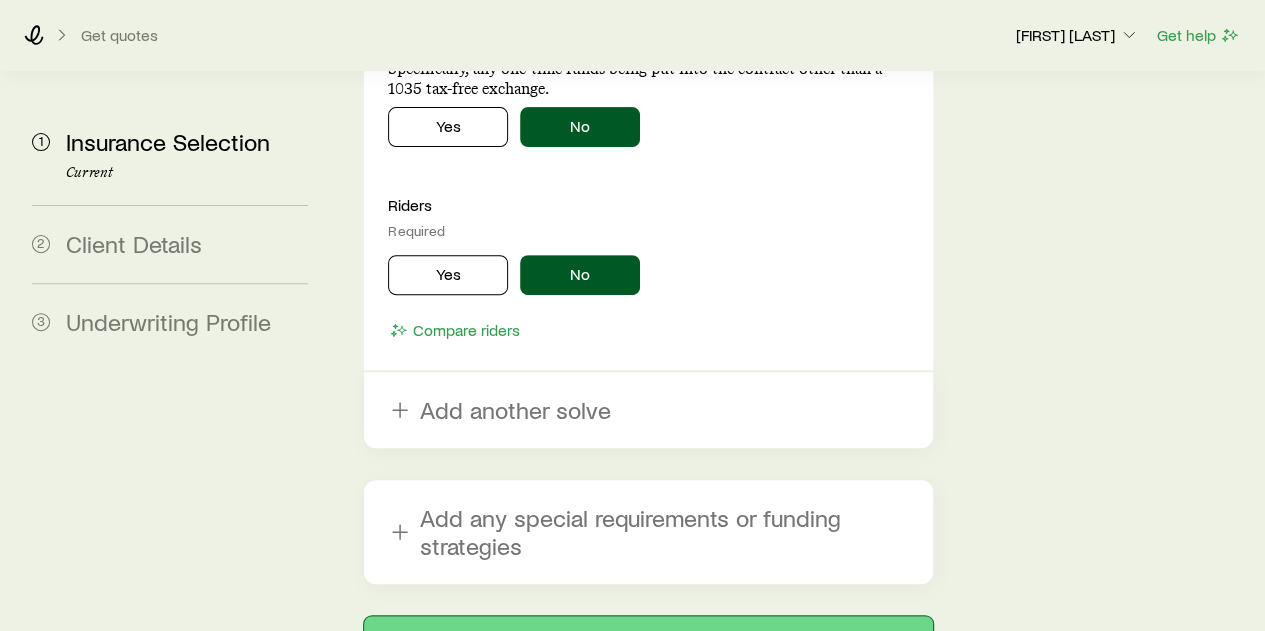 click on "Next: Client Details" at bounding box center (648, 640) 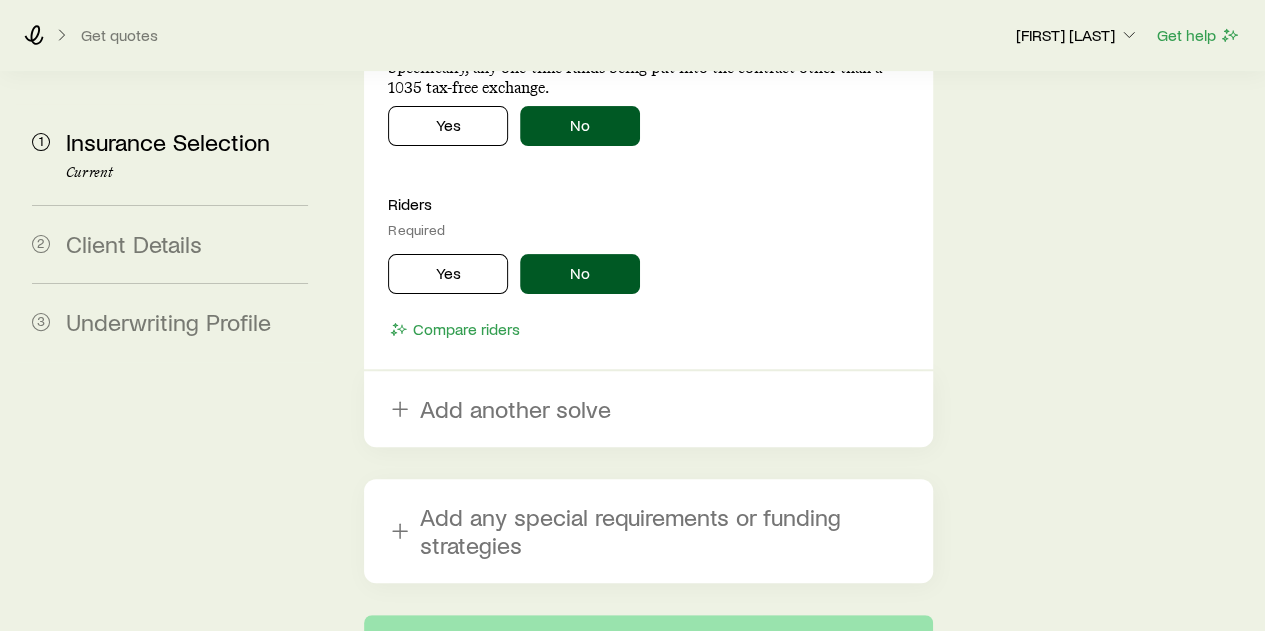 scroll, scrollTop: 0, scrollLeft: 0, axis: both 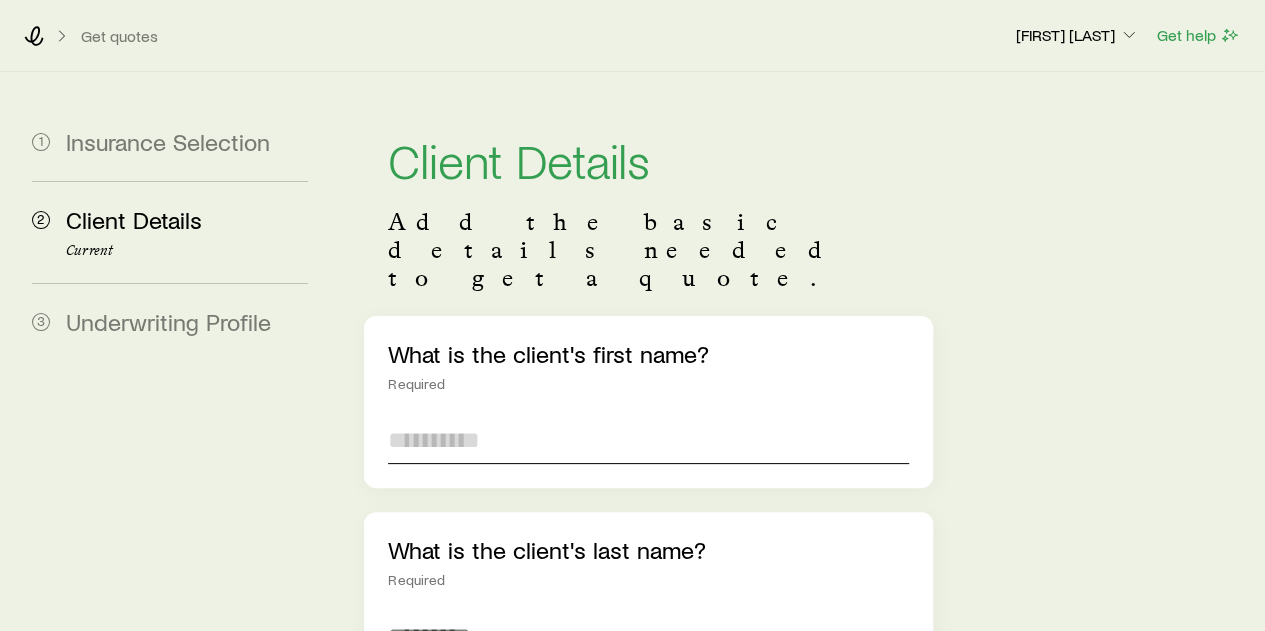 click at bounding box center [648, 440] 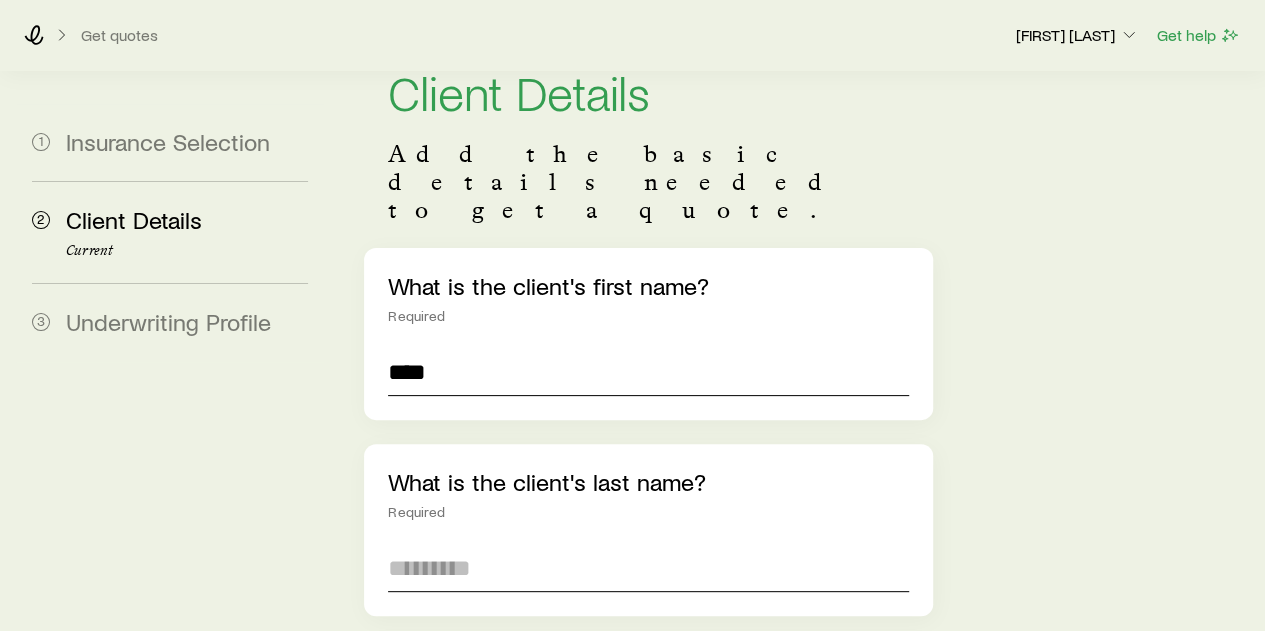 scroll, scrollTop: 100, scrollLeft: 0, axis: vertical 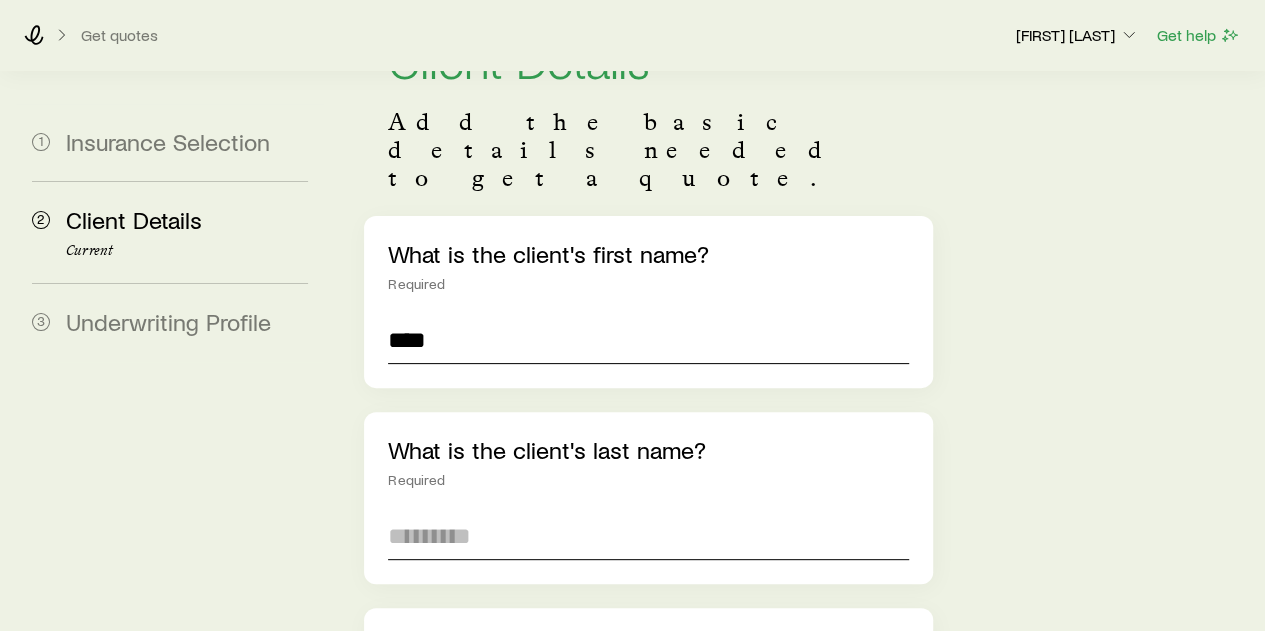 type on "****" 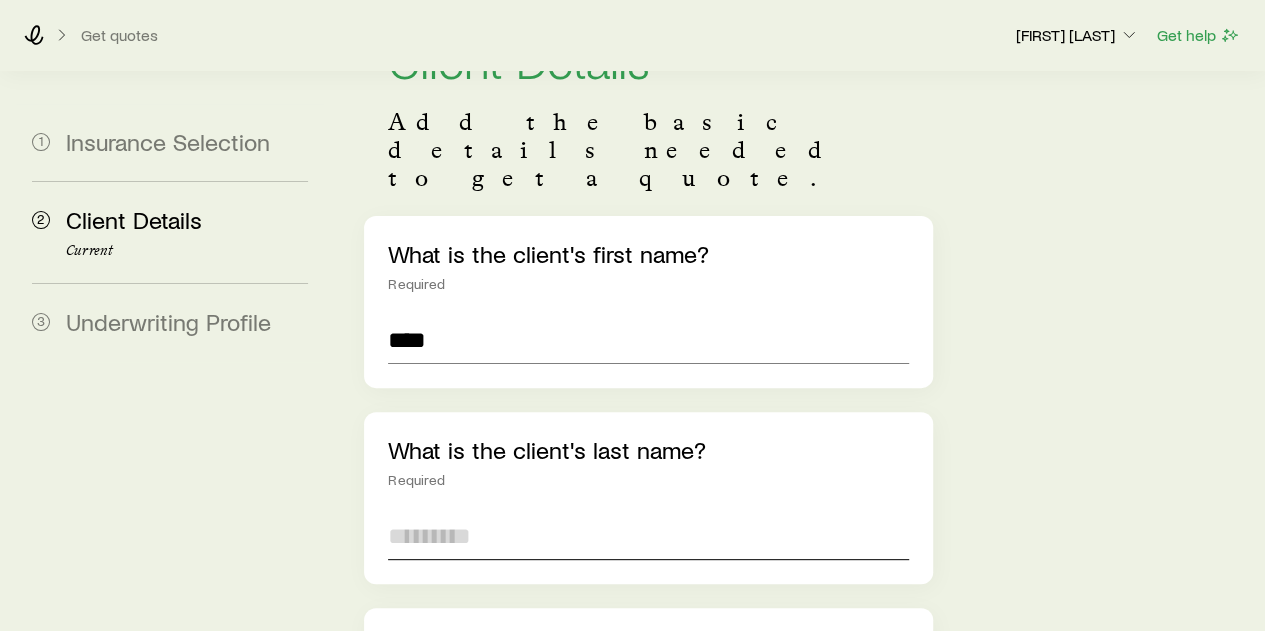click at bounding box center [648, 536] 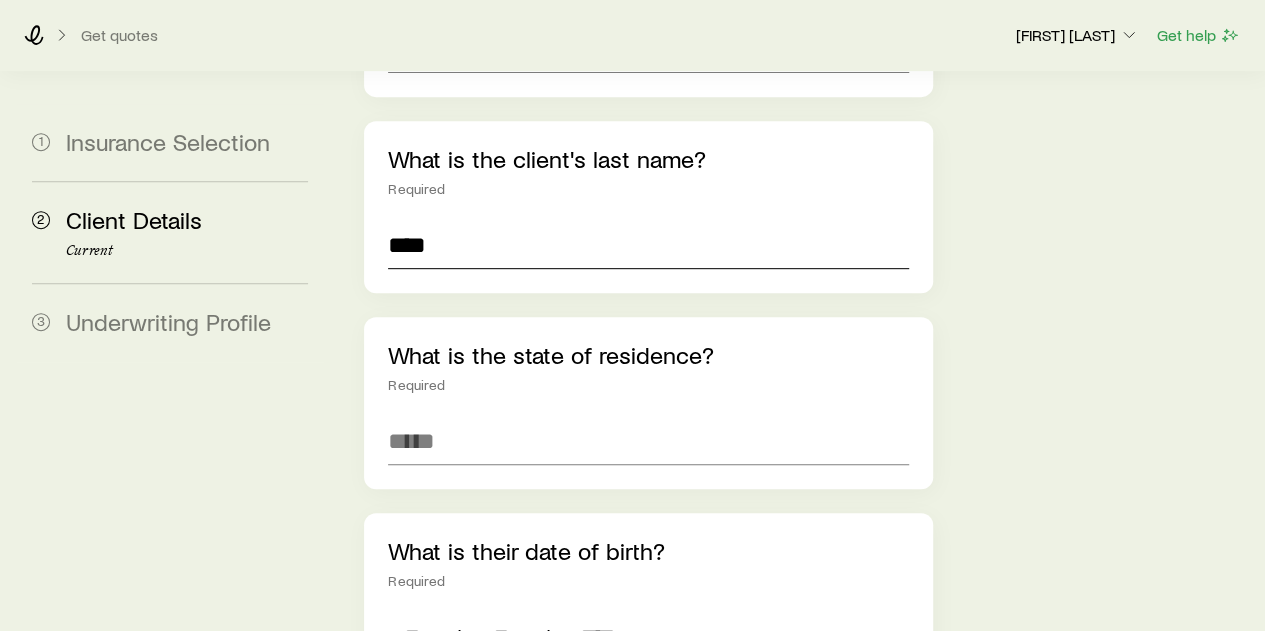 scroll, scrollTop: 400, scrollLeft: 0, axis: vertical 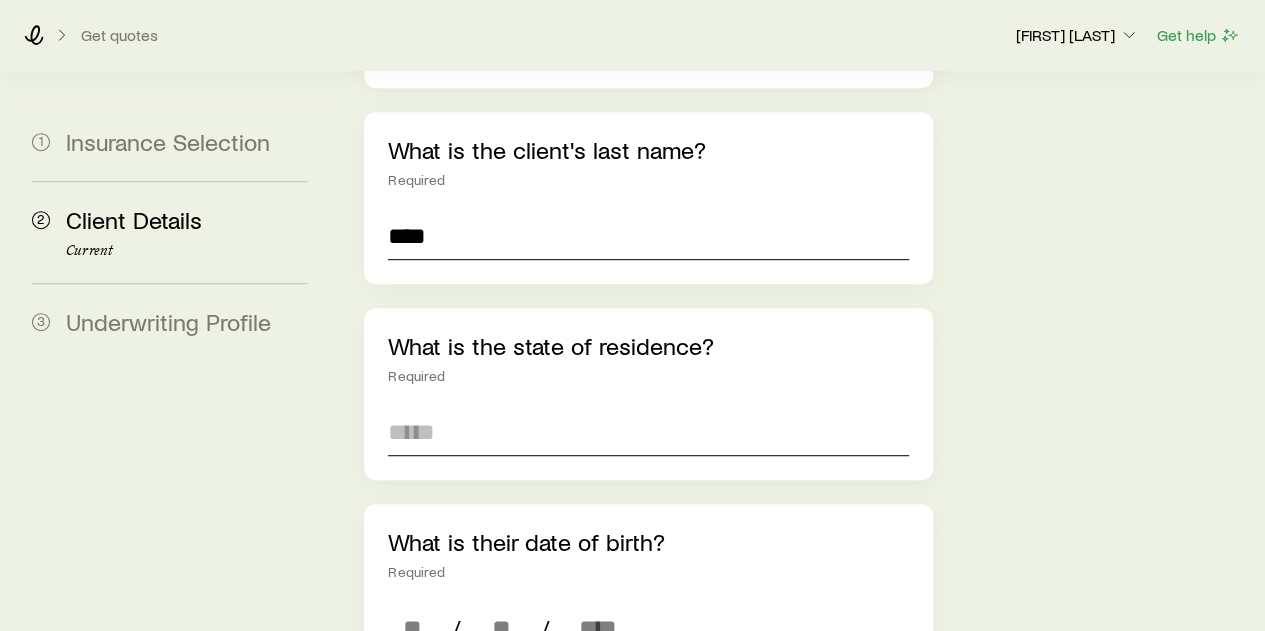 type on "****" 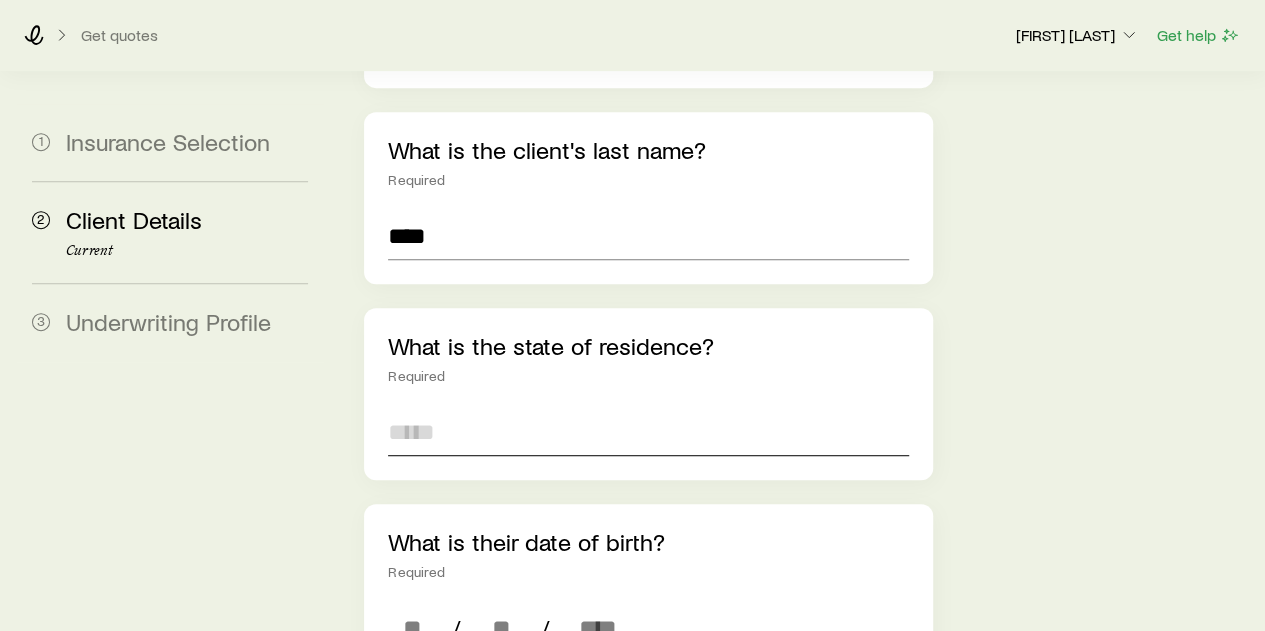 click at bounding box center (648, 432) 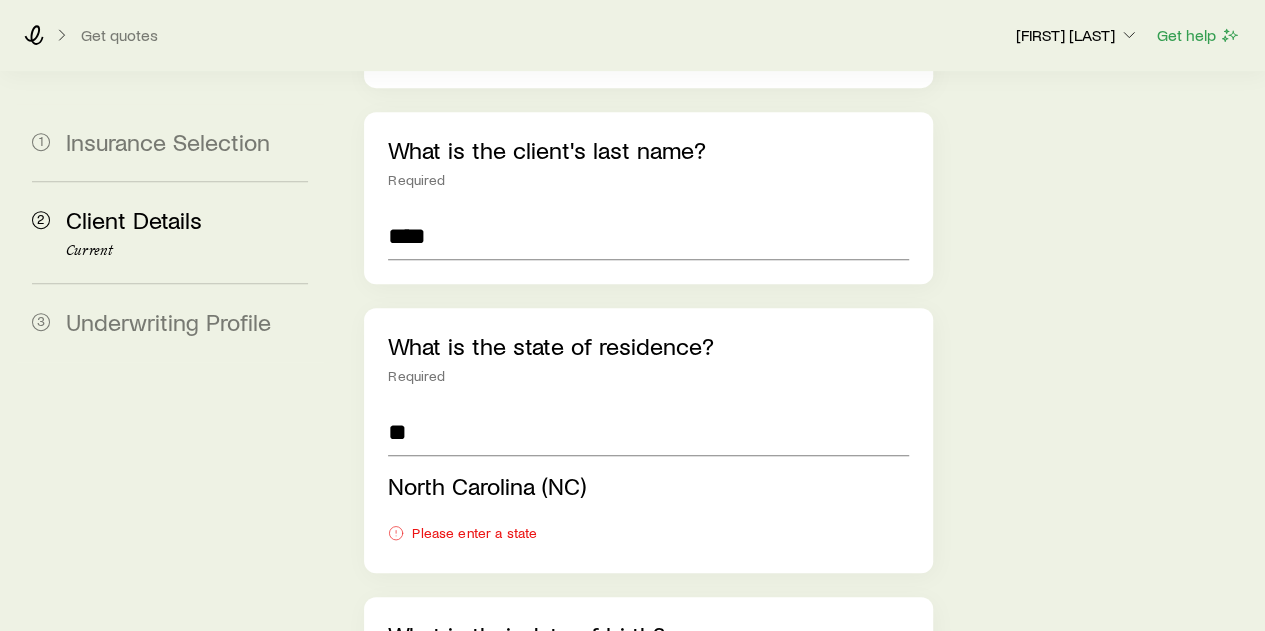 click on "North Carolina (NC)" at bounding box center (487, 485) 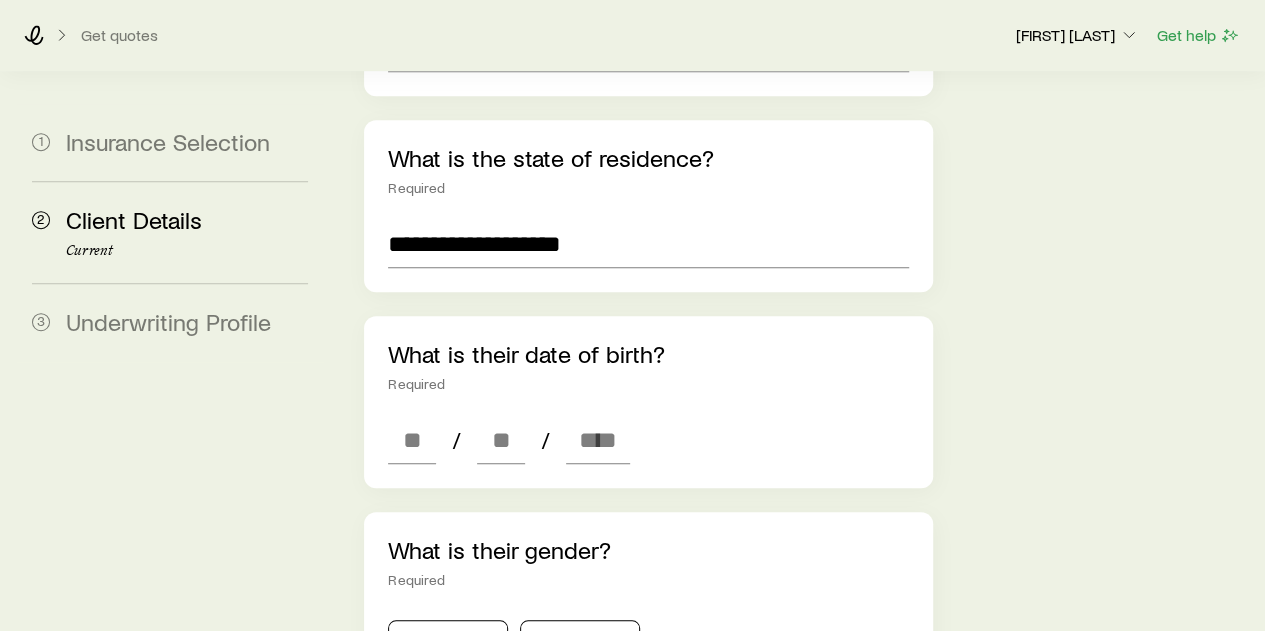 scroll, scrollTop: 600, scrollLeft: 0, axis: vertical 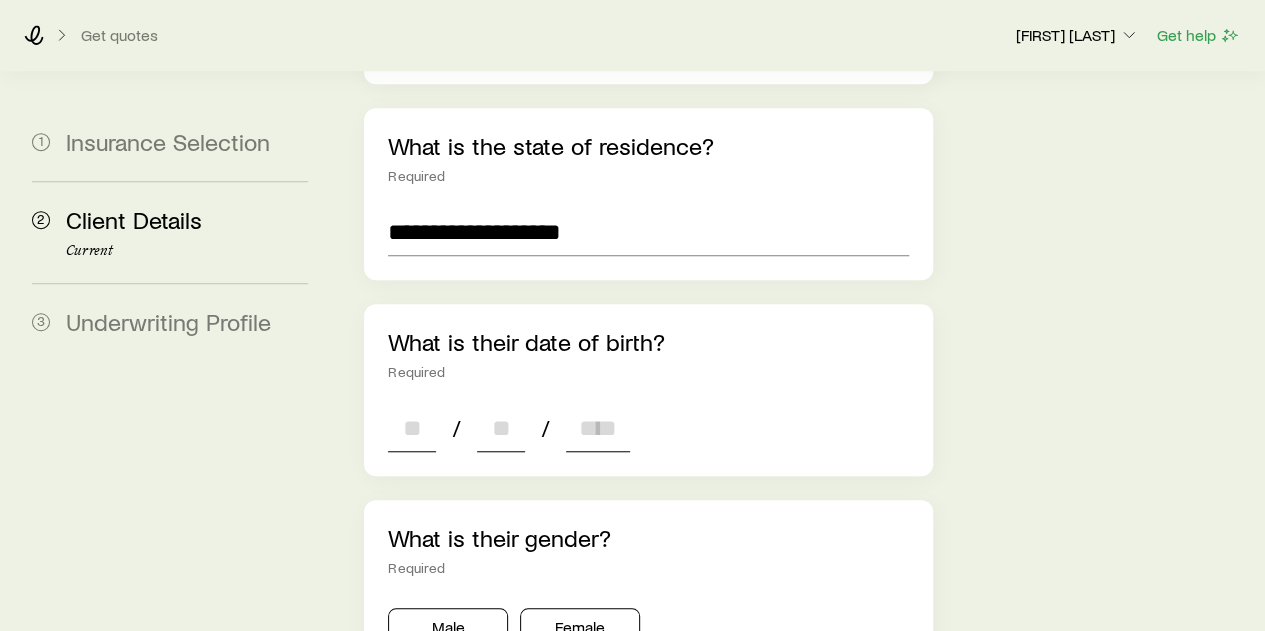 click at bounding box center [412, 428] 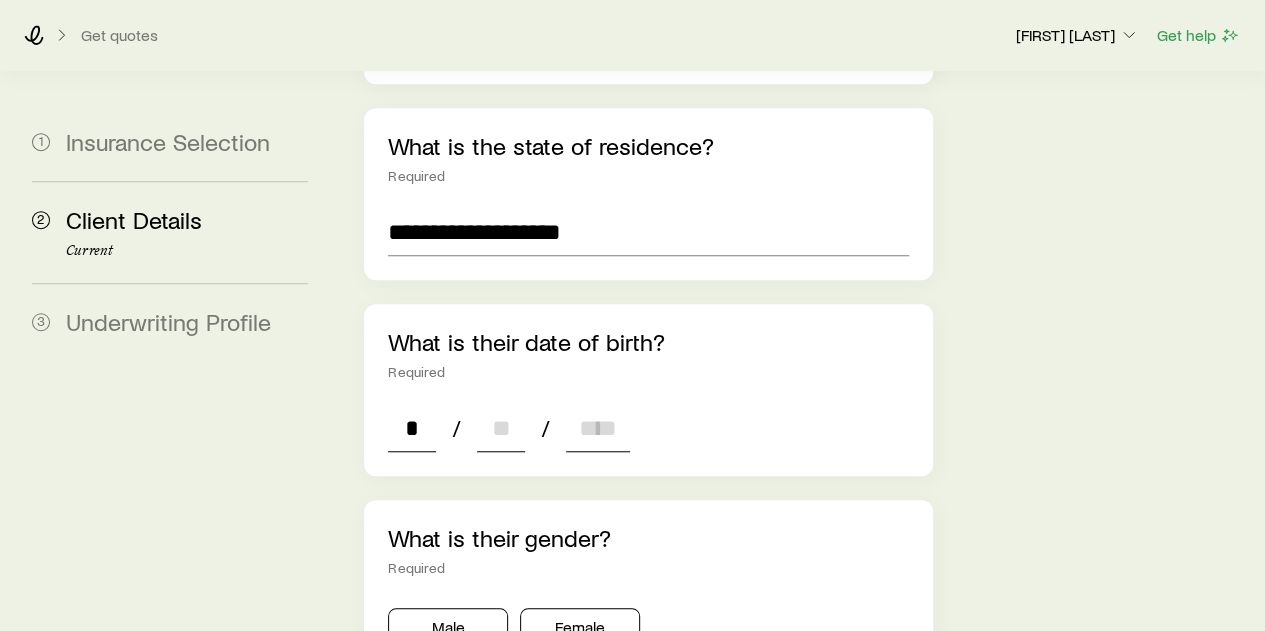 type on "*" 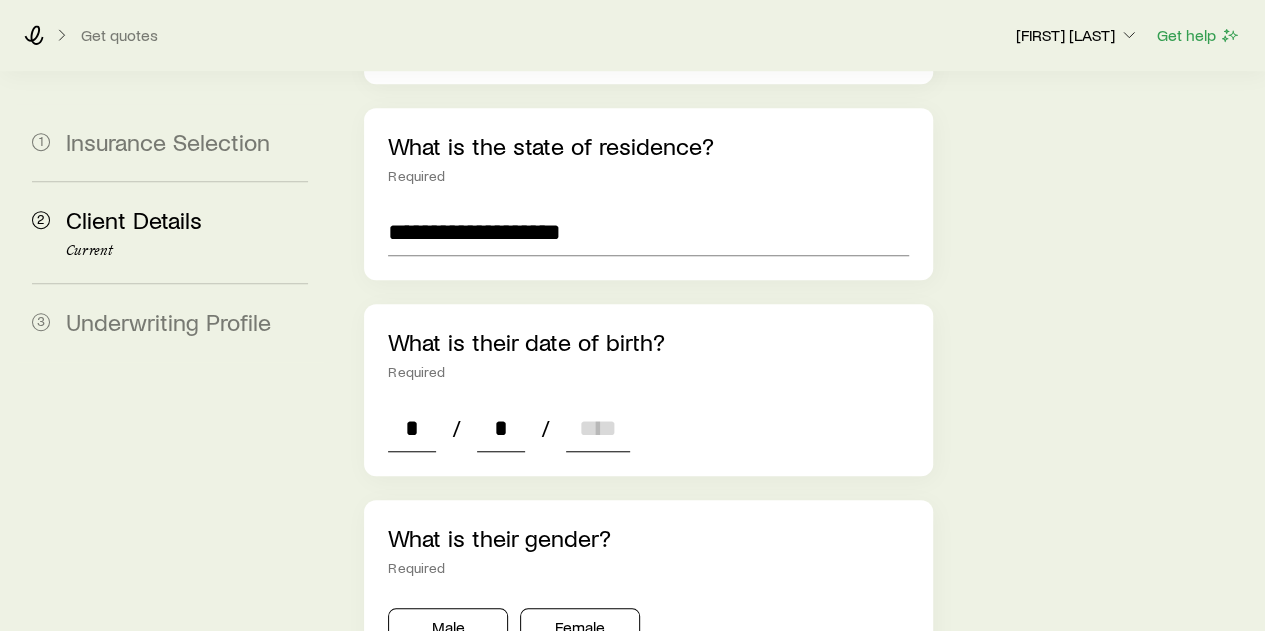 type on "*" 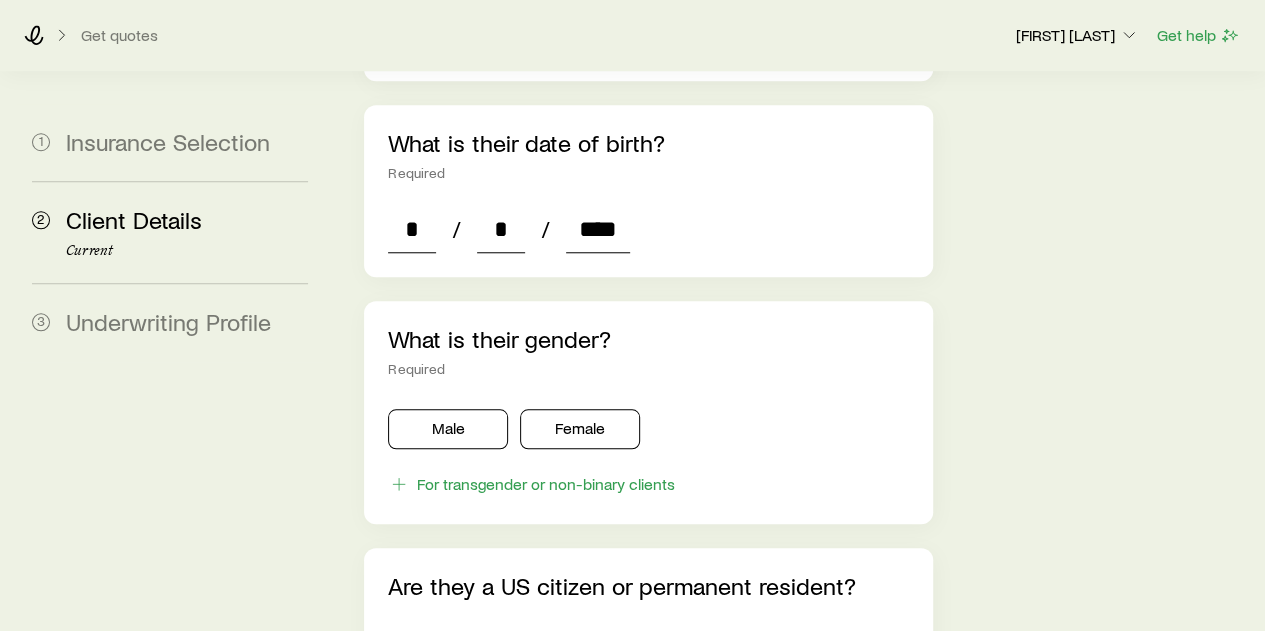 scroll, scrollTop: 800, scrollLeft: 0, axis: vertical 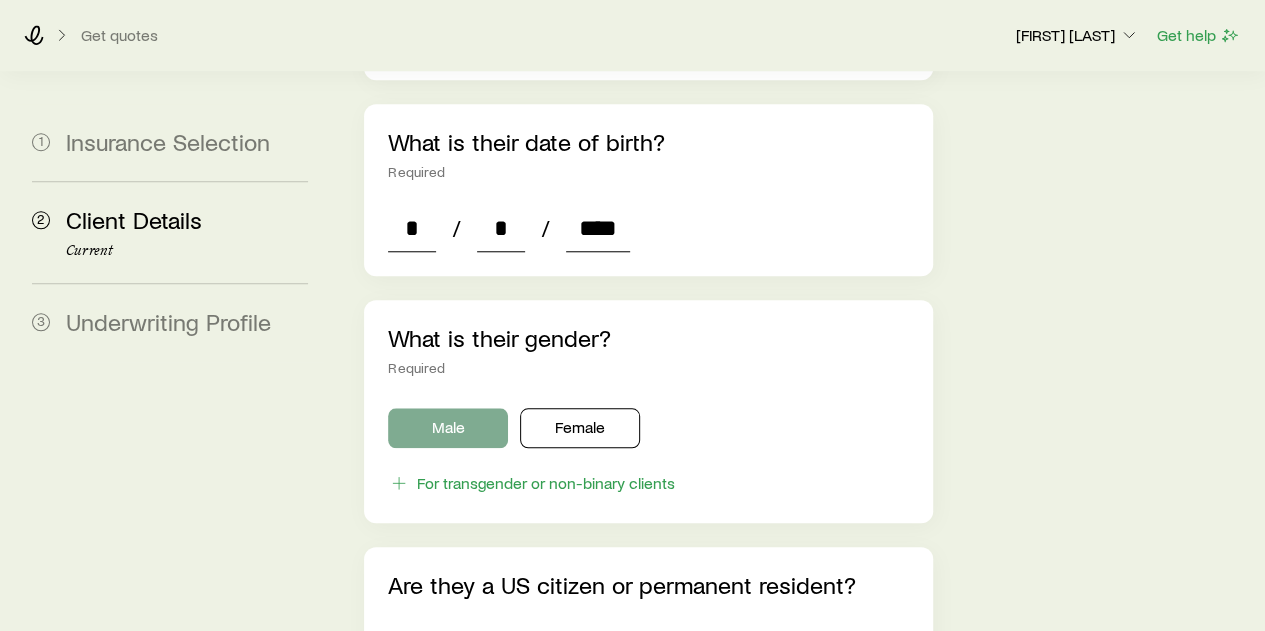 type on "****" 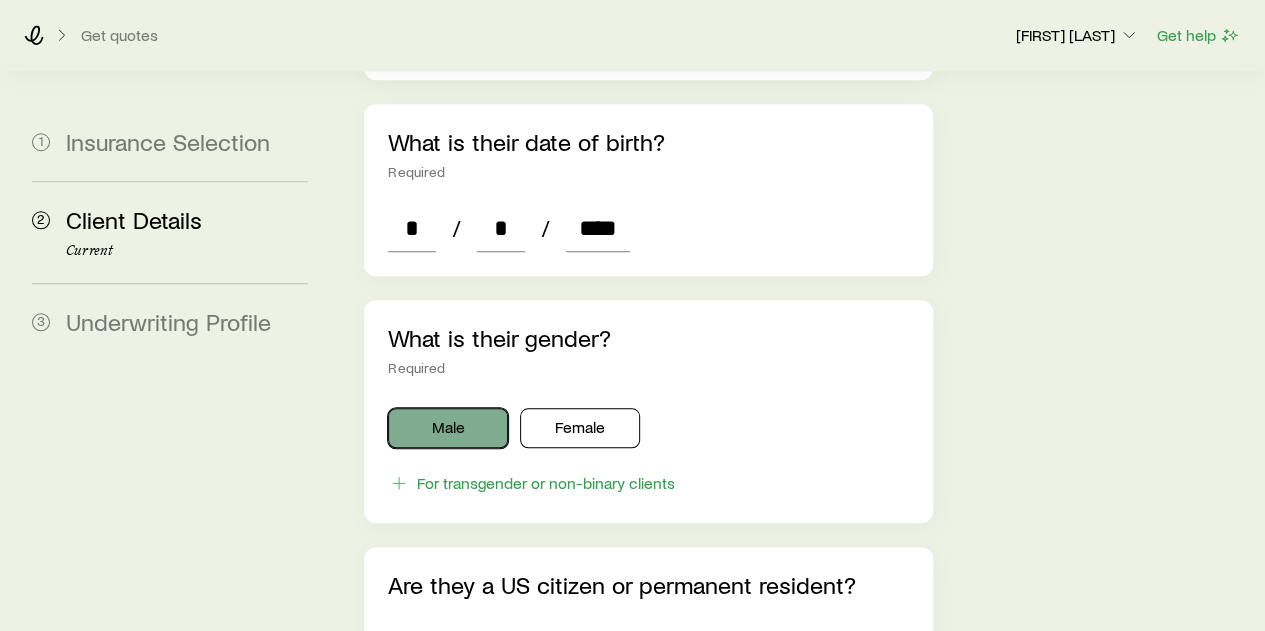 click on "Male" at bounding box center [448, 428] 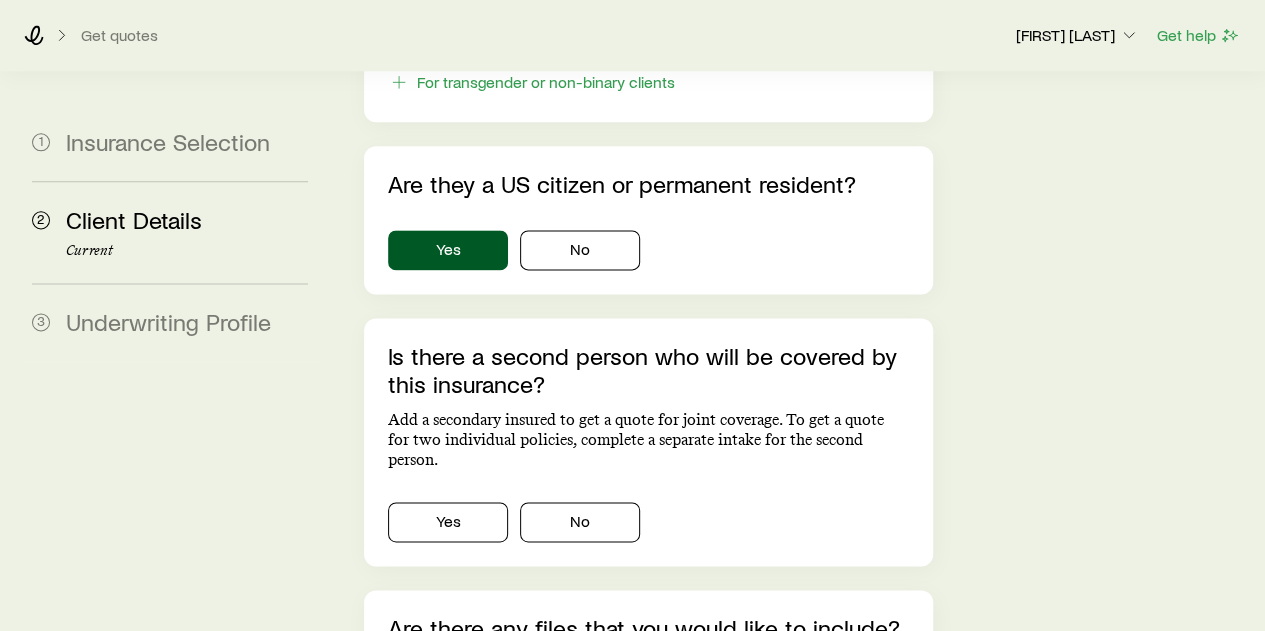scroll, scrollTop: 1300, scrollLeft: 0, axis: vertical 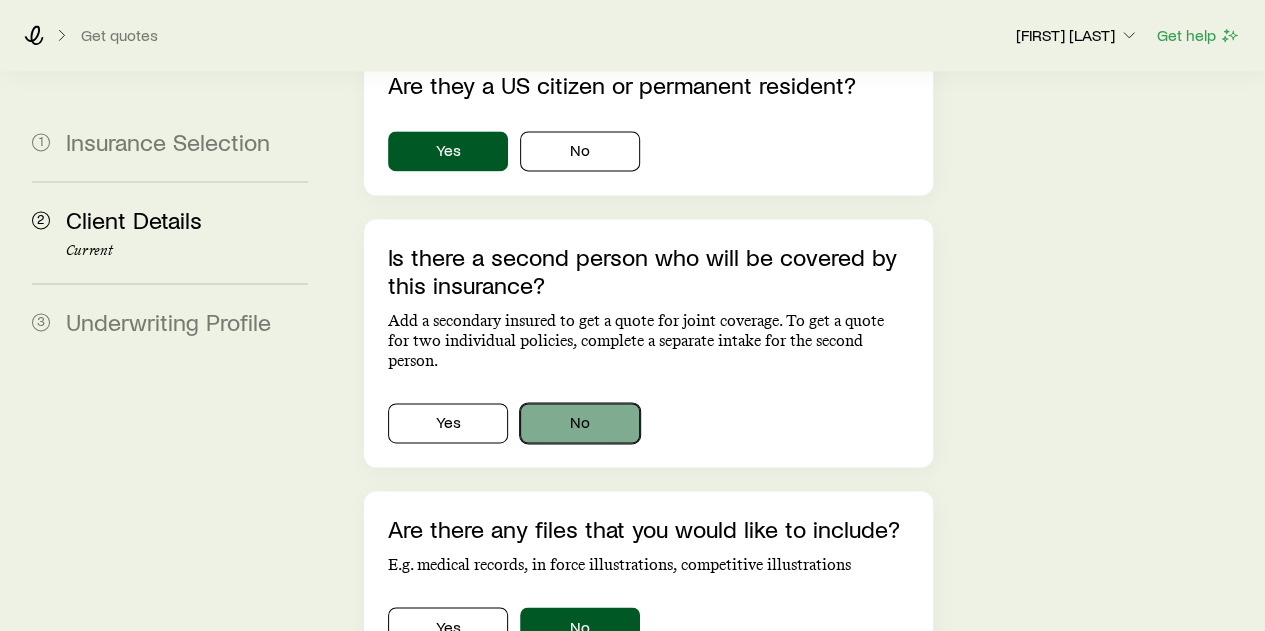 click on "No" at bounding box center [580, 423] 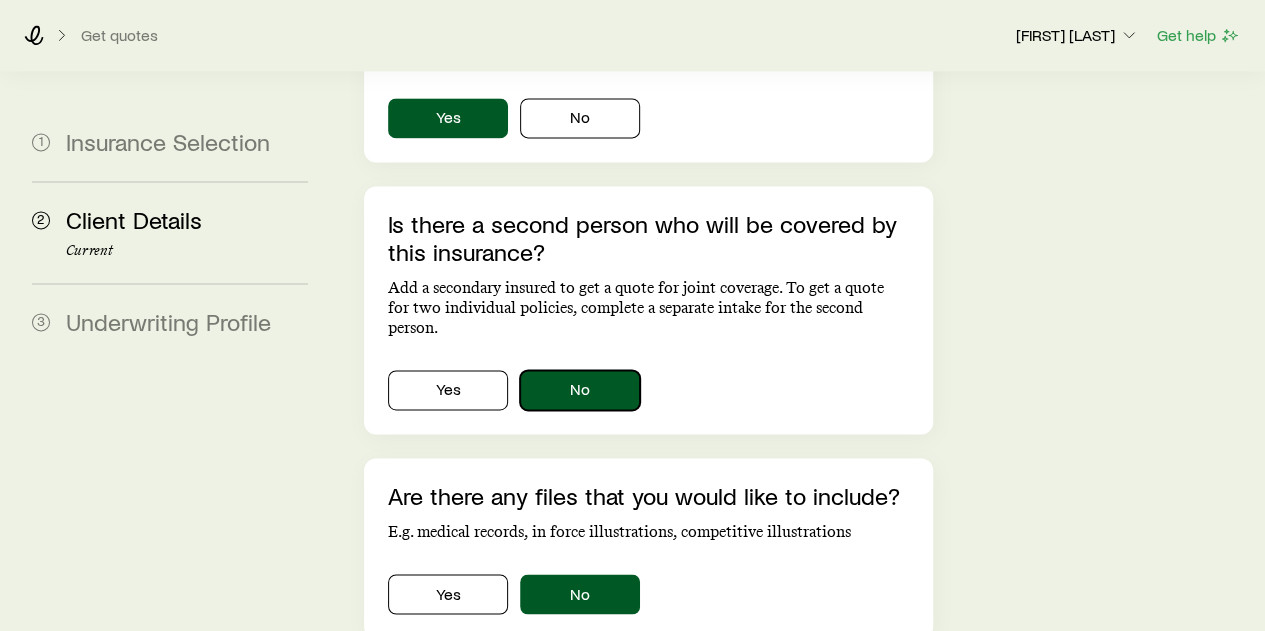 scroll, scrollTop: 1448, scrollLeft: 0, axis: vertical 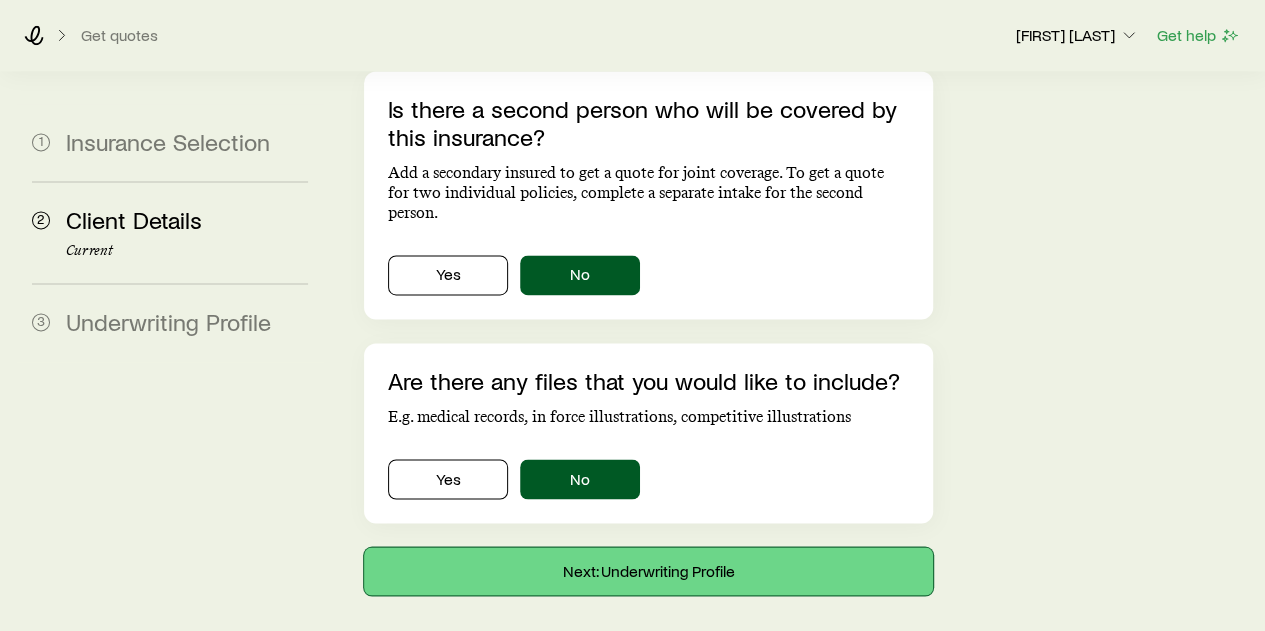 click on "Next: Underwriting Profile" at bounding box center (648, 571) 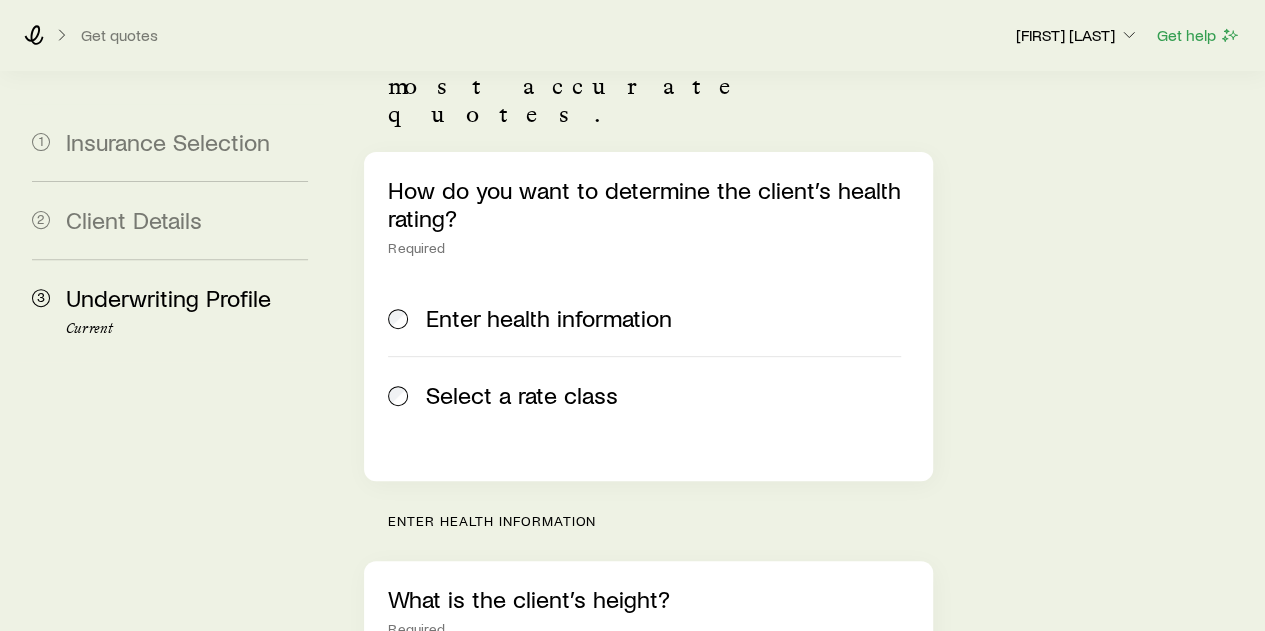 scroll, scrollTop: 300, scrollLeft: 0, axis: vertical 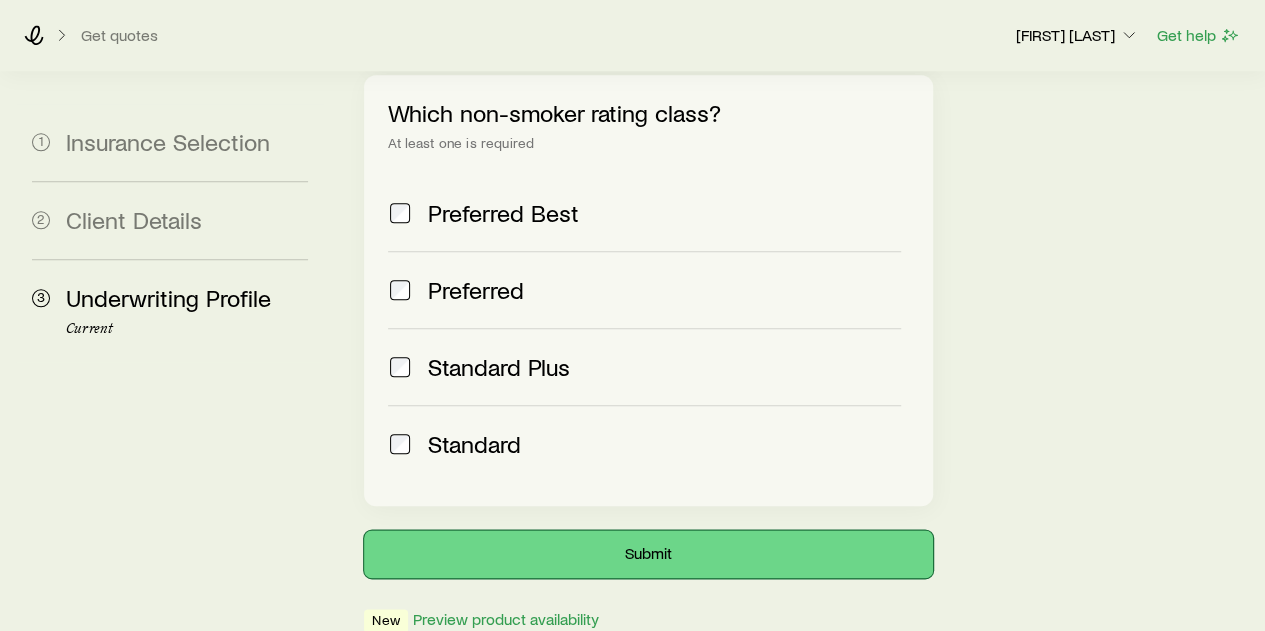 click on "Submit" at bounding box center (648, 554) 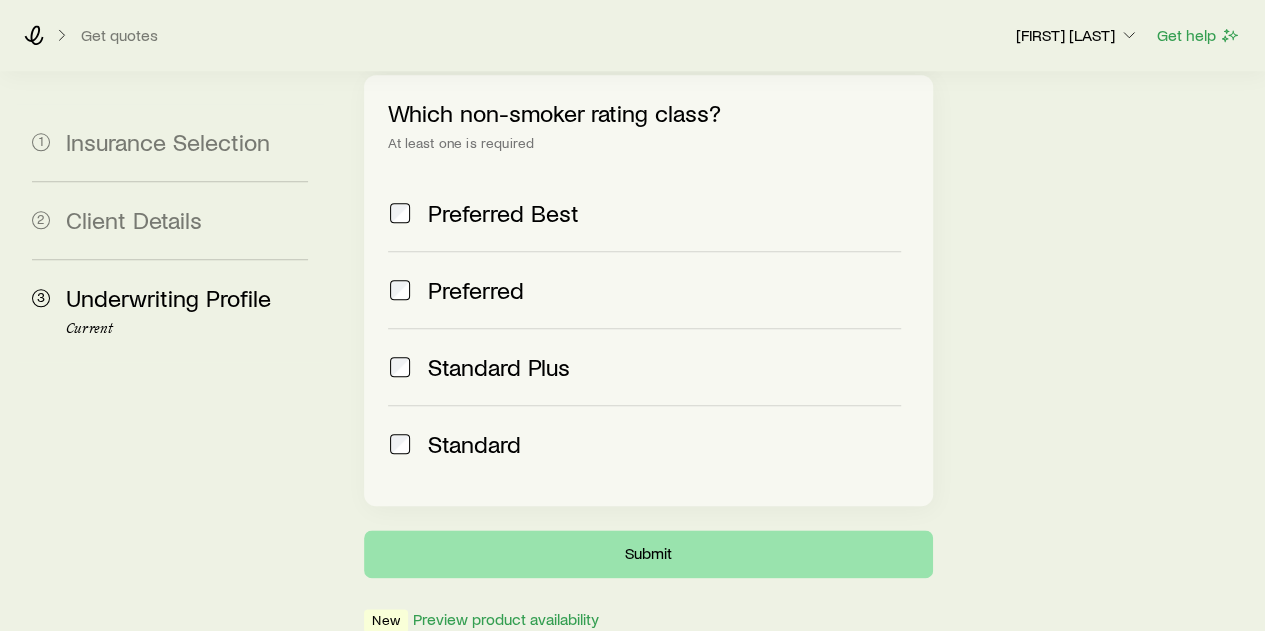 scroll, scrollTop: 0, scrollLeft: 0, axis: both 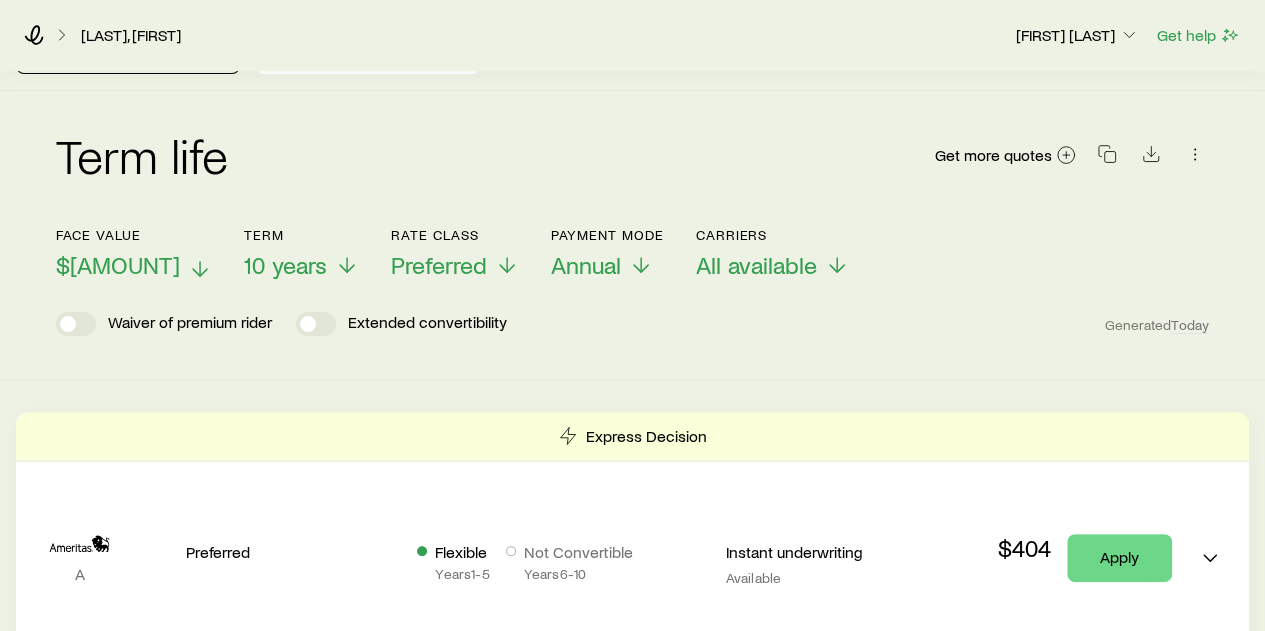click 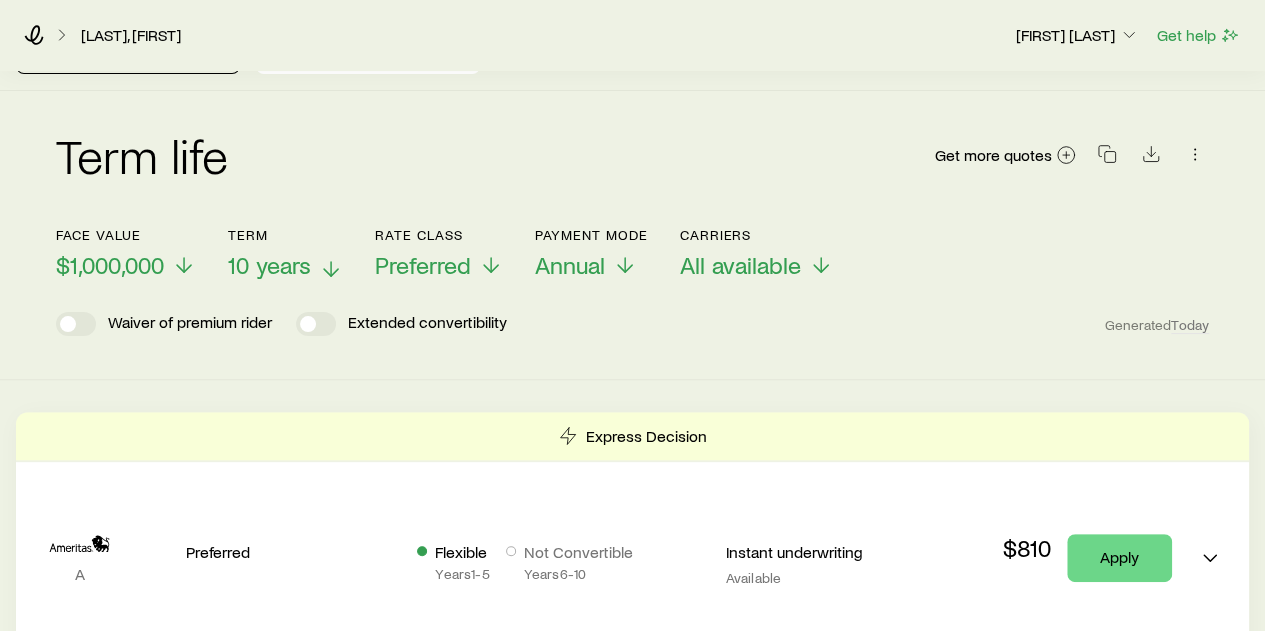click 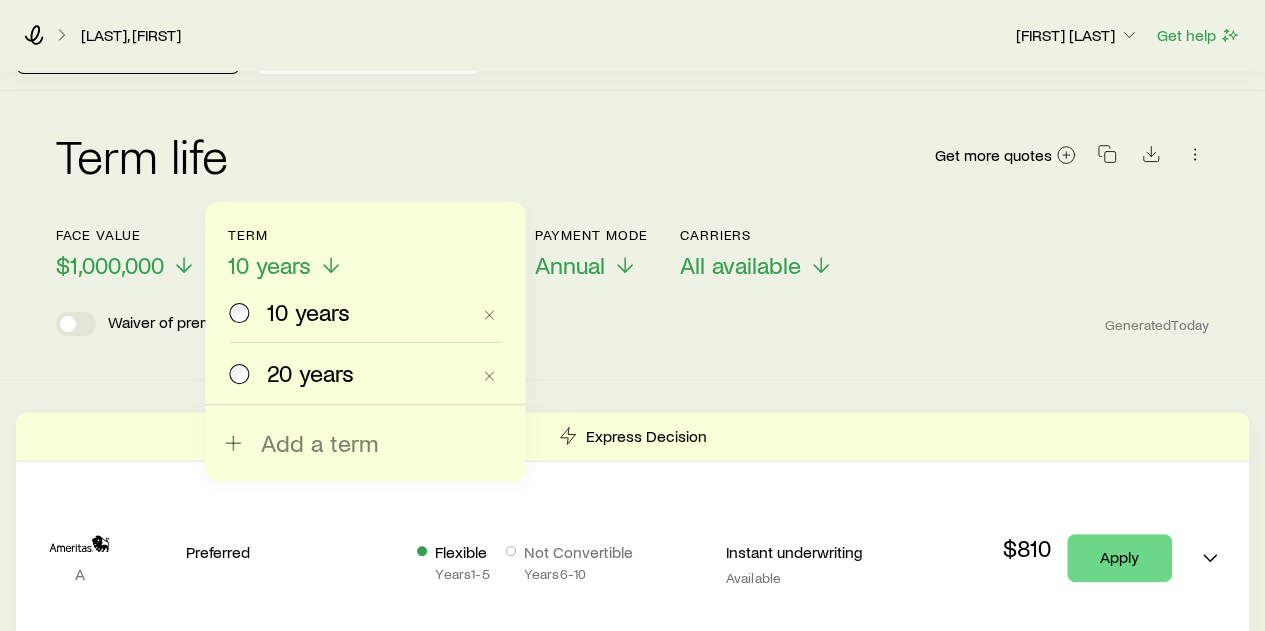 click on "Term life Get more quotes" at bounding box center [632, 167] 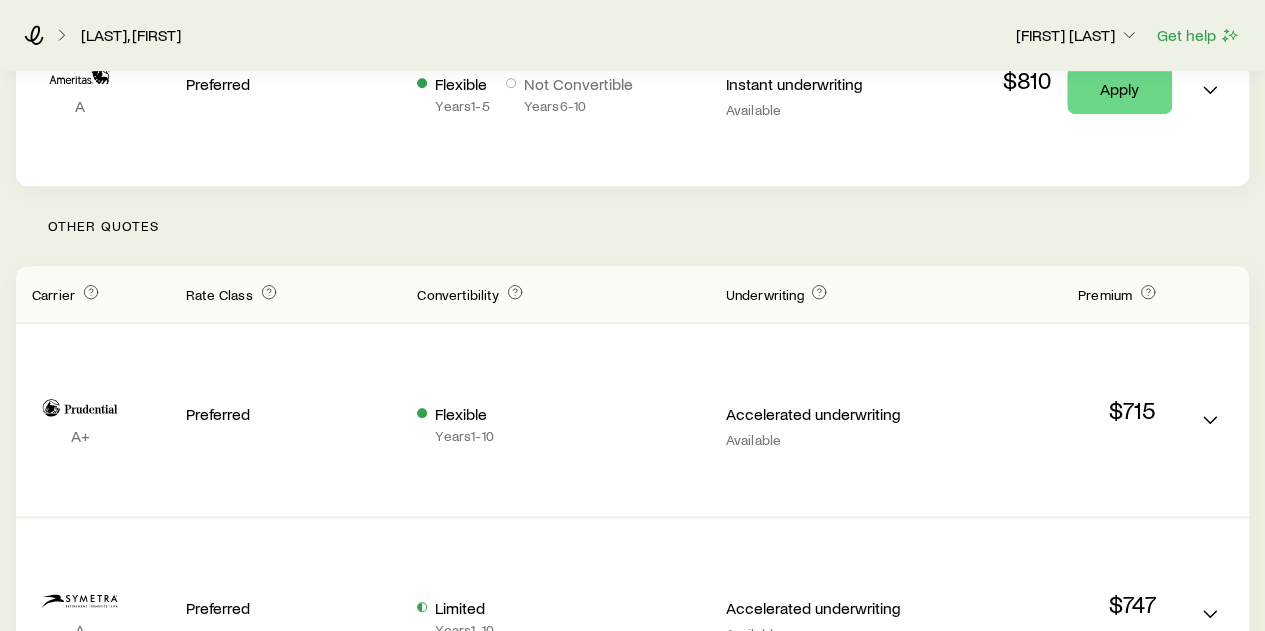 scroll, scrollTop: 600, scrollLeft: 0, axis: vertical 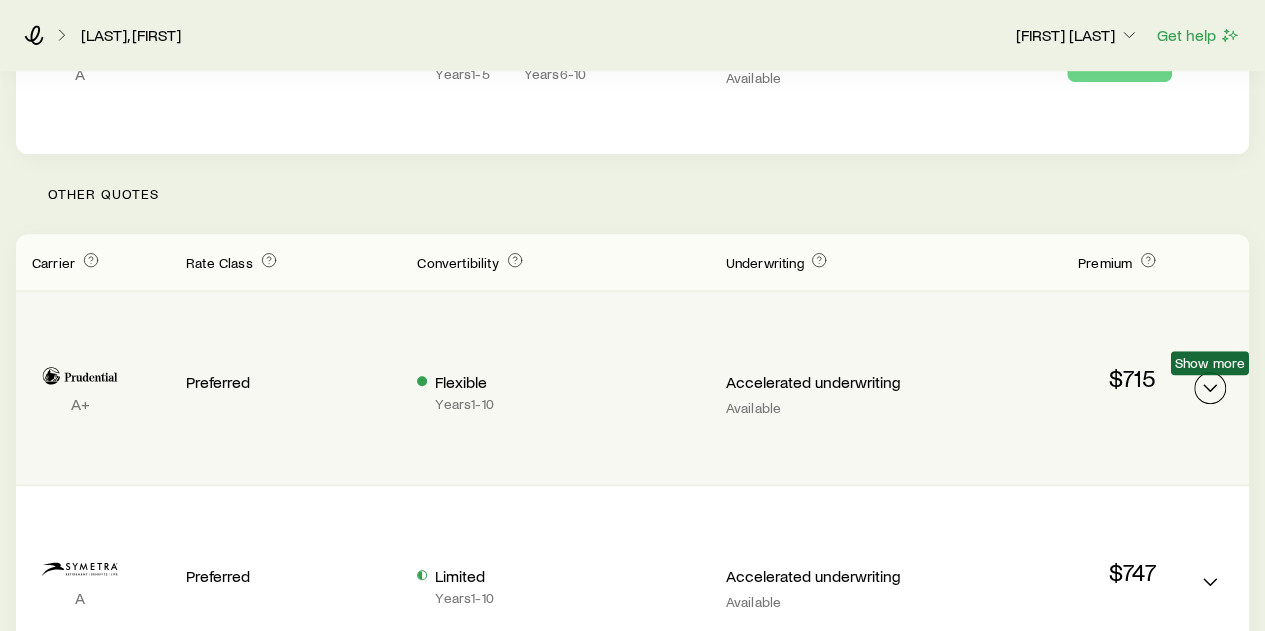 click 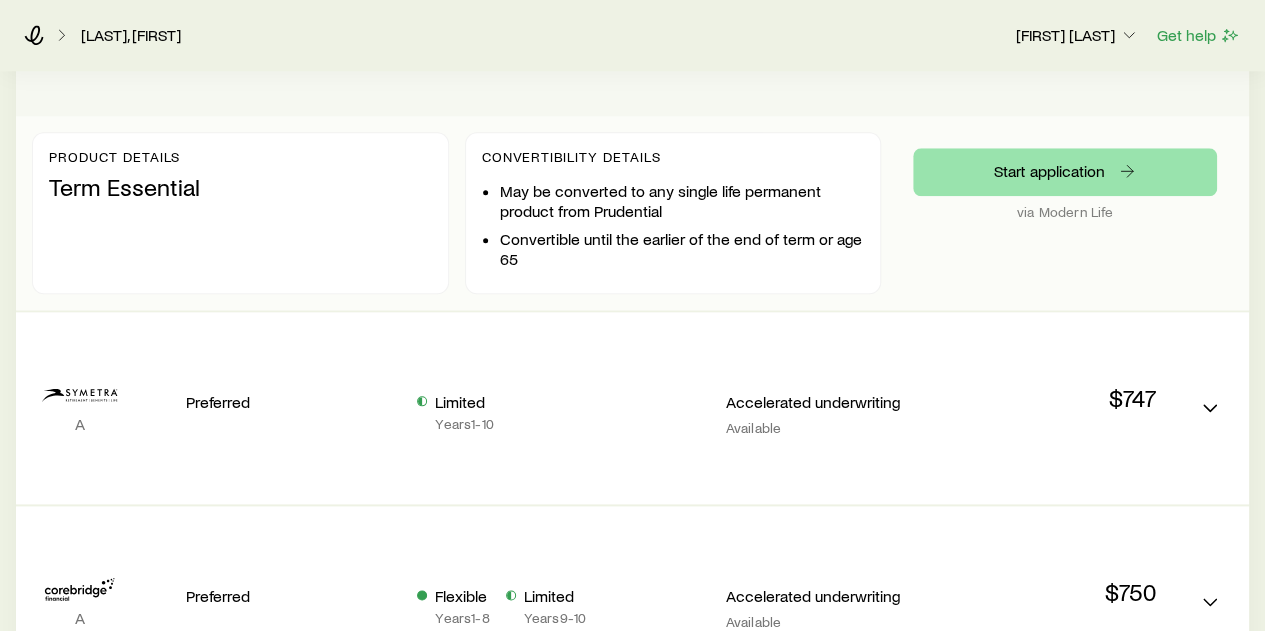 scroll, scrollTop: 1000, scrollLeft: 0, axis: vertical 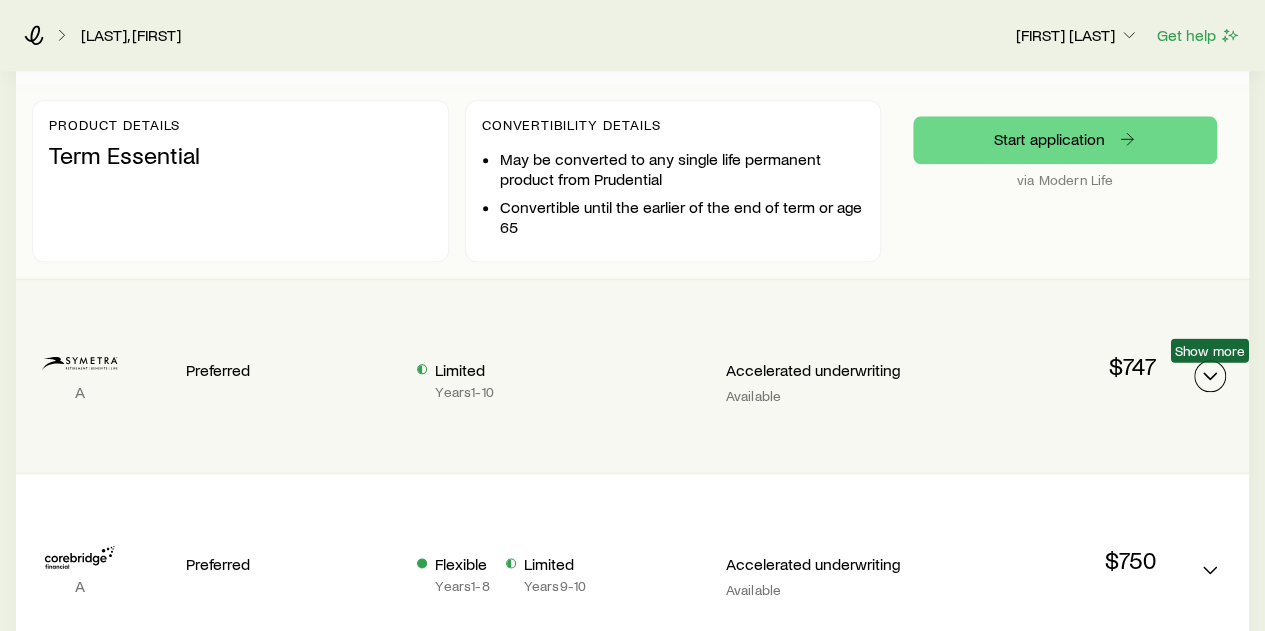 click 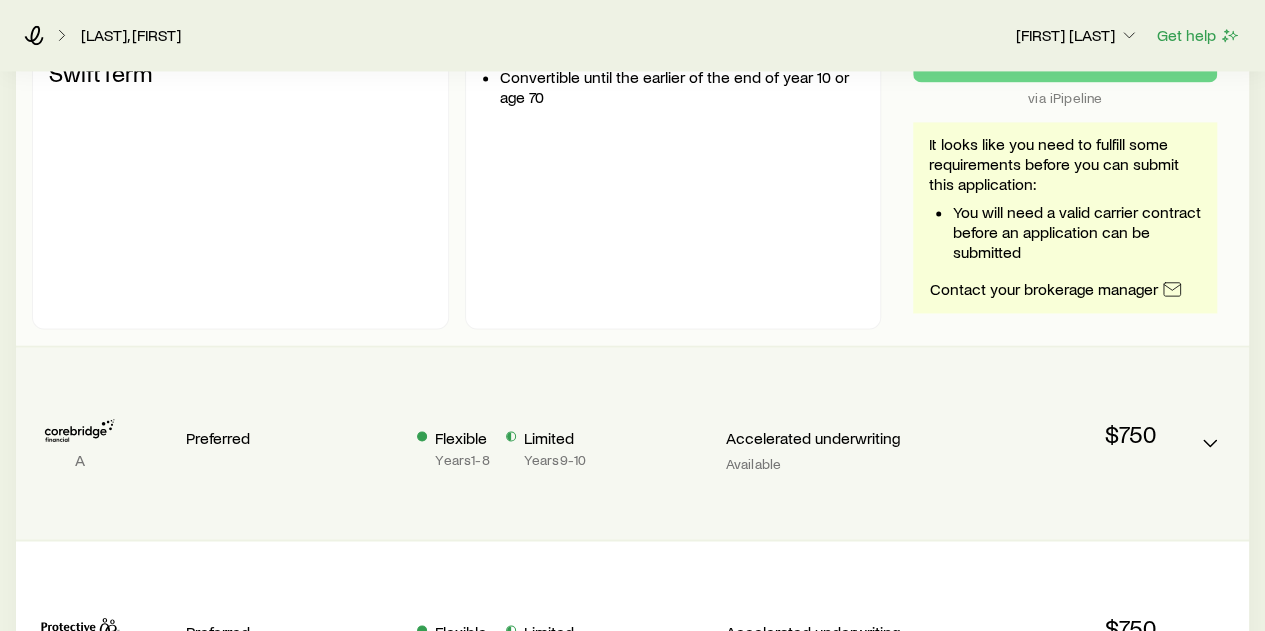scroll, scrollTop: 1500, scrollLeft: 0, axis: vertical 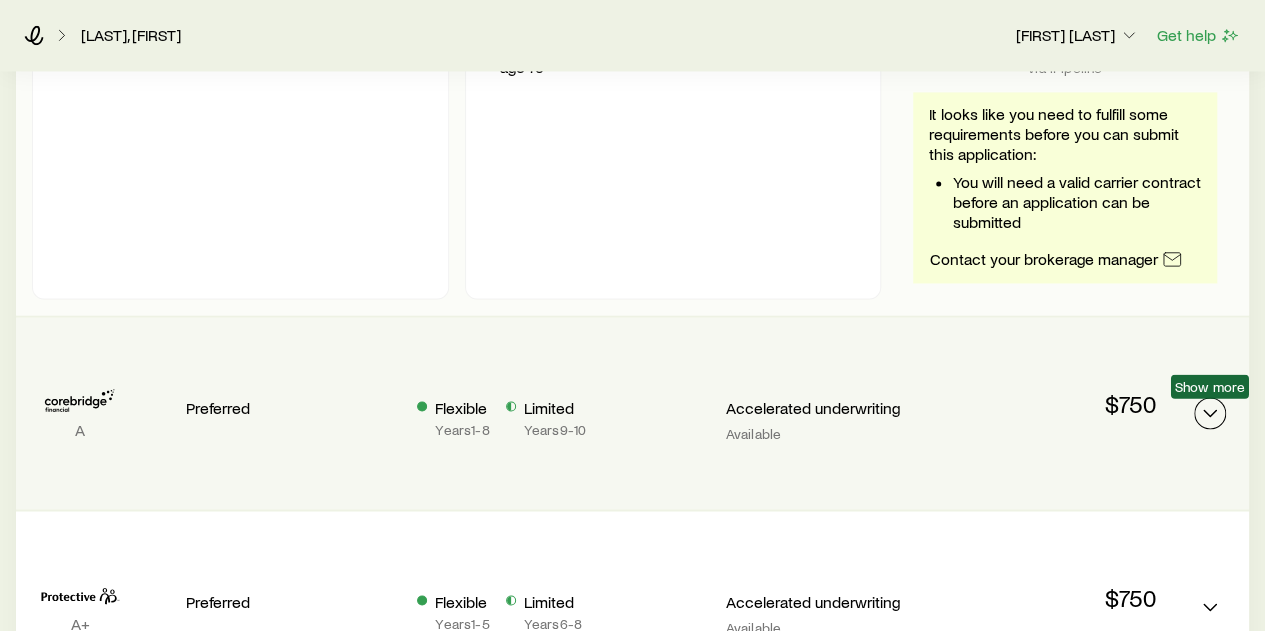 click 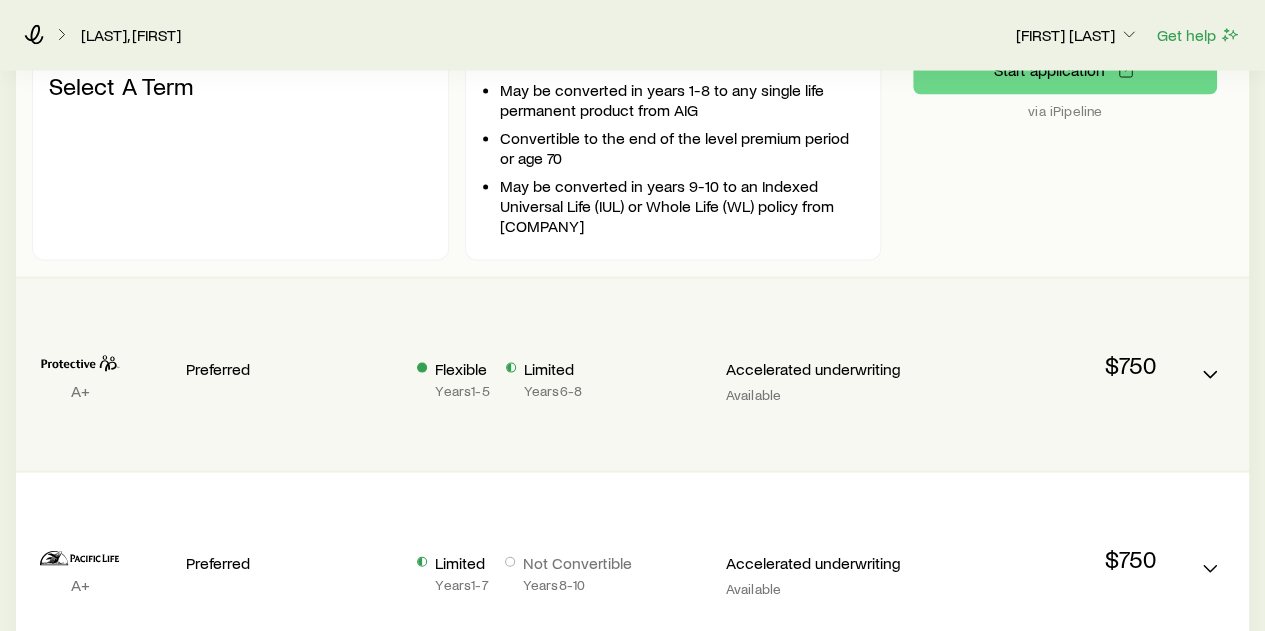 scroll, scrollTop: 2000, scrollLeft: 0, axis: vertical 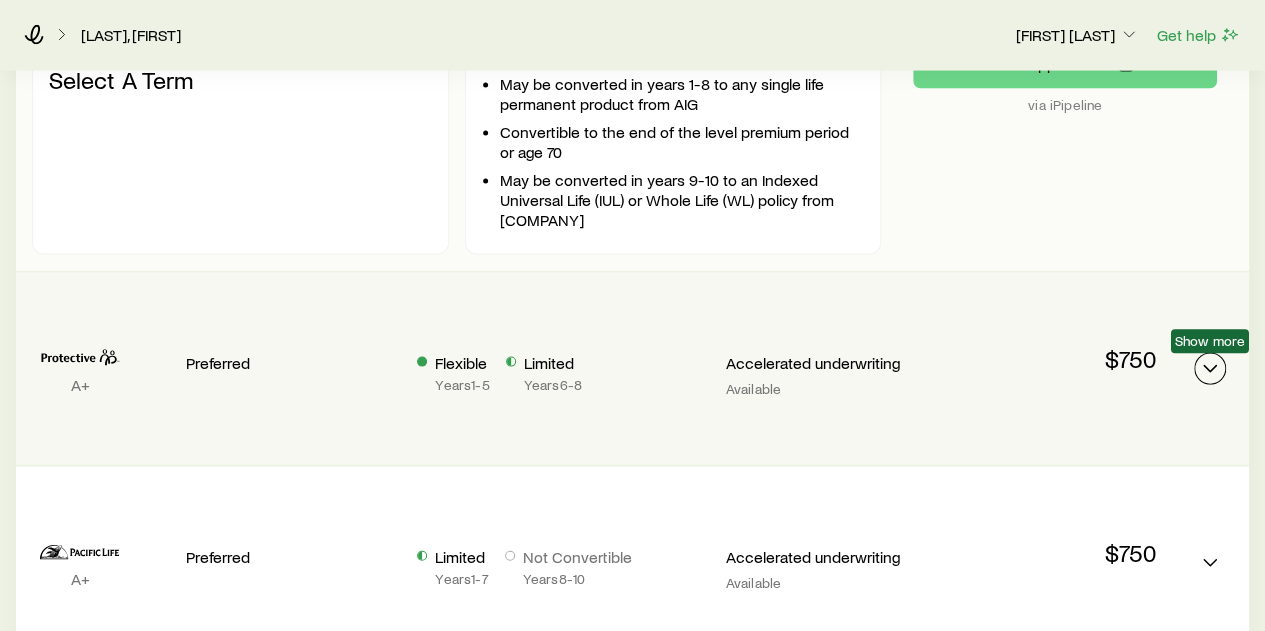 click 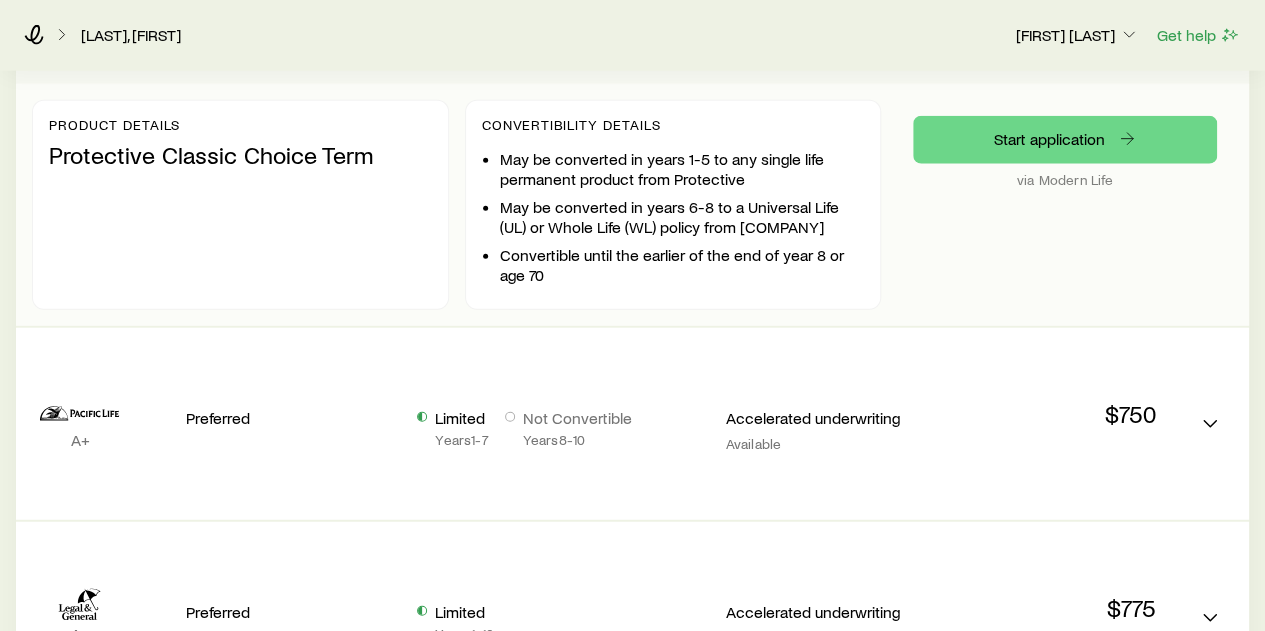 scroll, scrollTop: 2400, scrollLeft: 0, axis: vertical 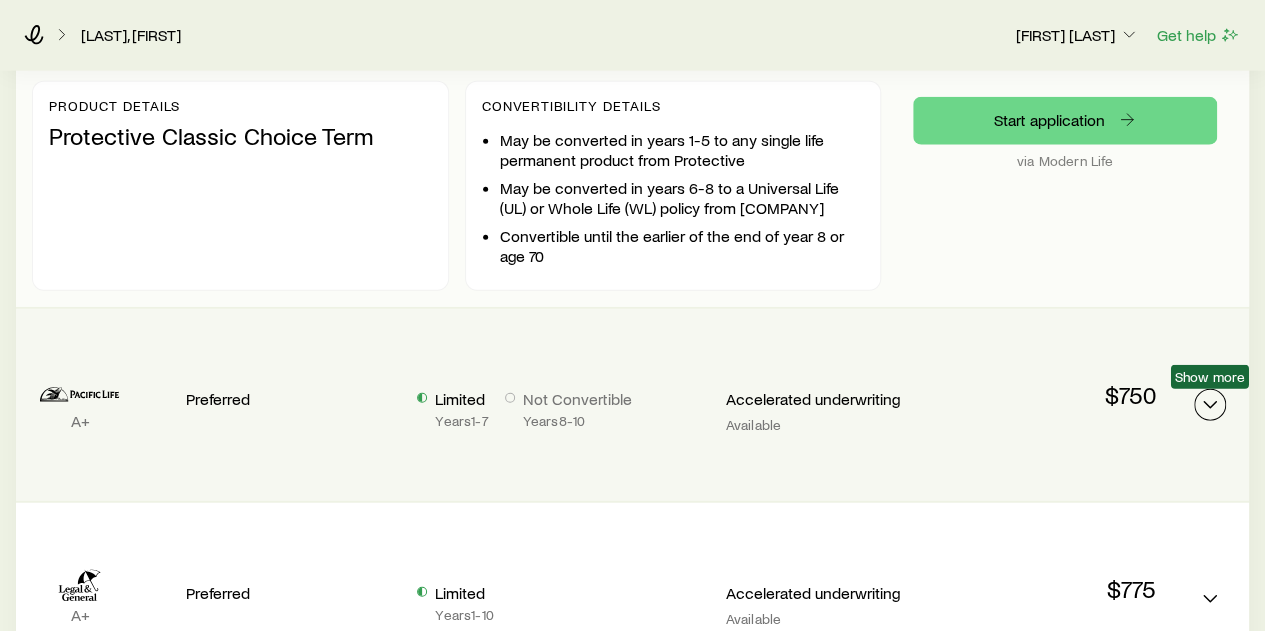 click 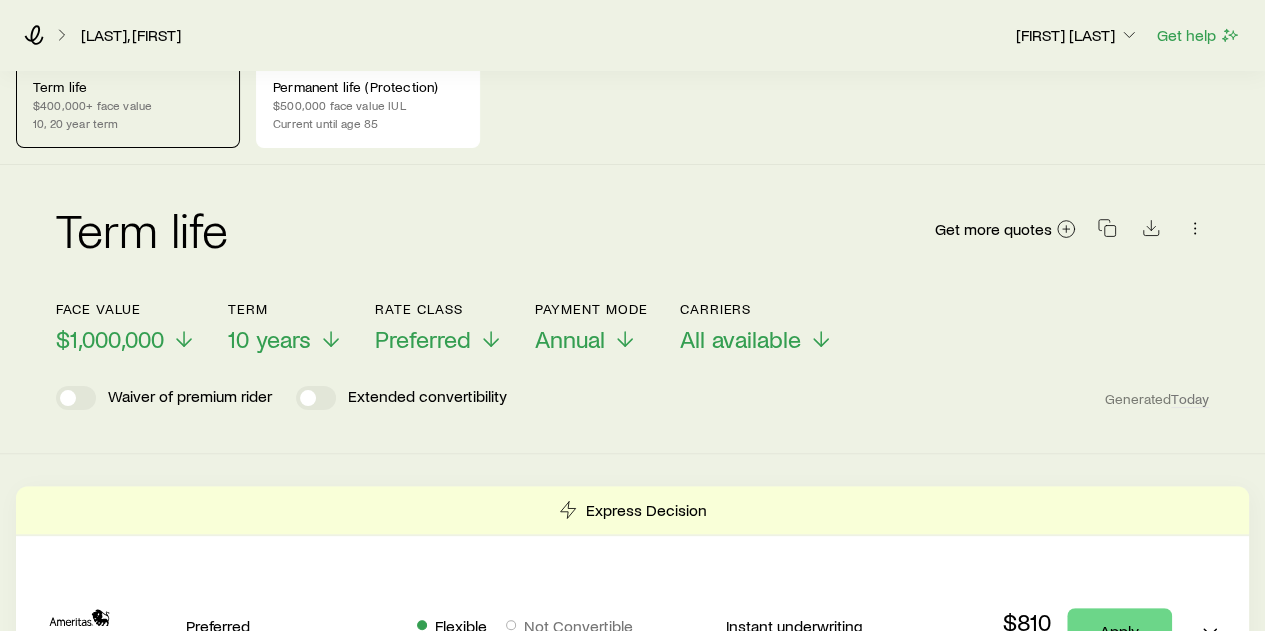 scroll, scrollTop: 0, scrollLeft: 0, axis: both 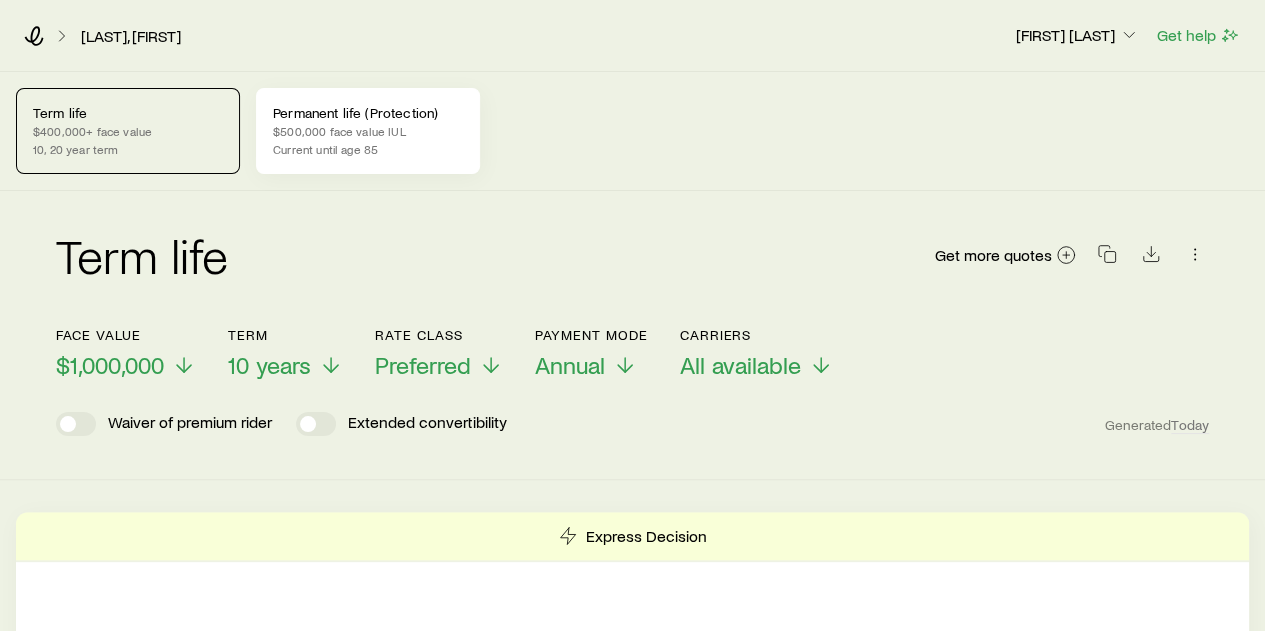 click on "$500,000 face value IUL" at bounding box center (368, 131) 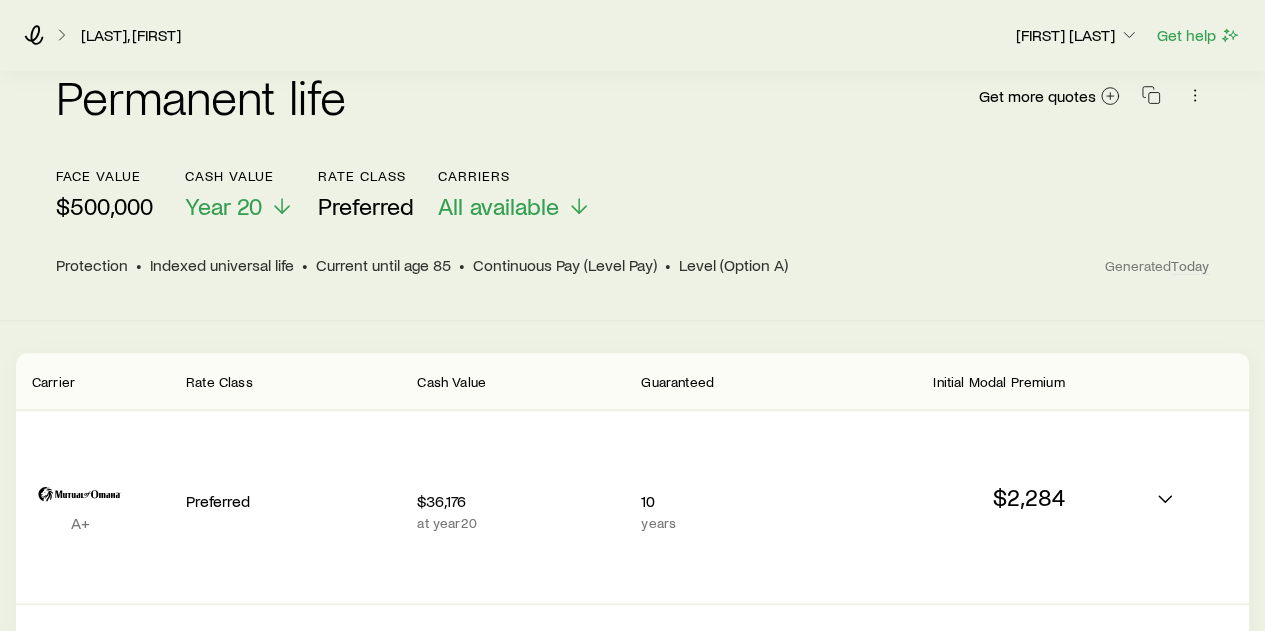 scroll, scrollTop: 200, scrollLeft: 0, axis: vertical 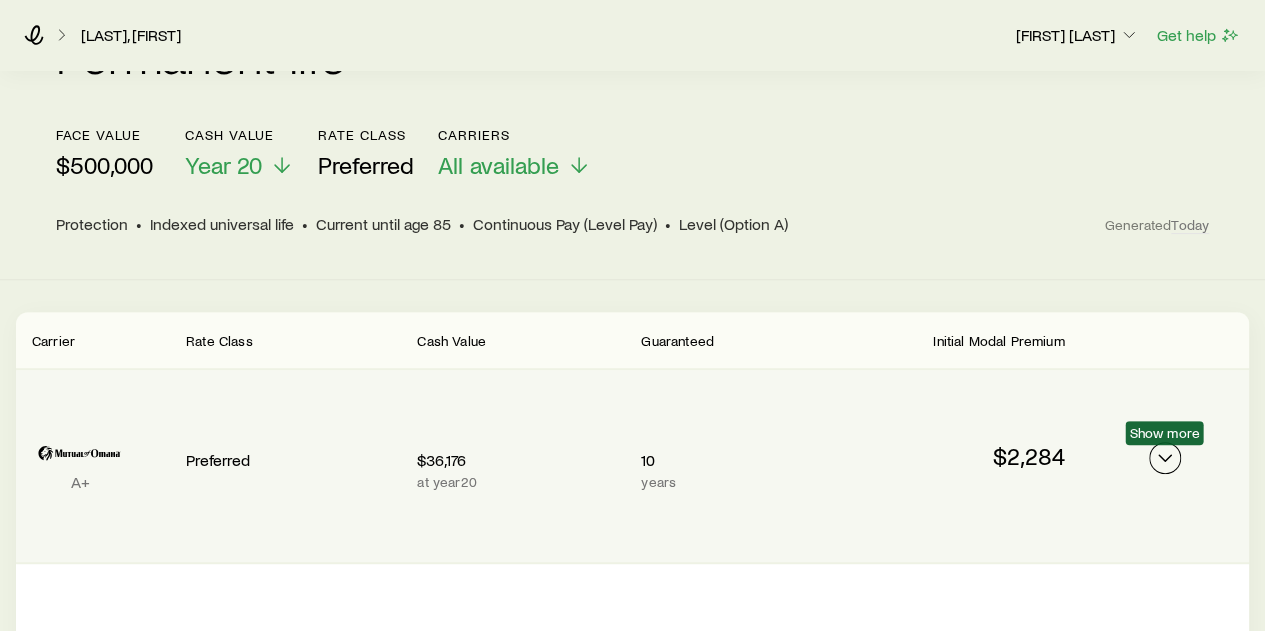 click 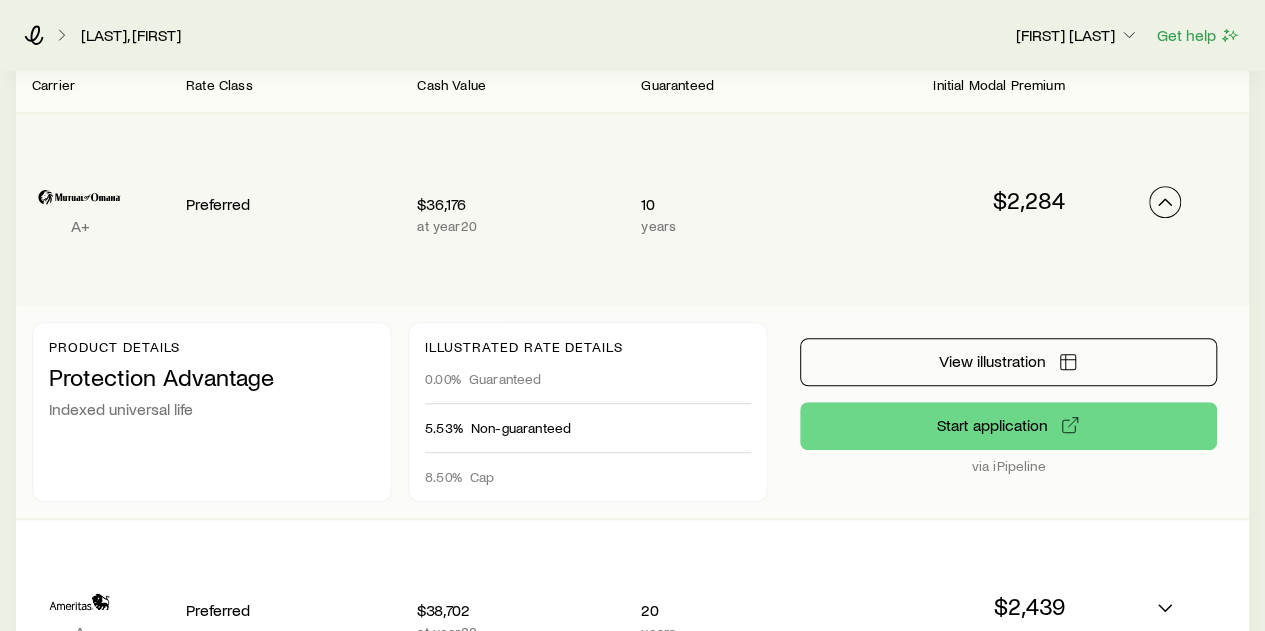 scroll, scrollTop: 500, scrollLeft: 0, axis: vertical 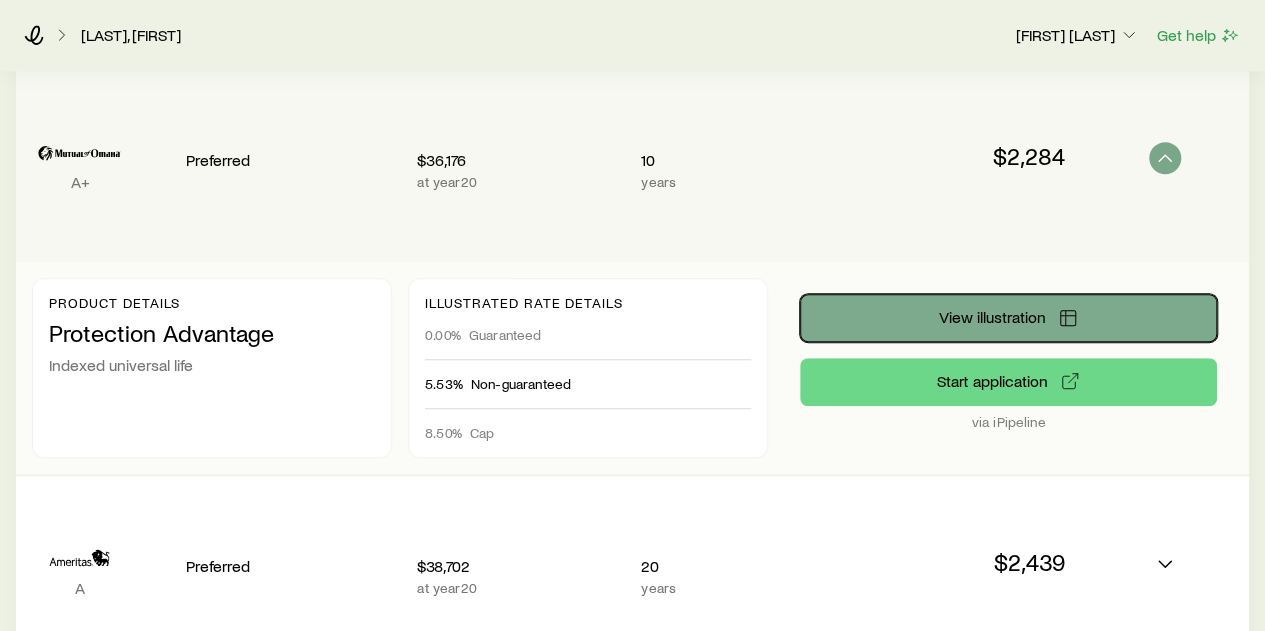 click on "View illustration" at bounding box center [992, 317] 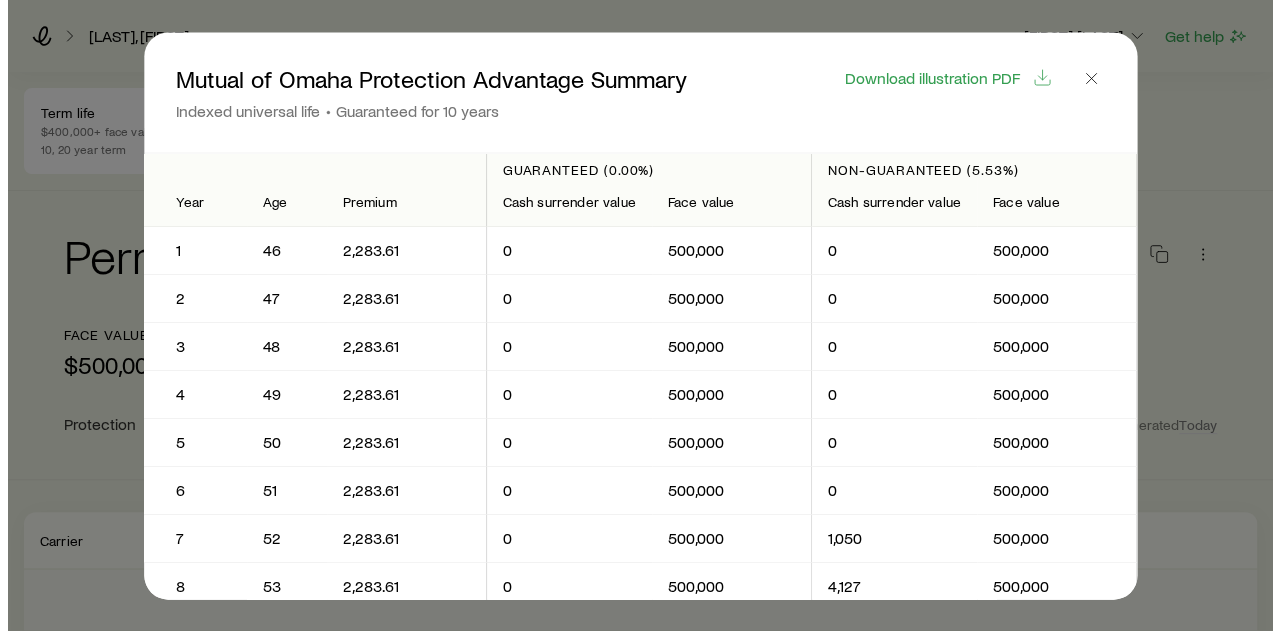 scroll, scrollTop: 0, scrollLeft: 0, axis: both 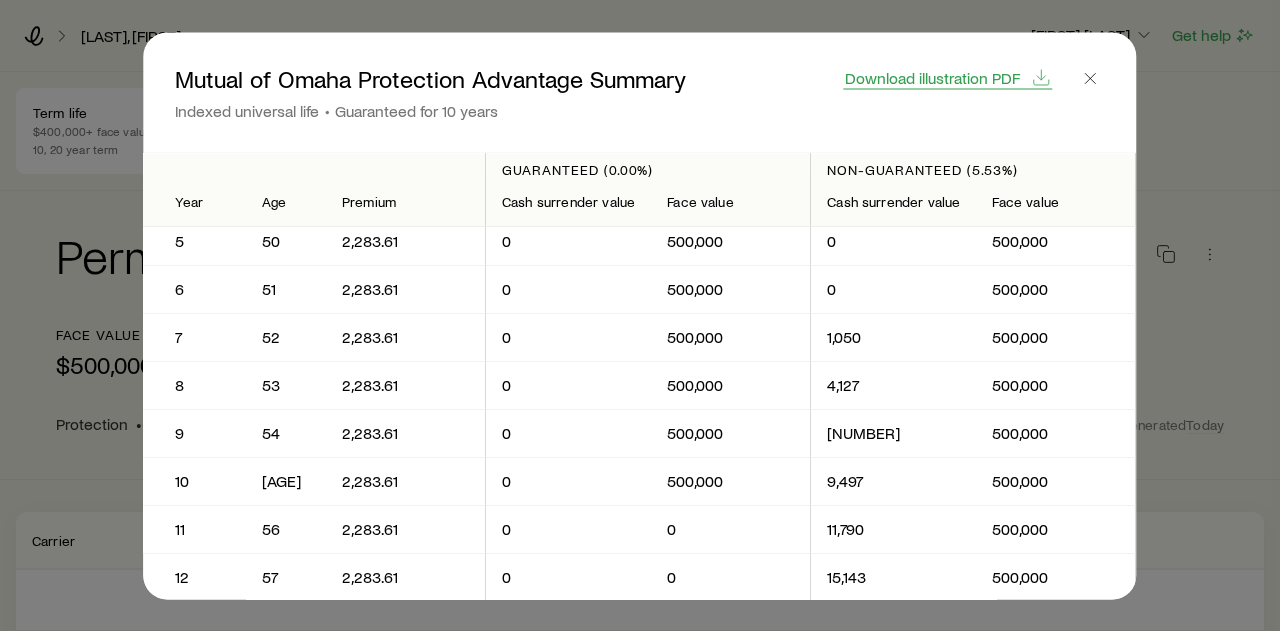 click on "Download illustration PDF" at bounding box center (932, 77) 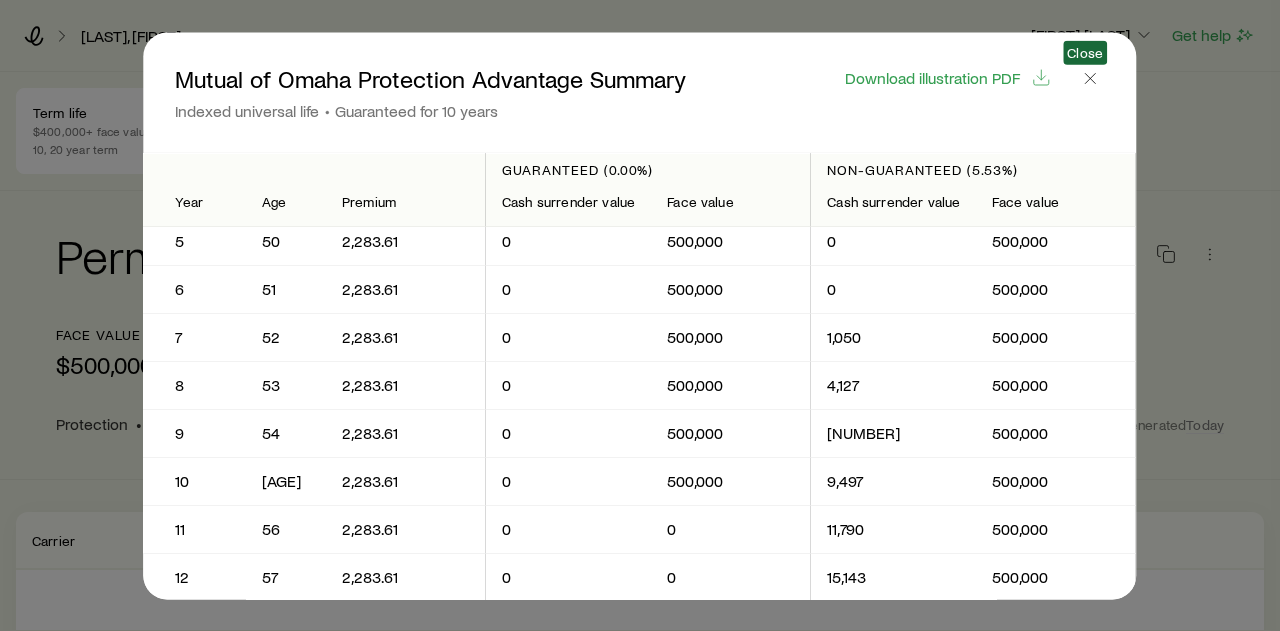 click on "Close" at bounding box center [1085, 52] 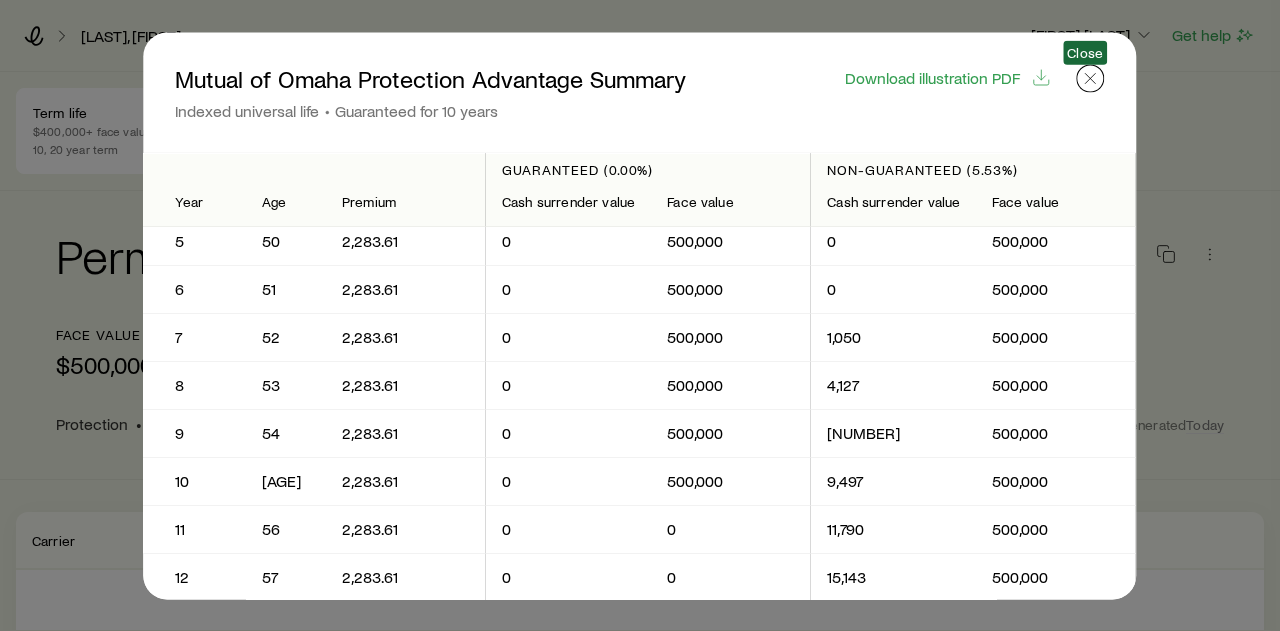 click 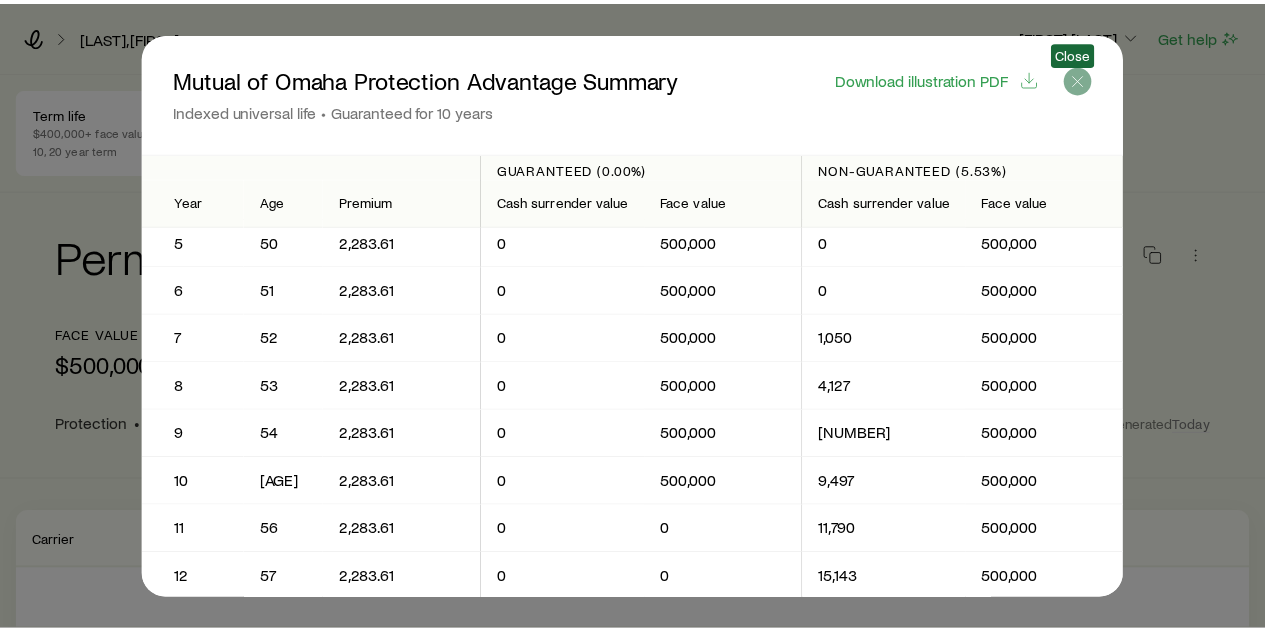 scroll, scrollTop: 500, scrollLeft: 0, axis: vertical 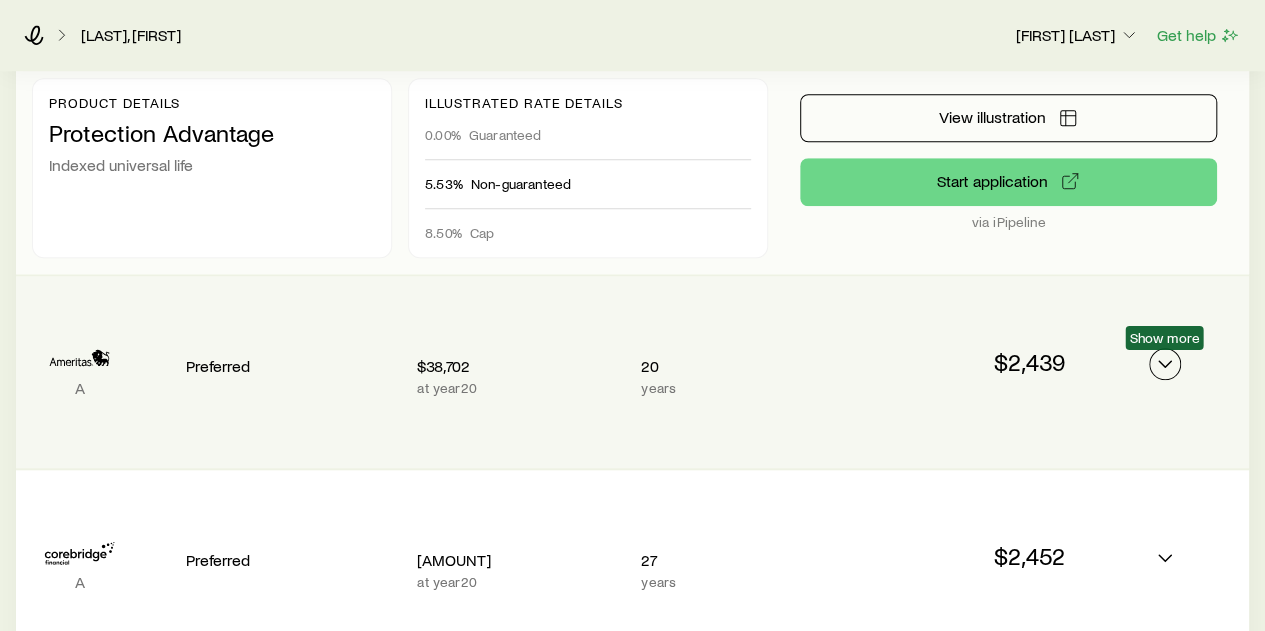 click 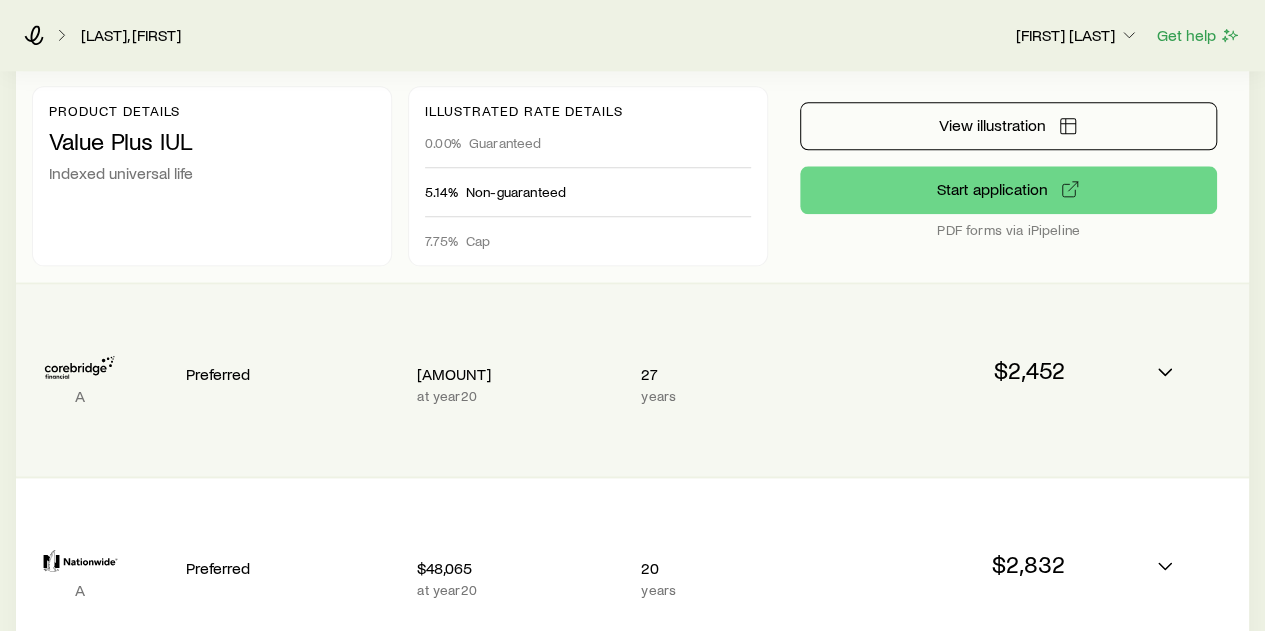 scroll, scrollTop: 1100, scrollLeft: 0, axis: vertical 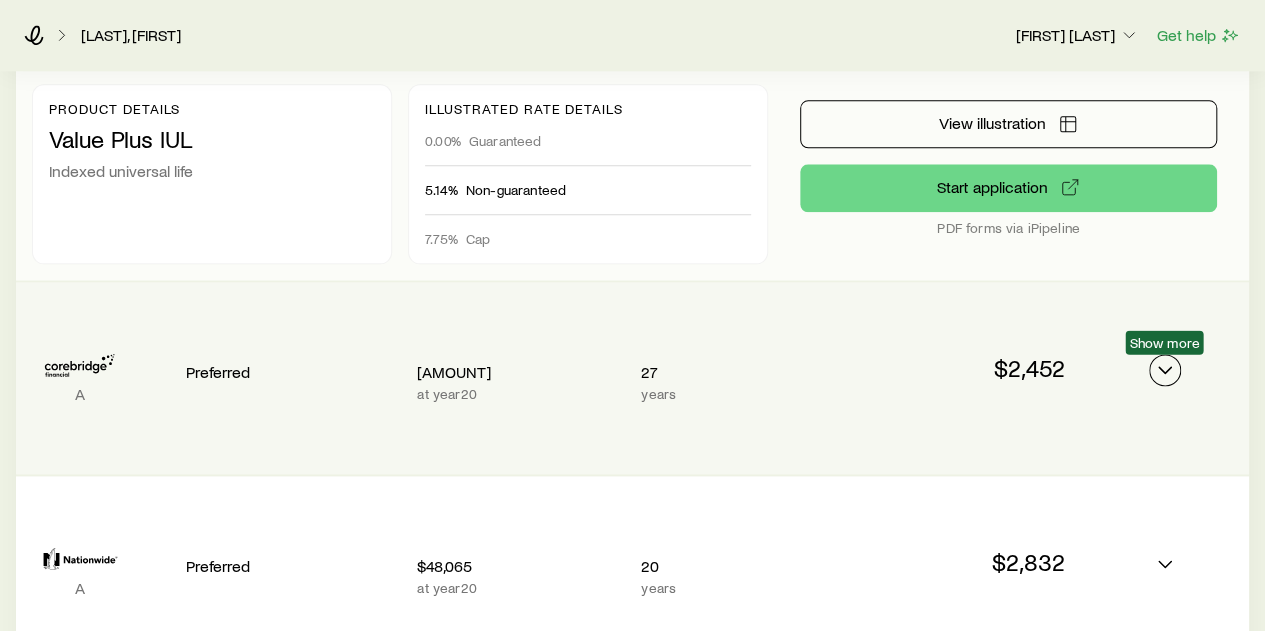click 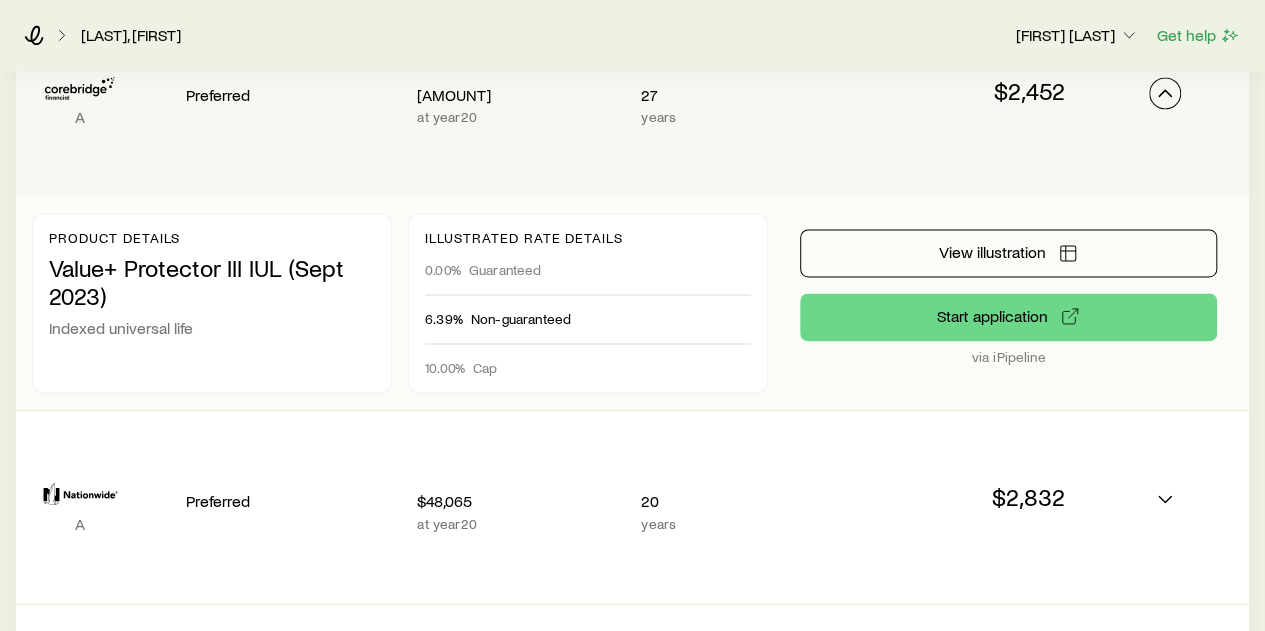 scroll, scrollTop: 1500, scrollLeft: 0, axis: vertical 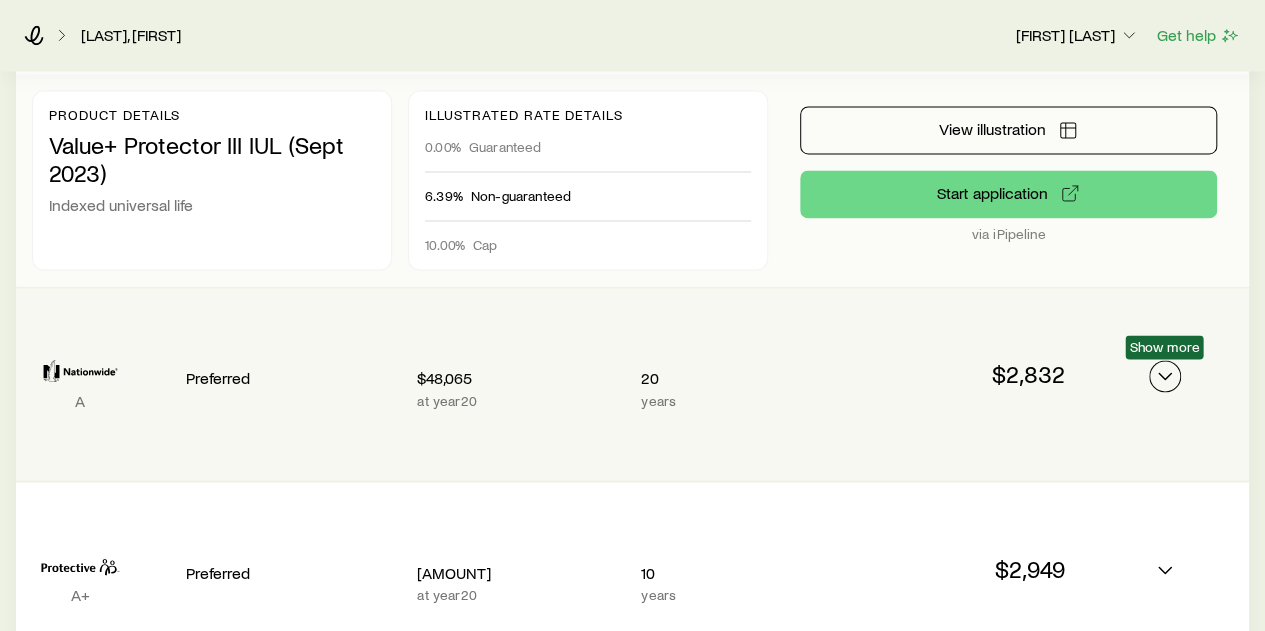 click 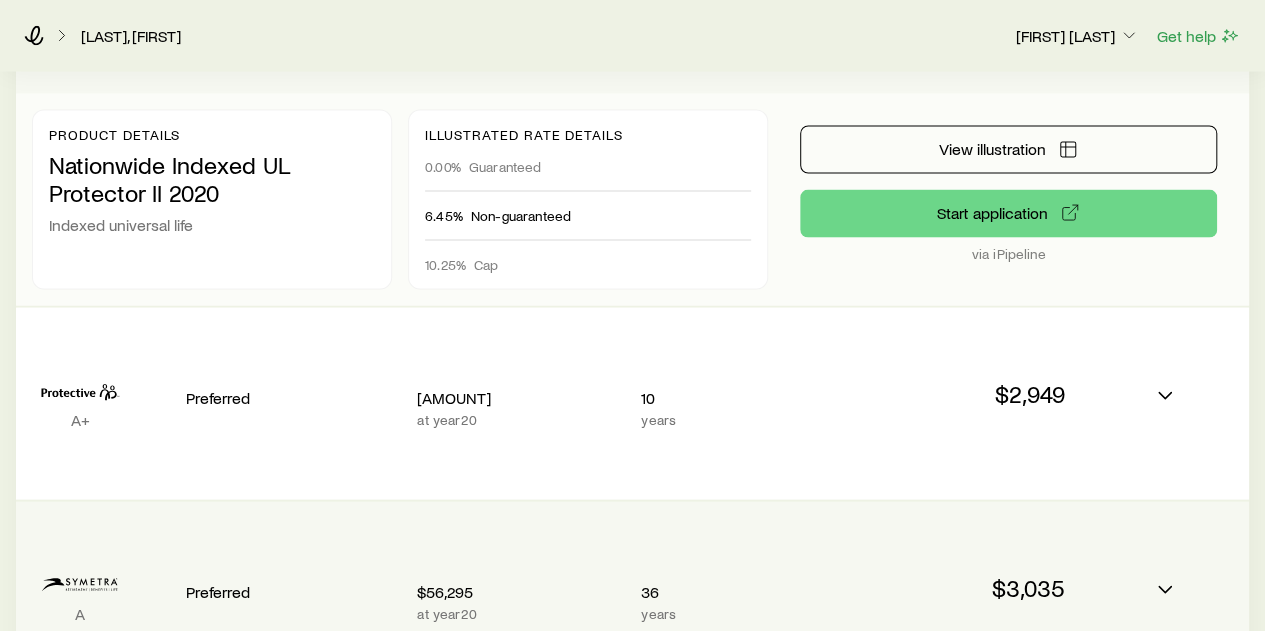 scroll, scrollTop: 1900, scrollLeft: 0, axis: vertical 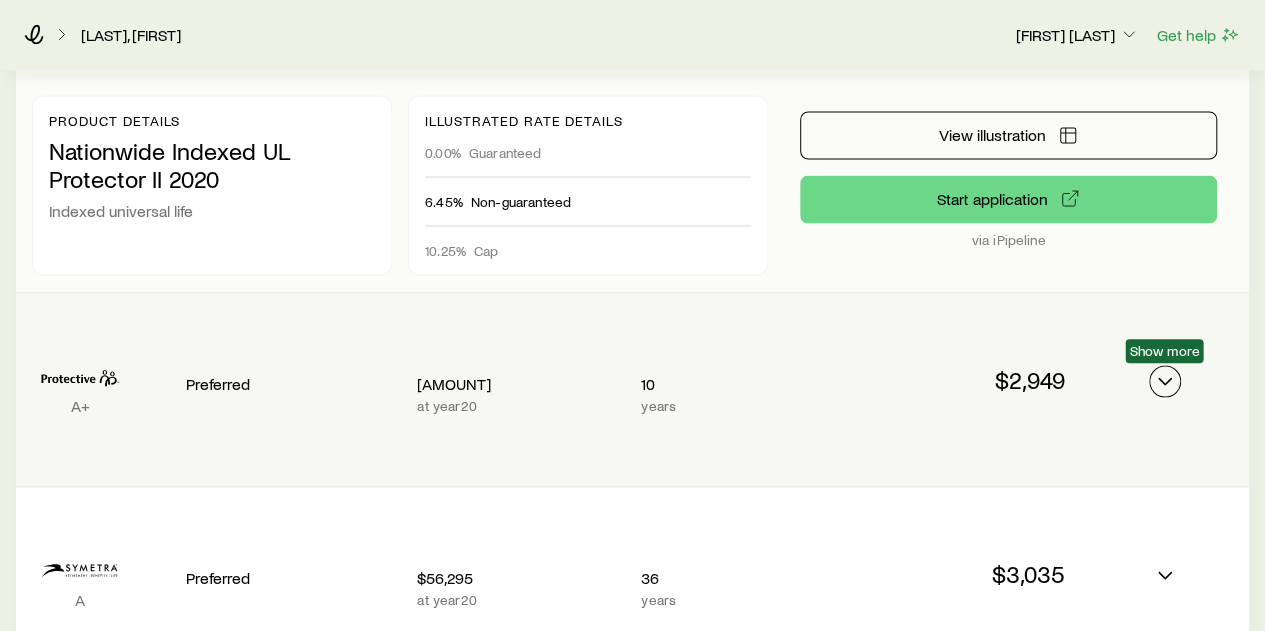 click 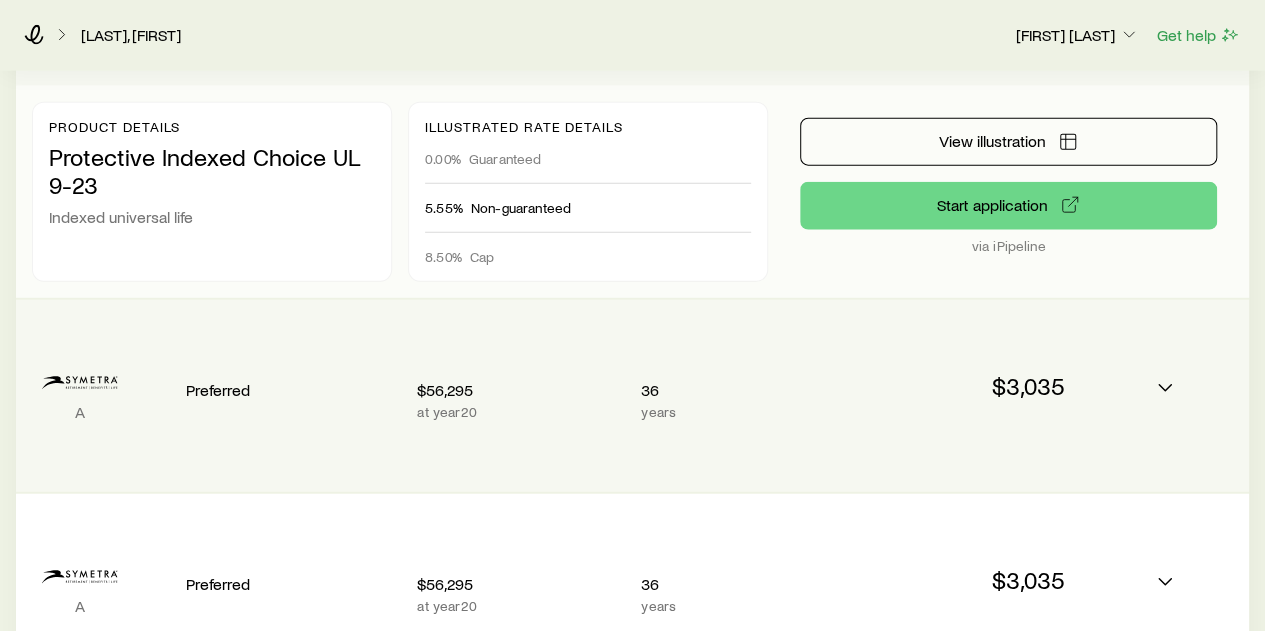 scroll, scrollTop: 2400, scrollLeft: 0, axis: vertical 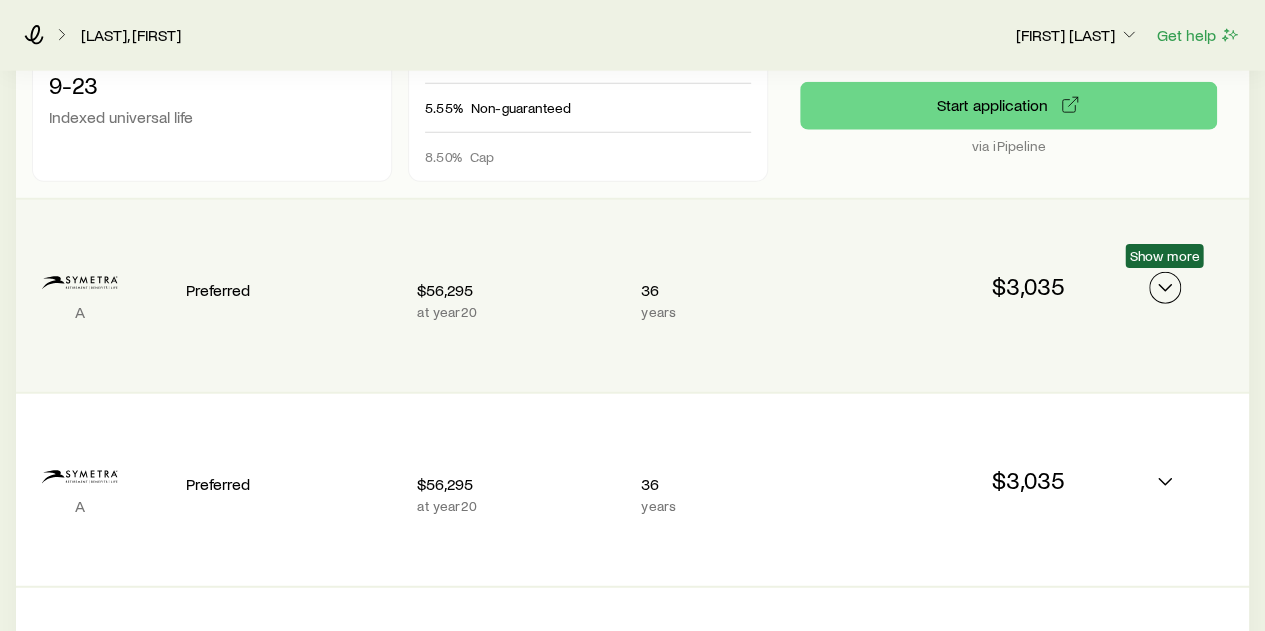 click 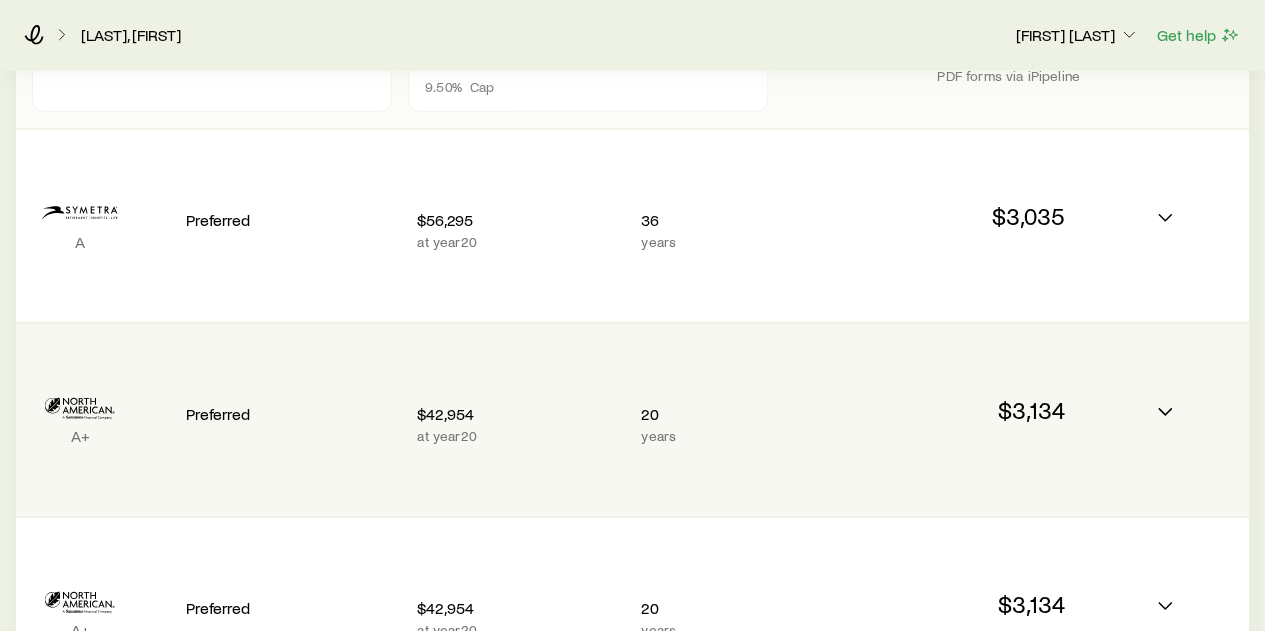 scroll, scrollTop: 2900, scrollLeft: 0, axis: vertical 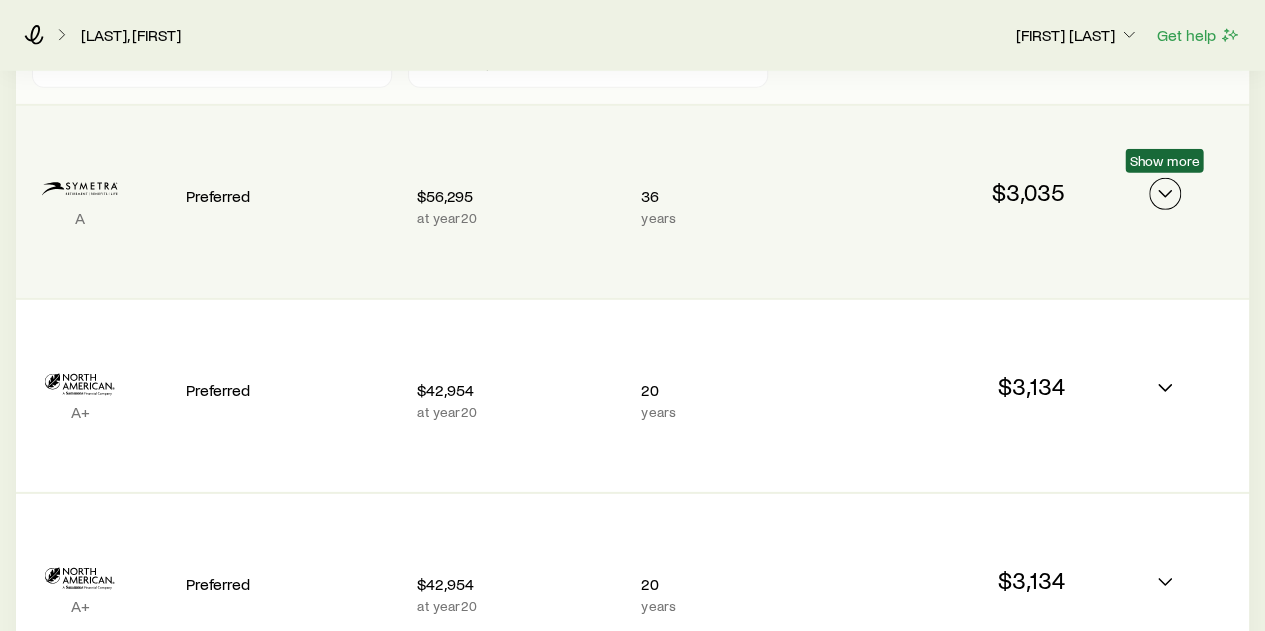 click 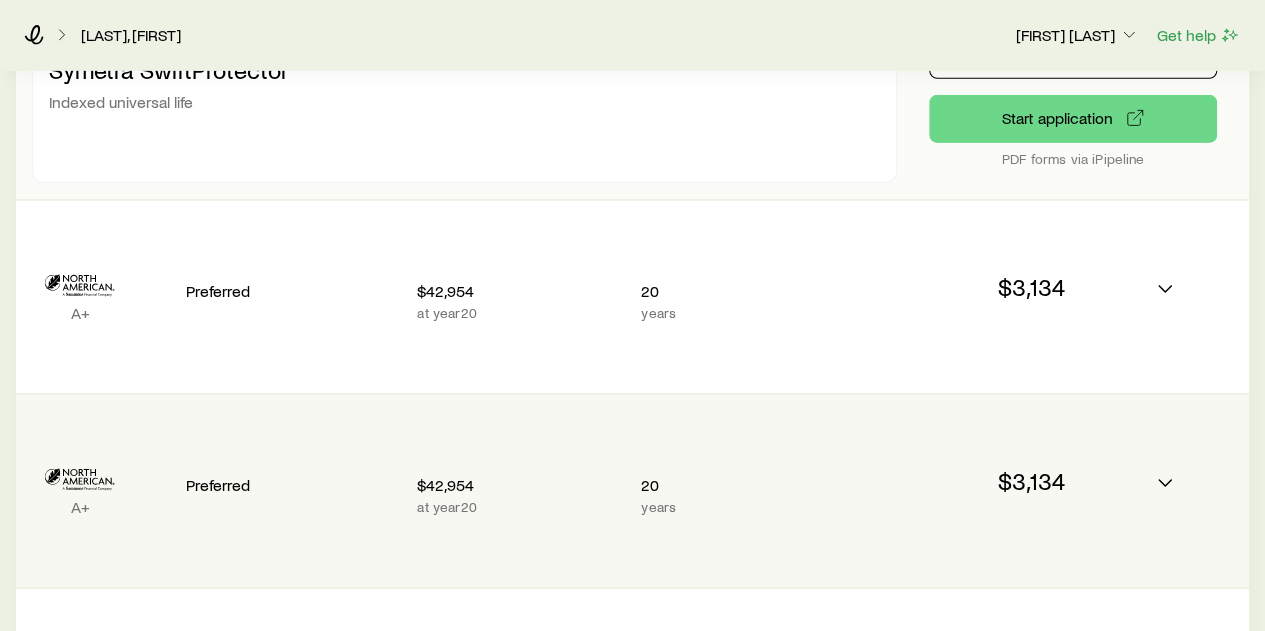 scroll, scrollTop: 3200, scrollLeft: 0, axis: vertical 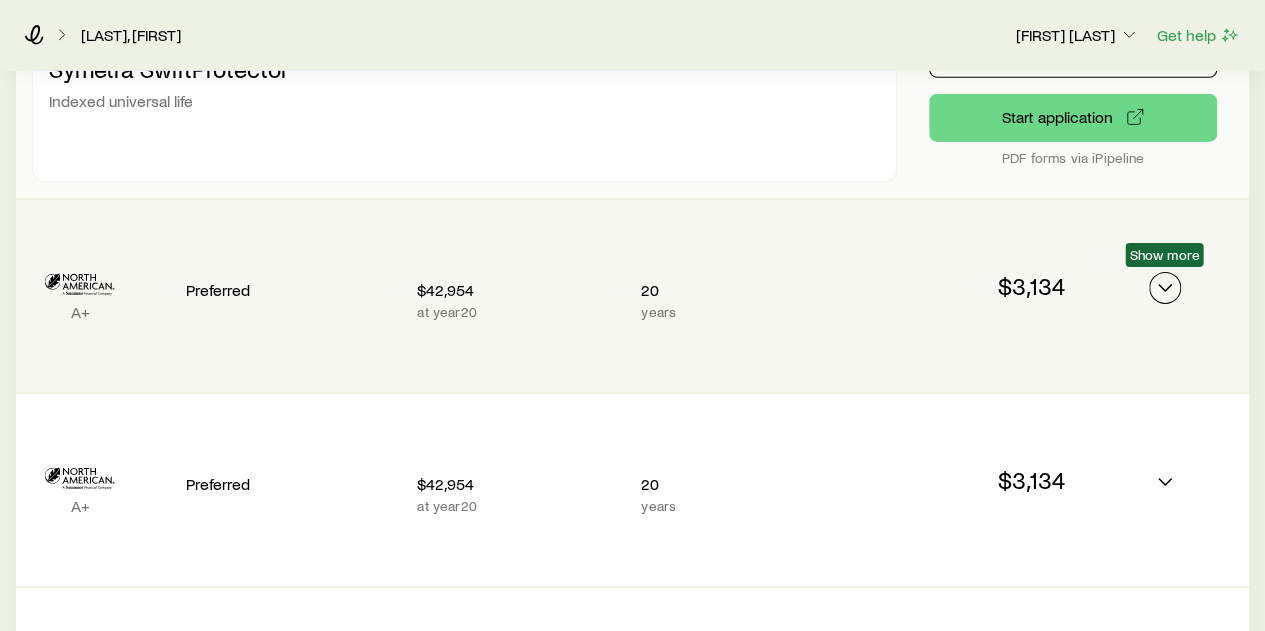 click 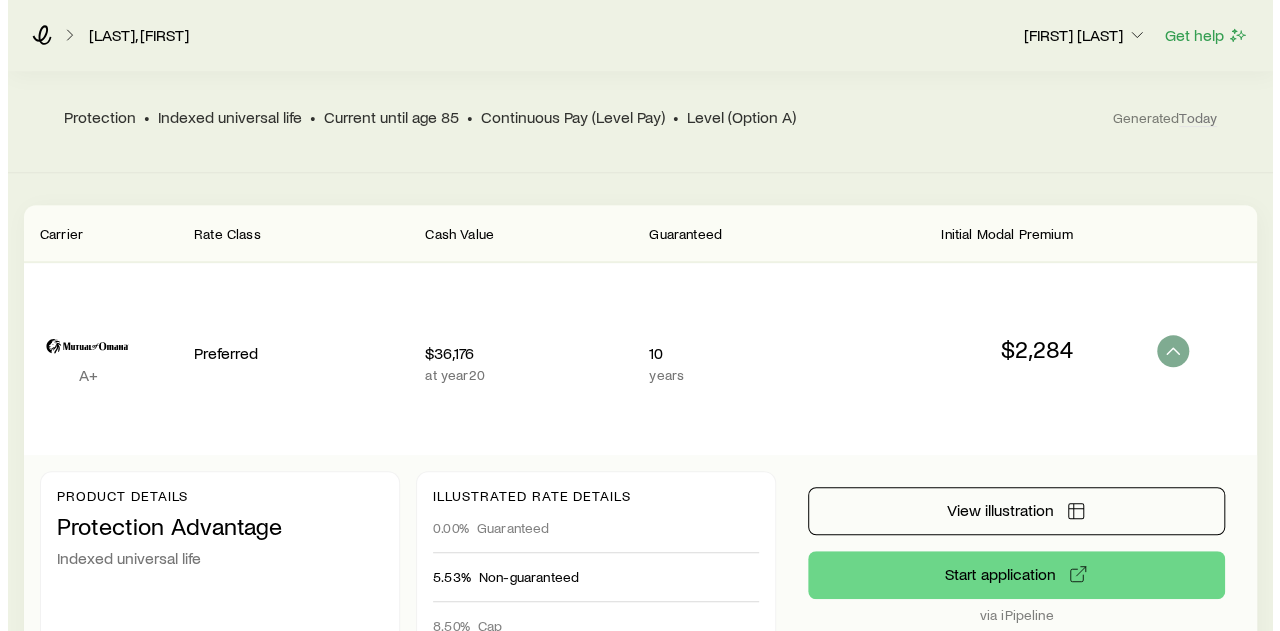 scroll, scrollTop: 0, scrollLeft: 0, axis: both 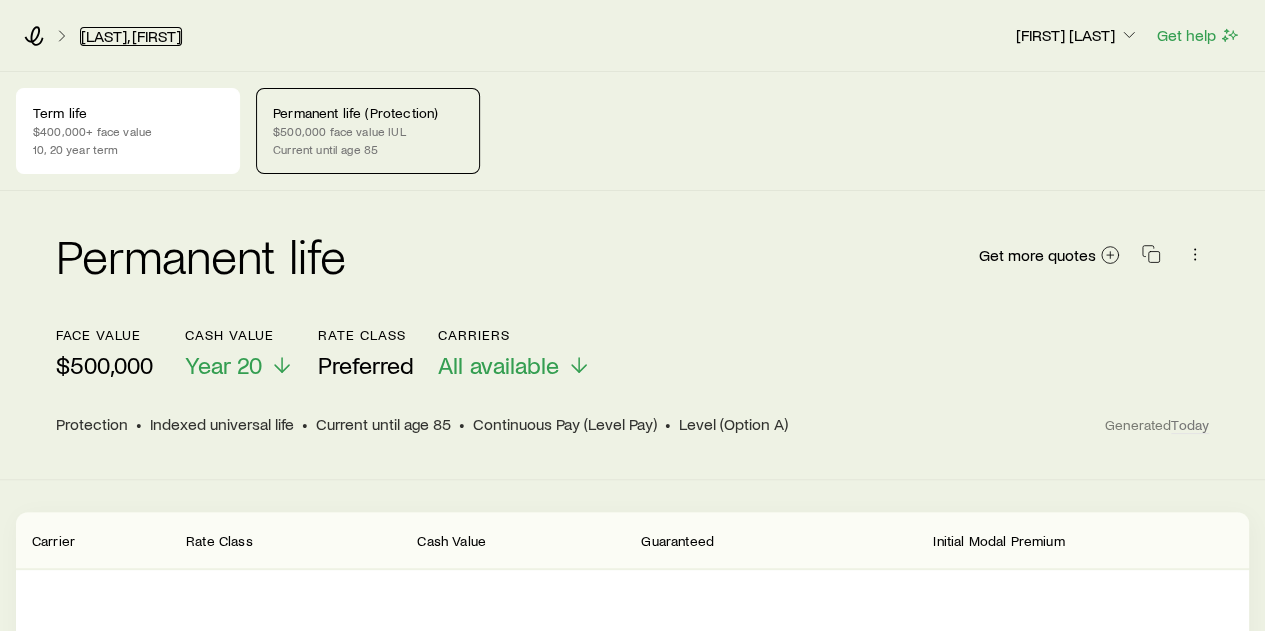 click on "[LAST], [FIRST]" at bounding box center [131, 36] 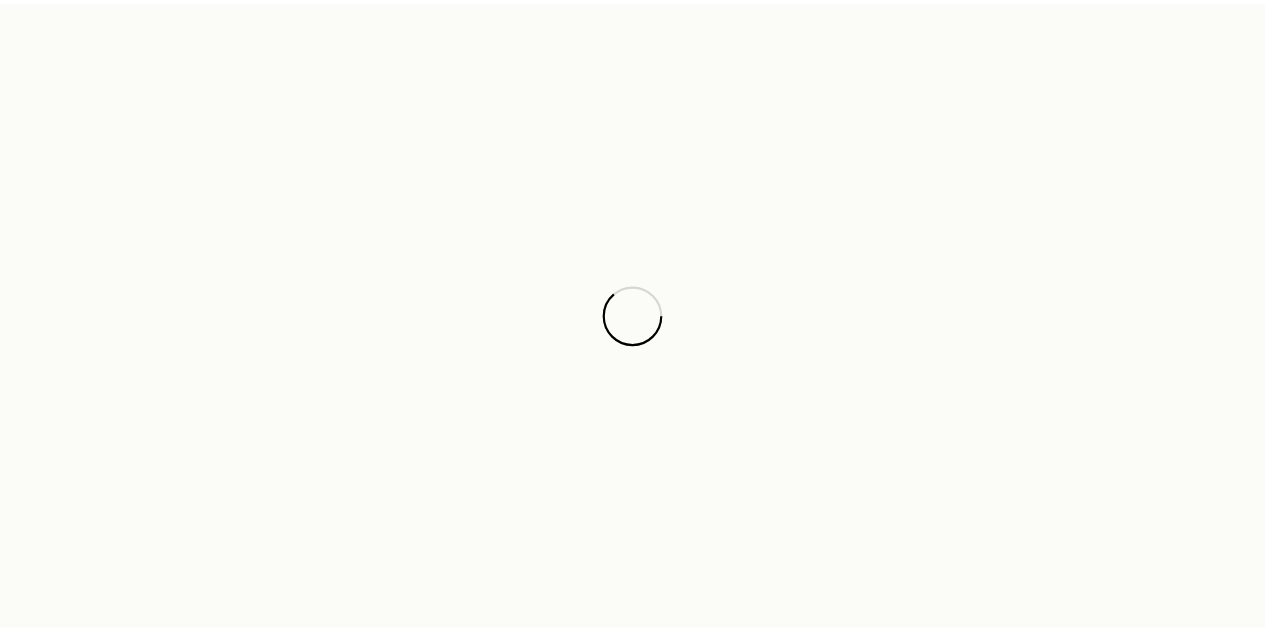 scroll, scrollTop: 186744, scrollLeft: 0, axis: vertical 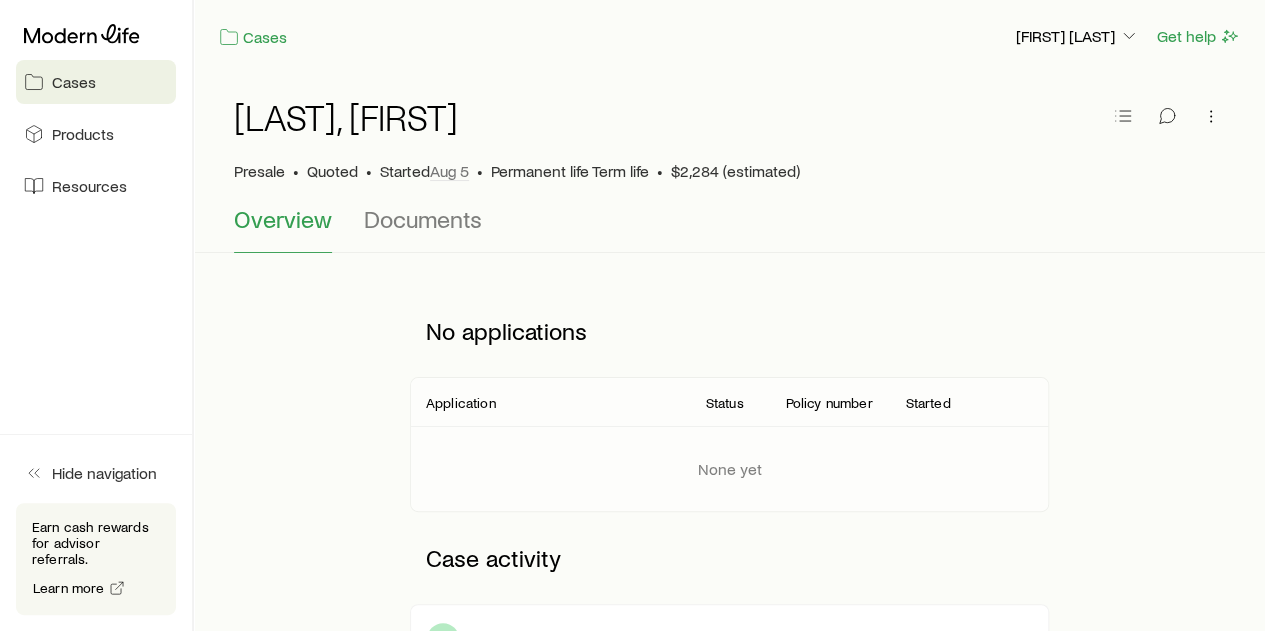 click on "Cases" at bounding box center [74, 82] 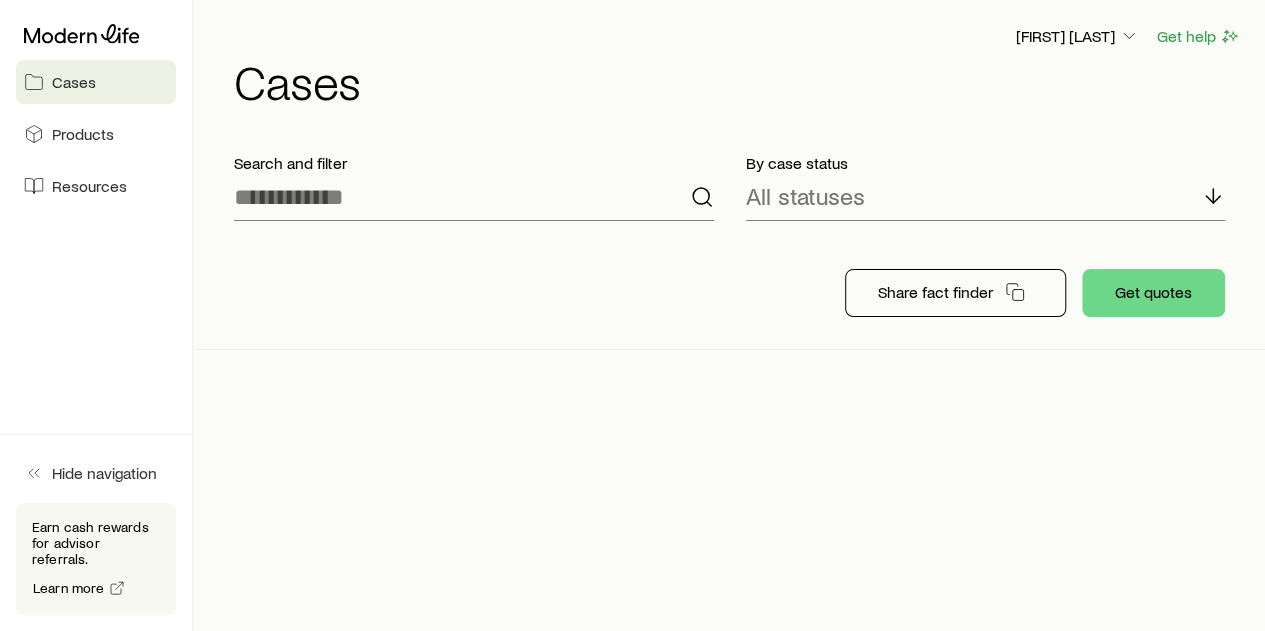 scroll, scrollTop: 186744, scrollLeft: 0, axis: vertical 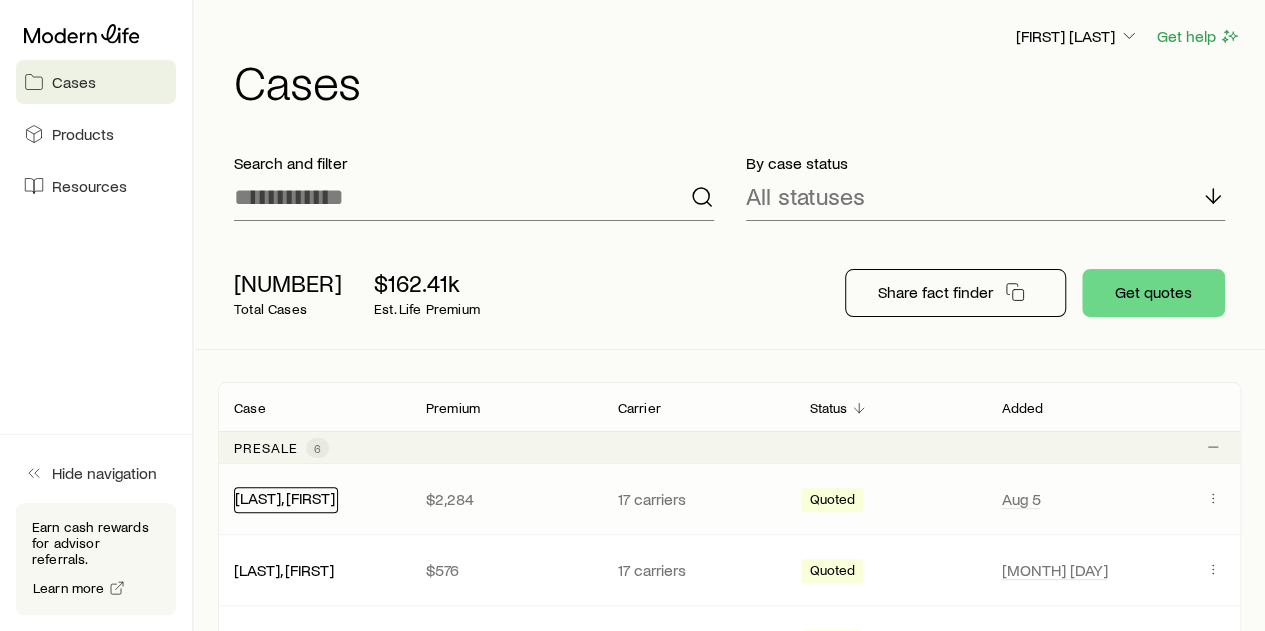 click on "[LAST], [FIRST]" at bounding box center (285, 497) 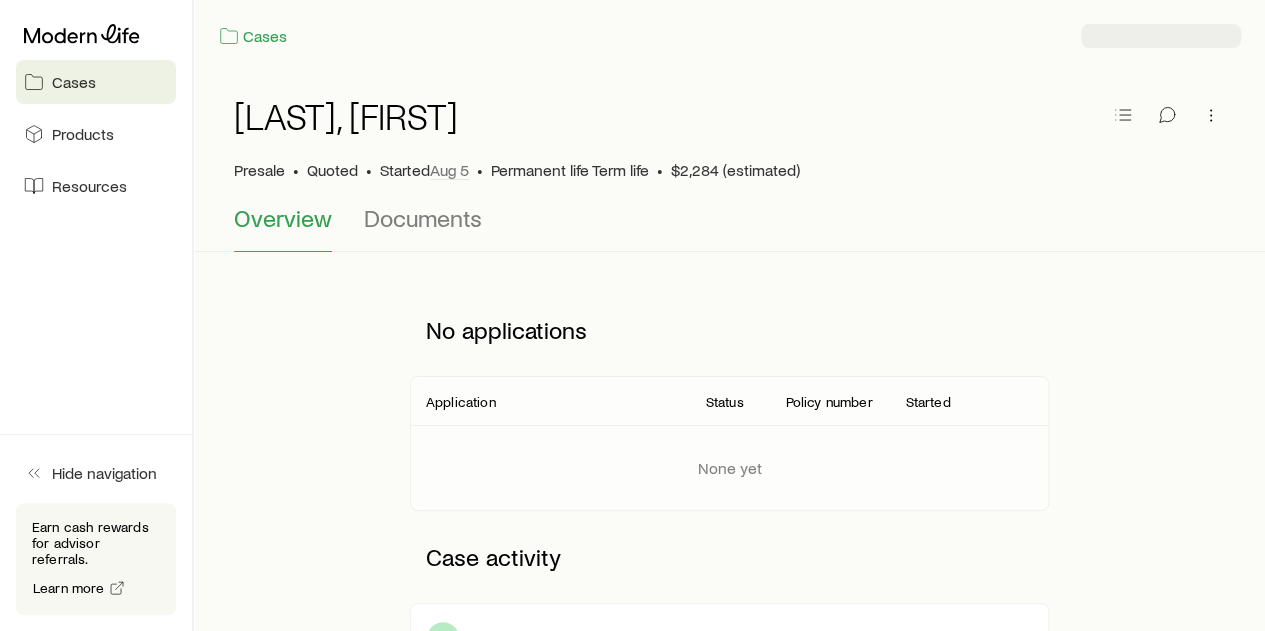 scroll, scrollTop: 186744, scrollLeft: 0, axis: vertical 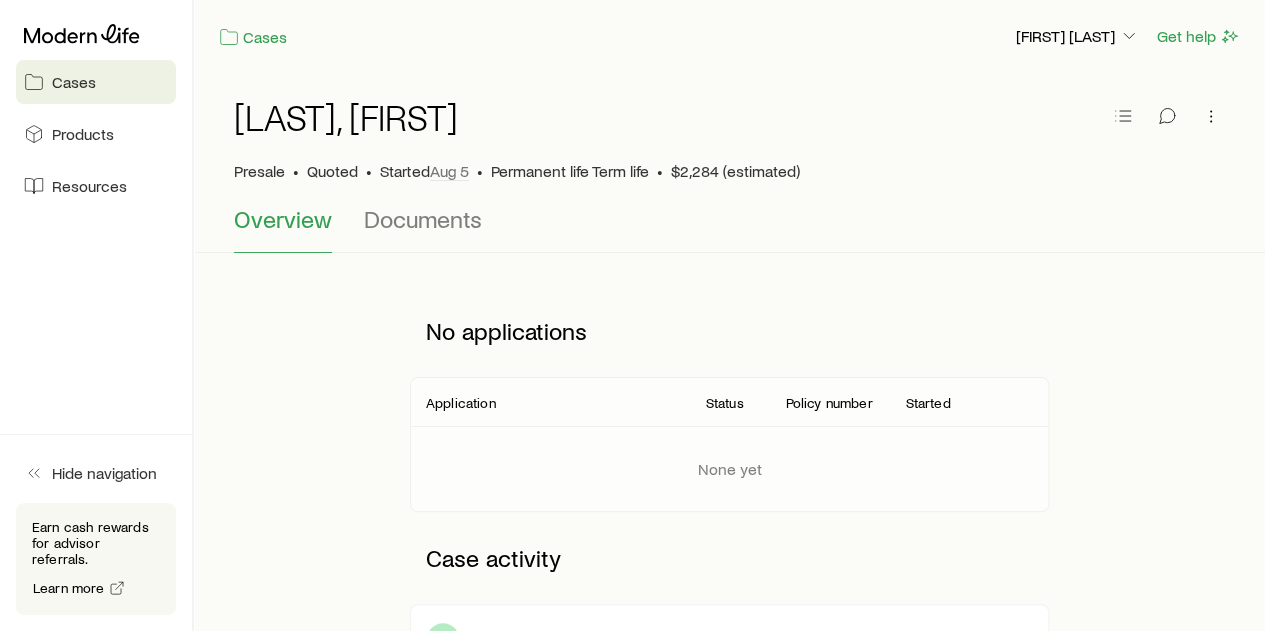 click on "Cases" at bounding box center (74, 82) 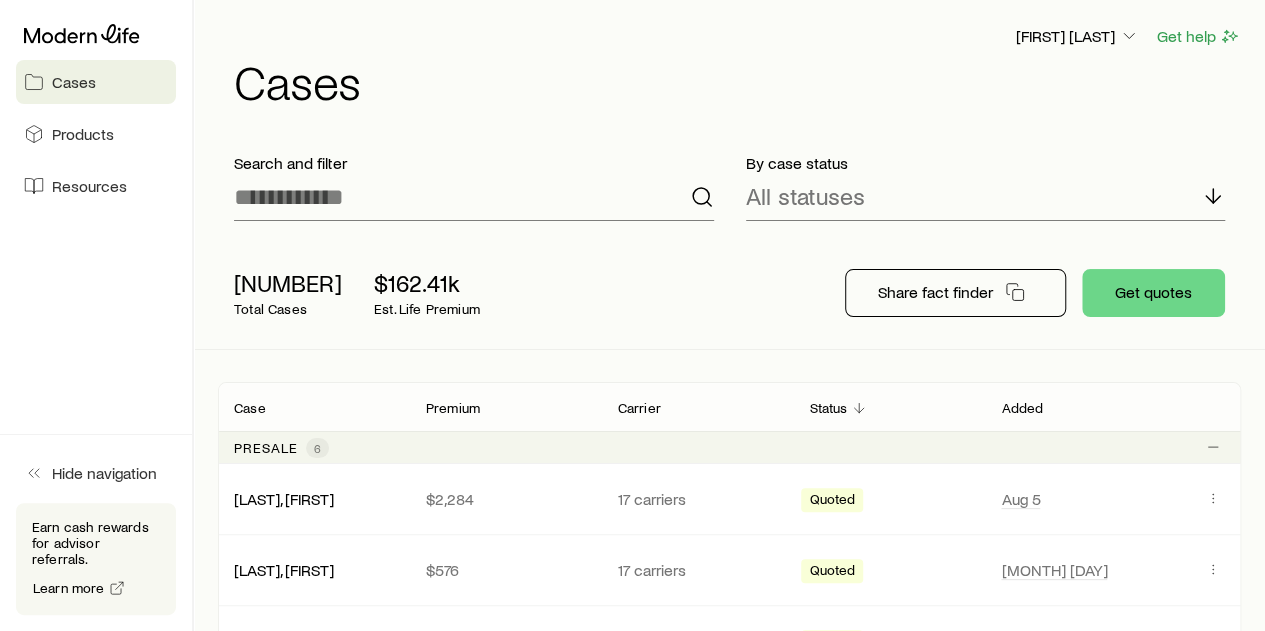 scroll, scrollTop: 186744, scrollLeft: 0, axis: vertical 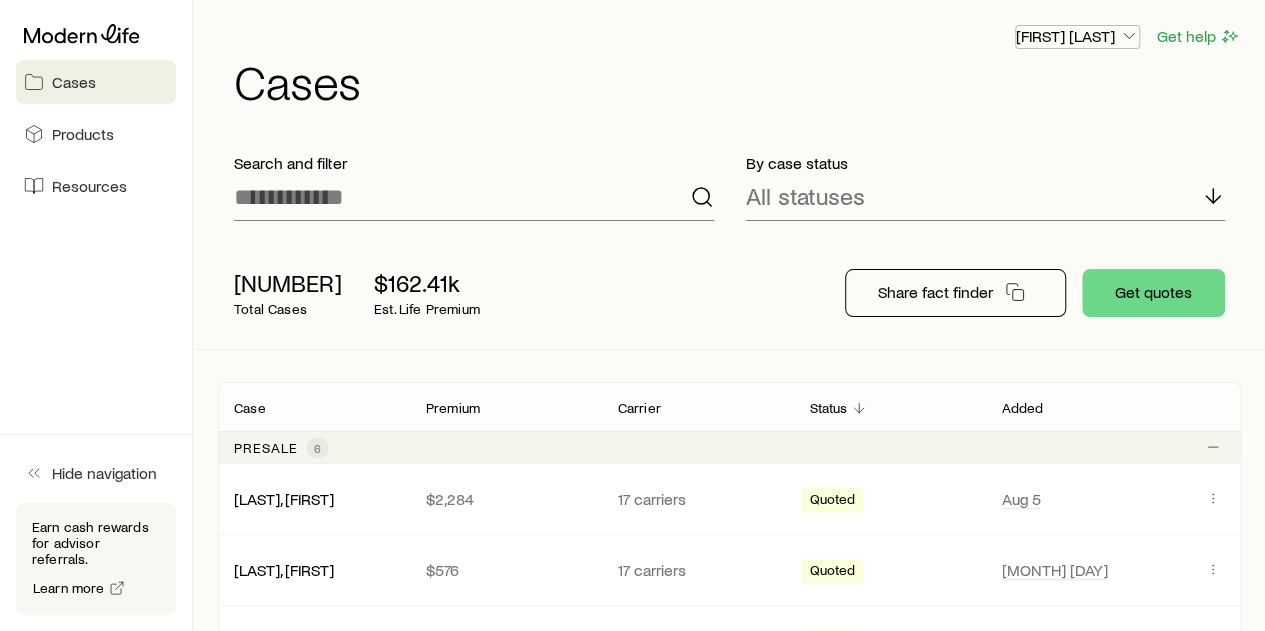 click 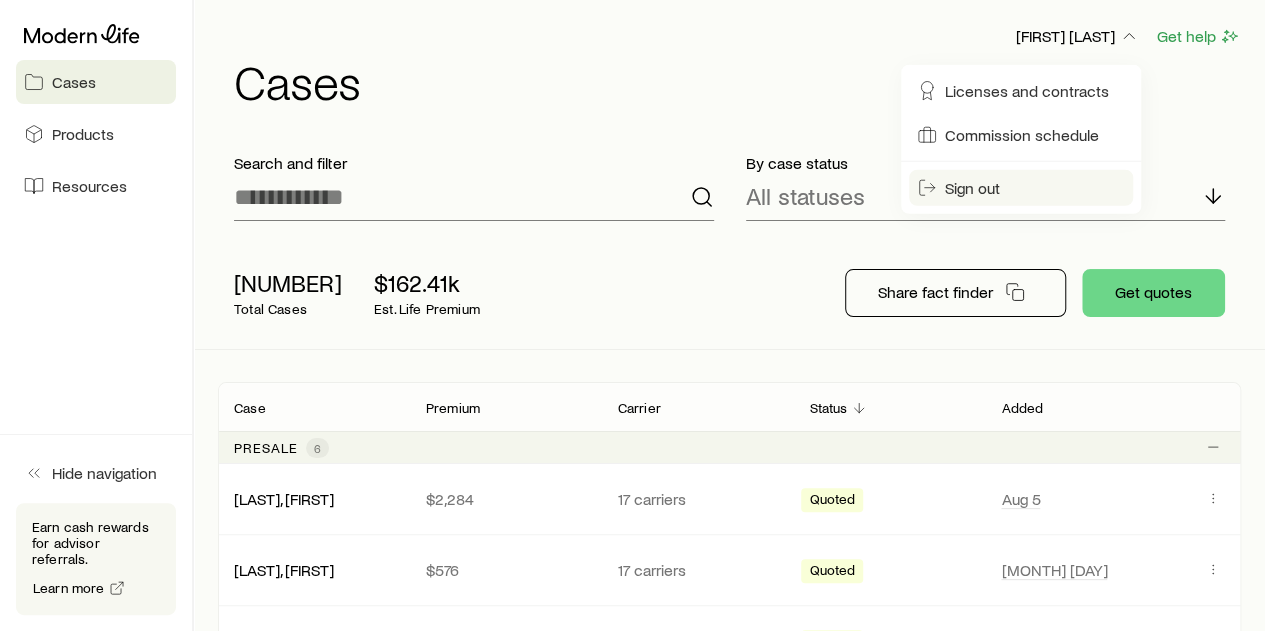 click on "Sign out" at bounding box center [972, 188] 